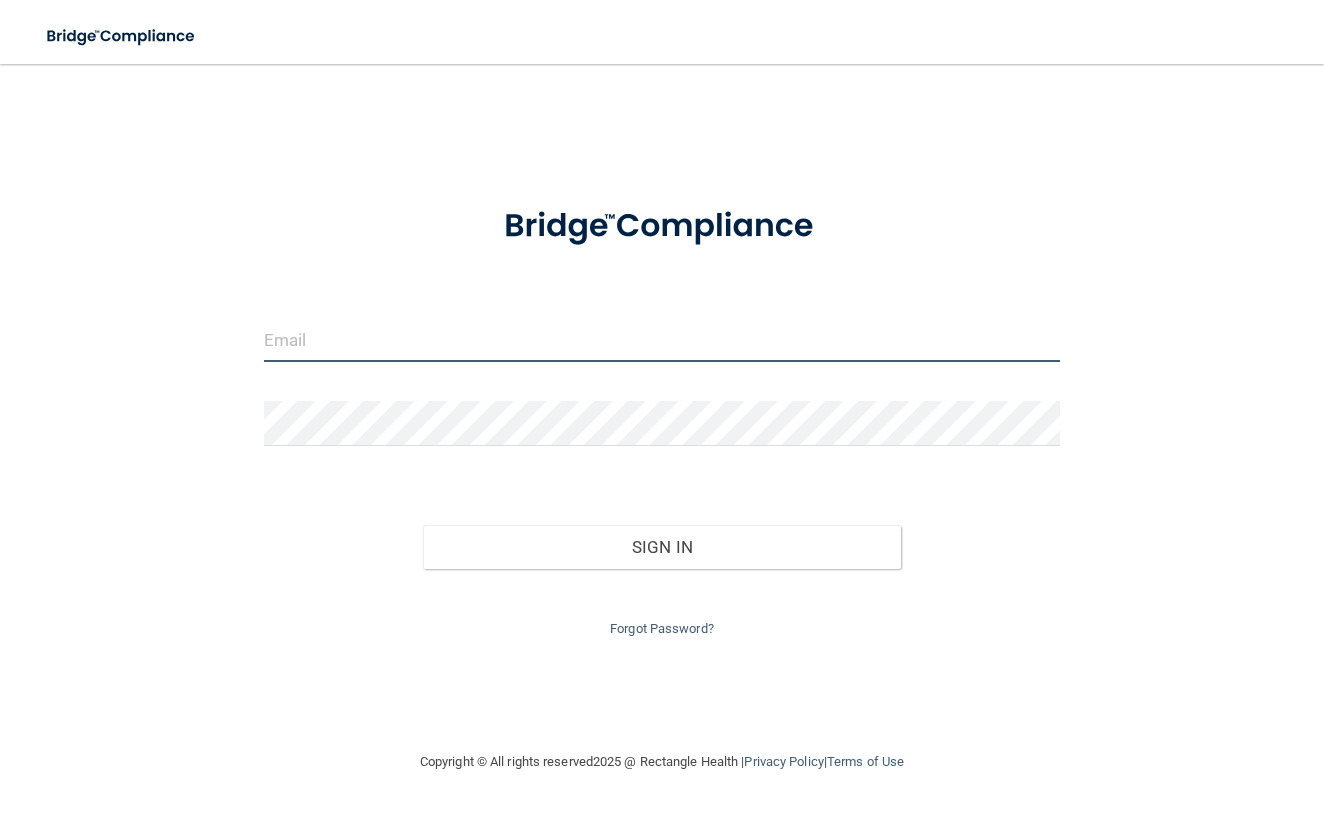 scroll, scrollTop: 0, scrollLeft: 0, axis: both 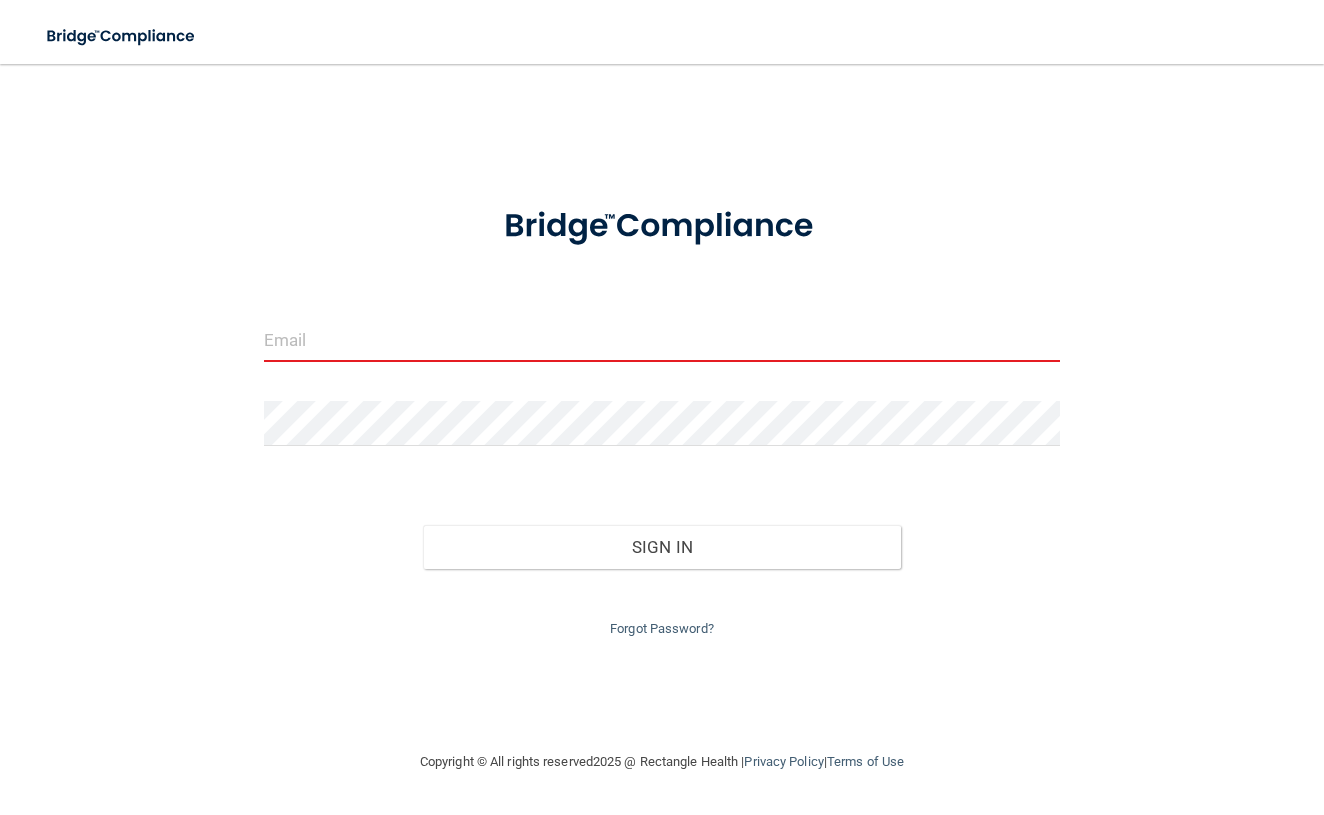 type on "[YEAR][EMAIL]" 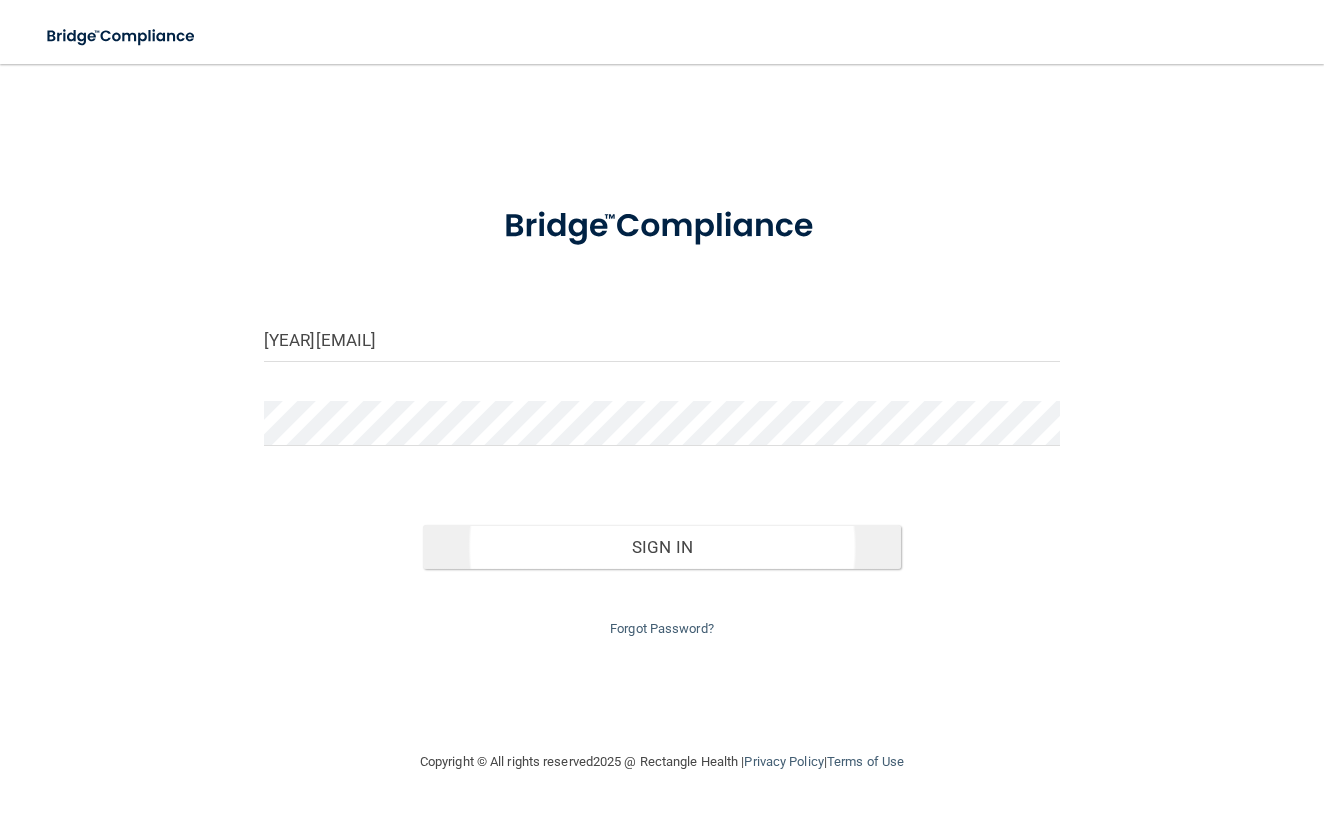 click on "Sign In" at bounding box center (662, 547) 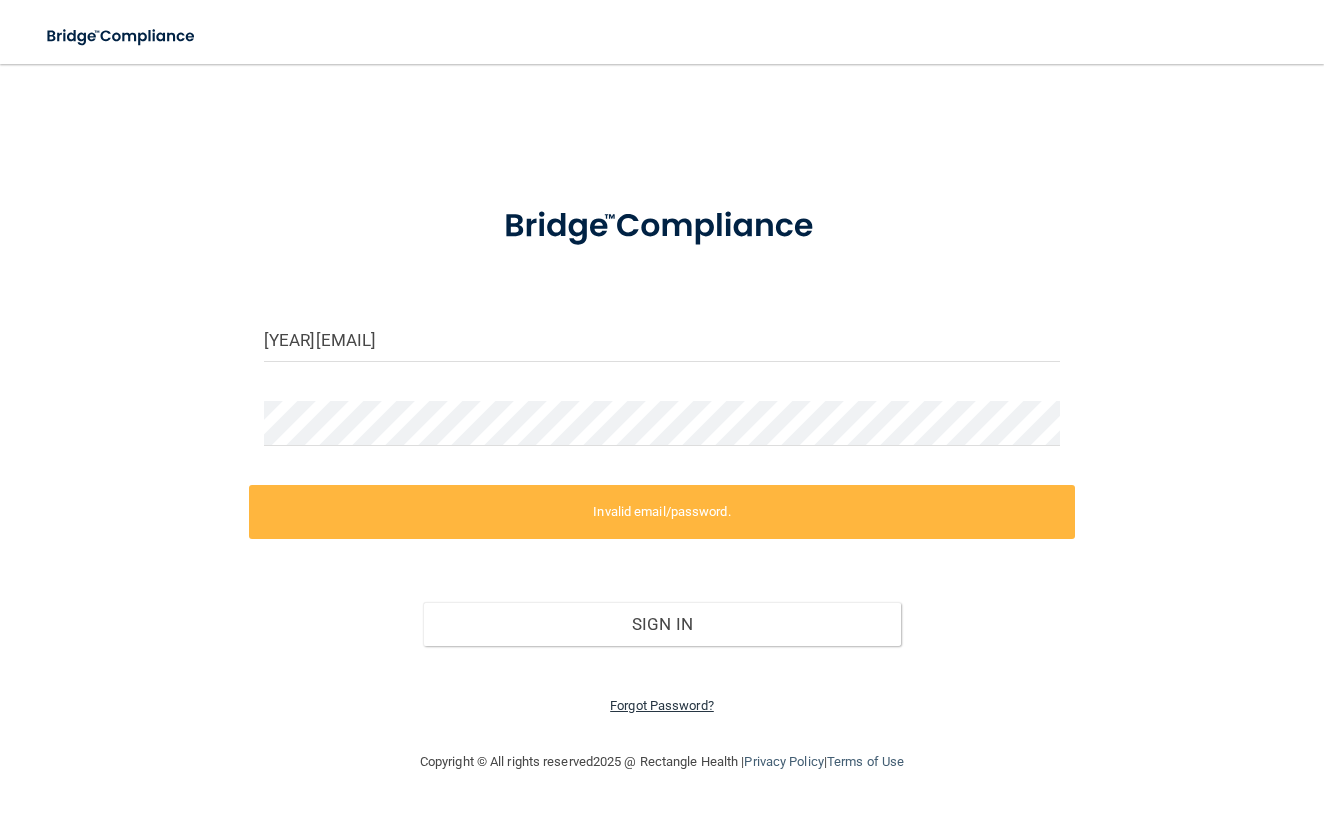 click on "Forgot Password?" at bounding box center (662, 705) 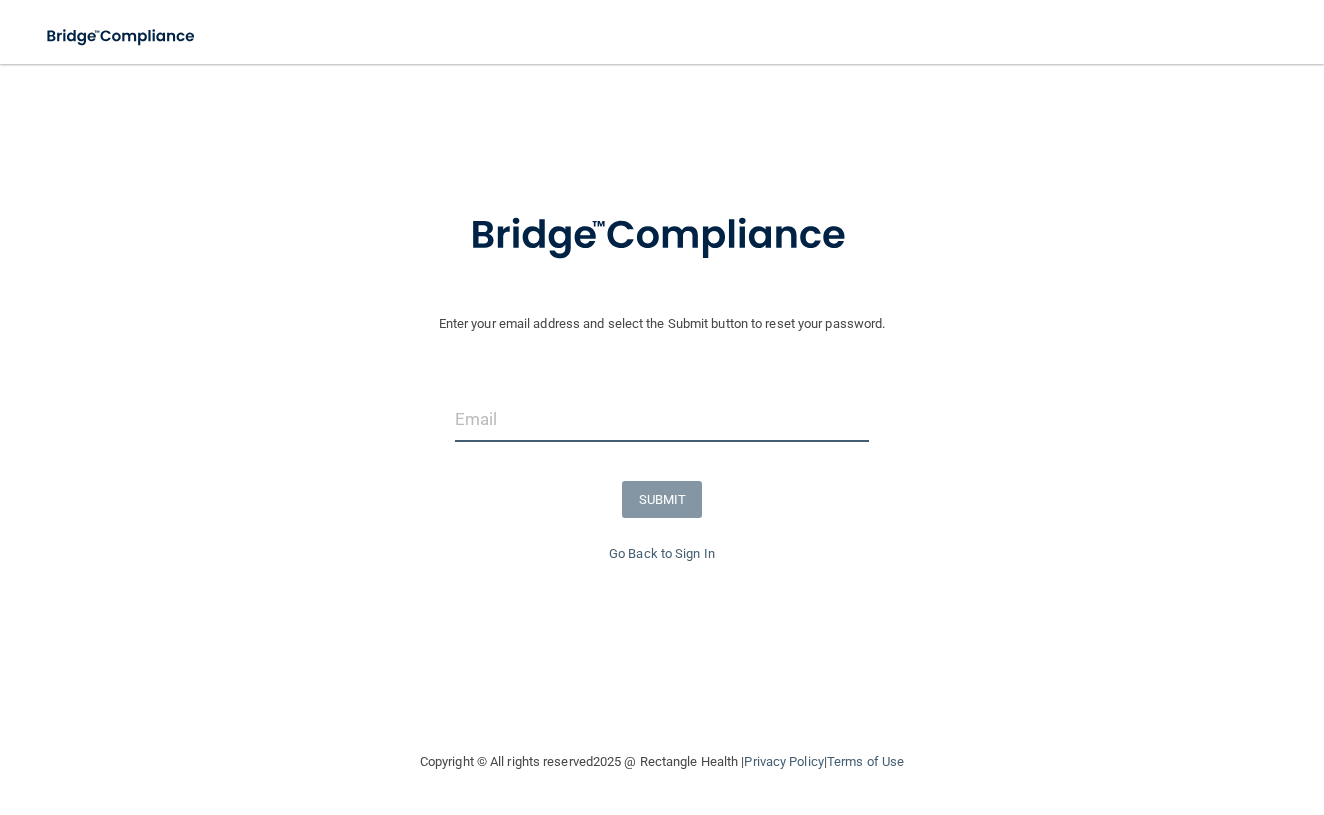 click at bounding box center [662, 419] 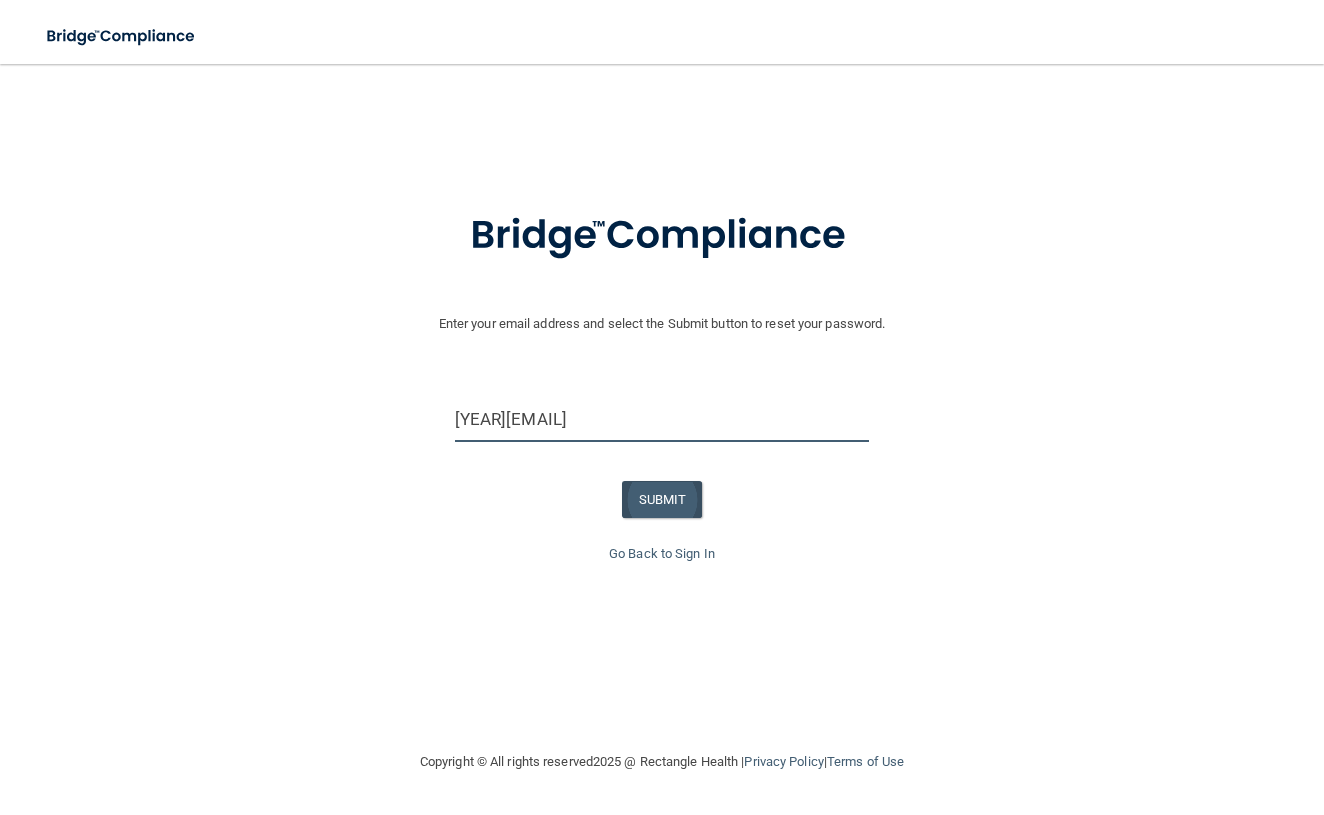 type on "[YEAR][EMAIL]" 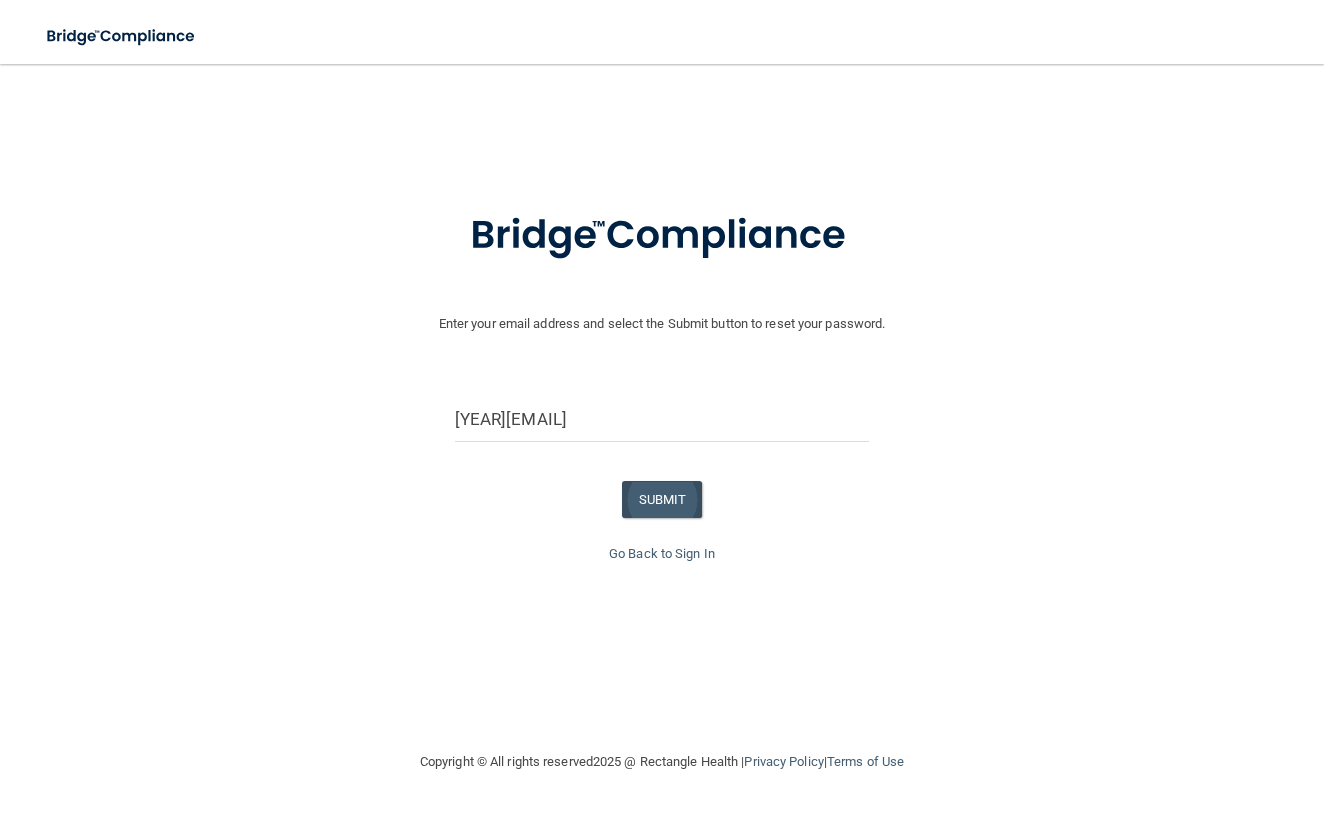 click on "SUBMIT" at bounding box center (662, 499) 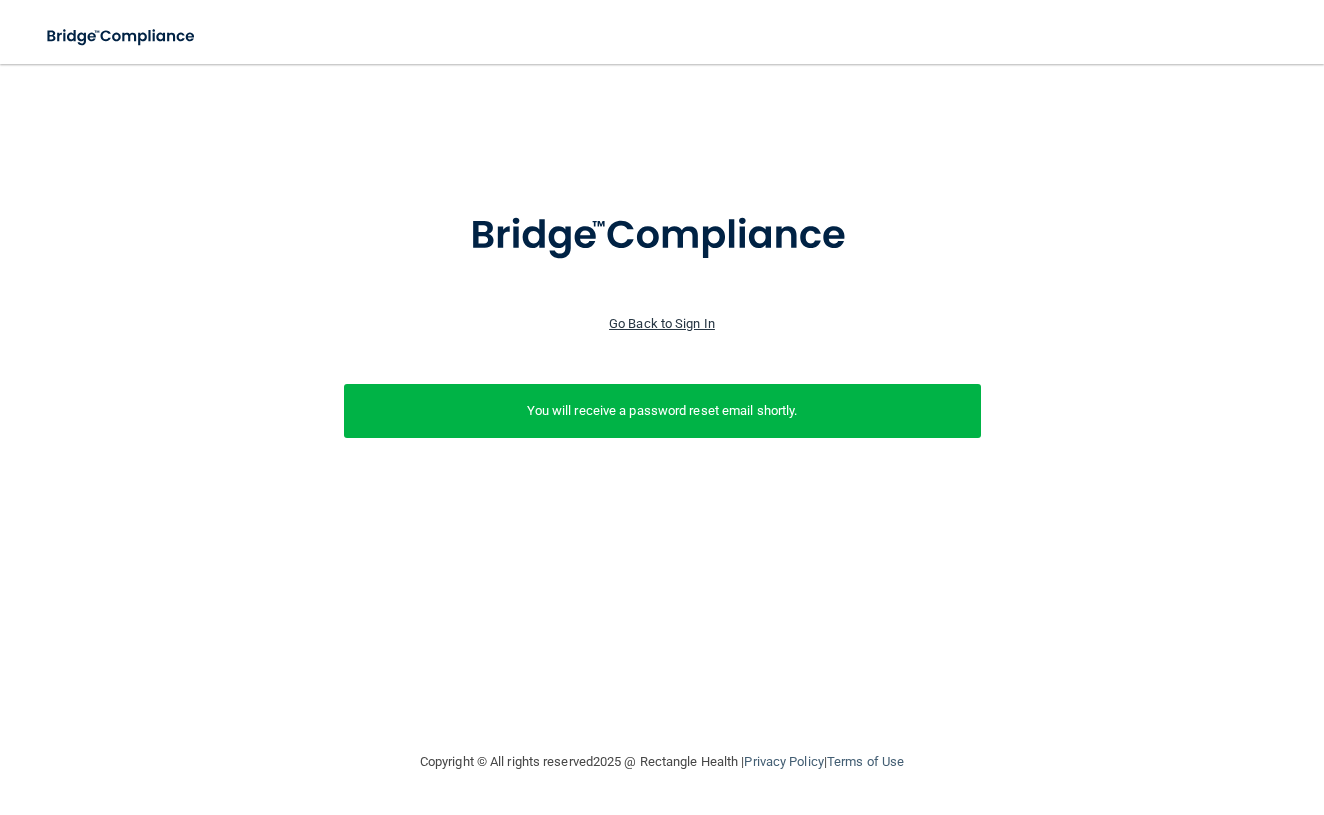 click on "Go Back to Sign In" at bounding box center [662, 323] 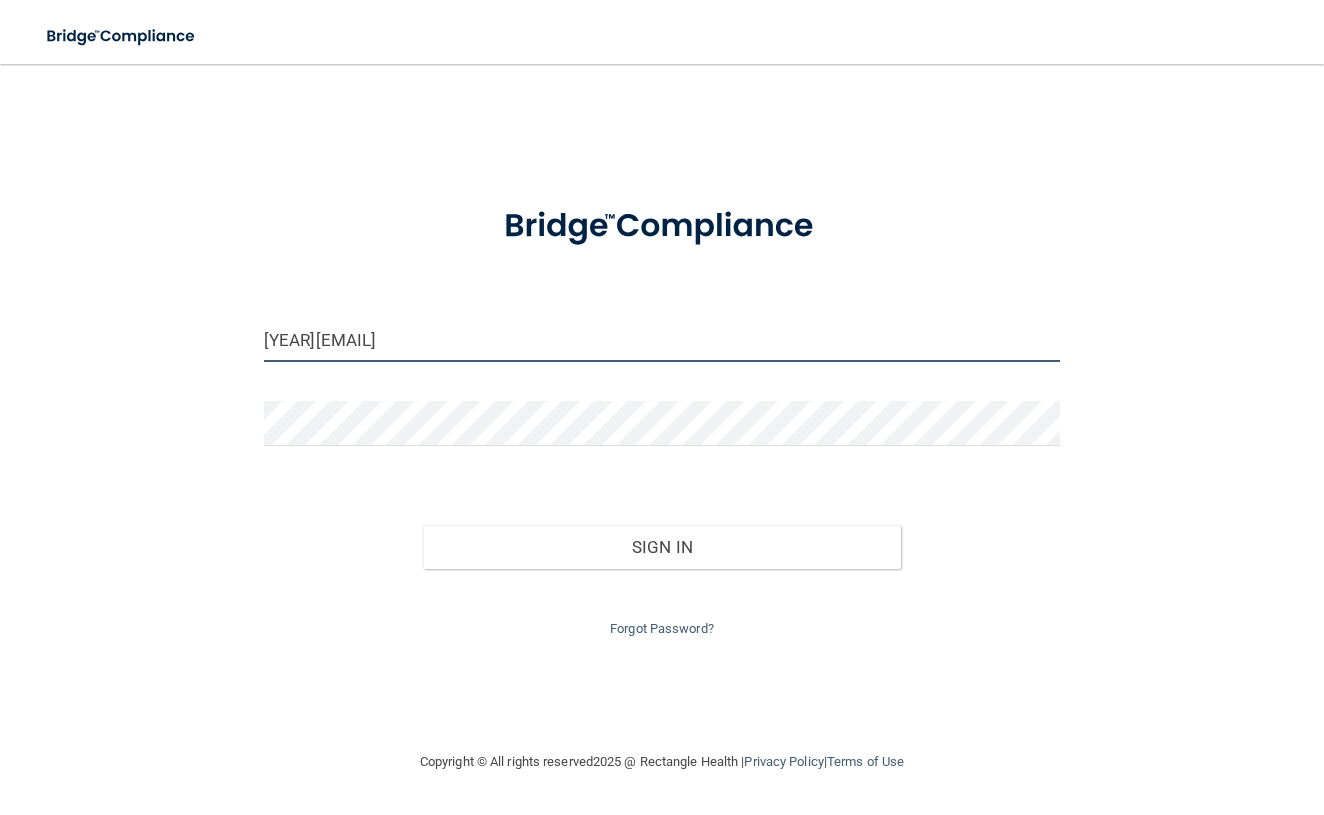 type on "[YEAR][EMAIL]" 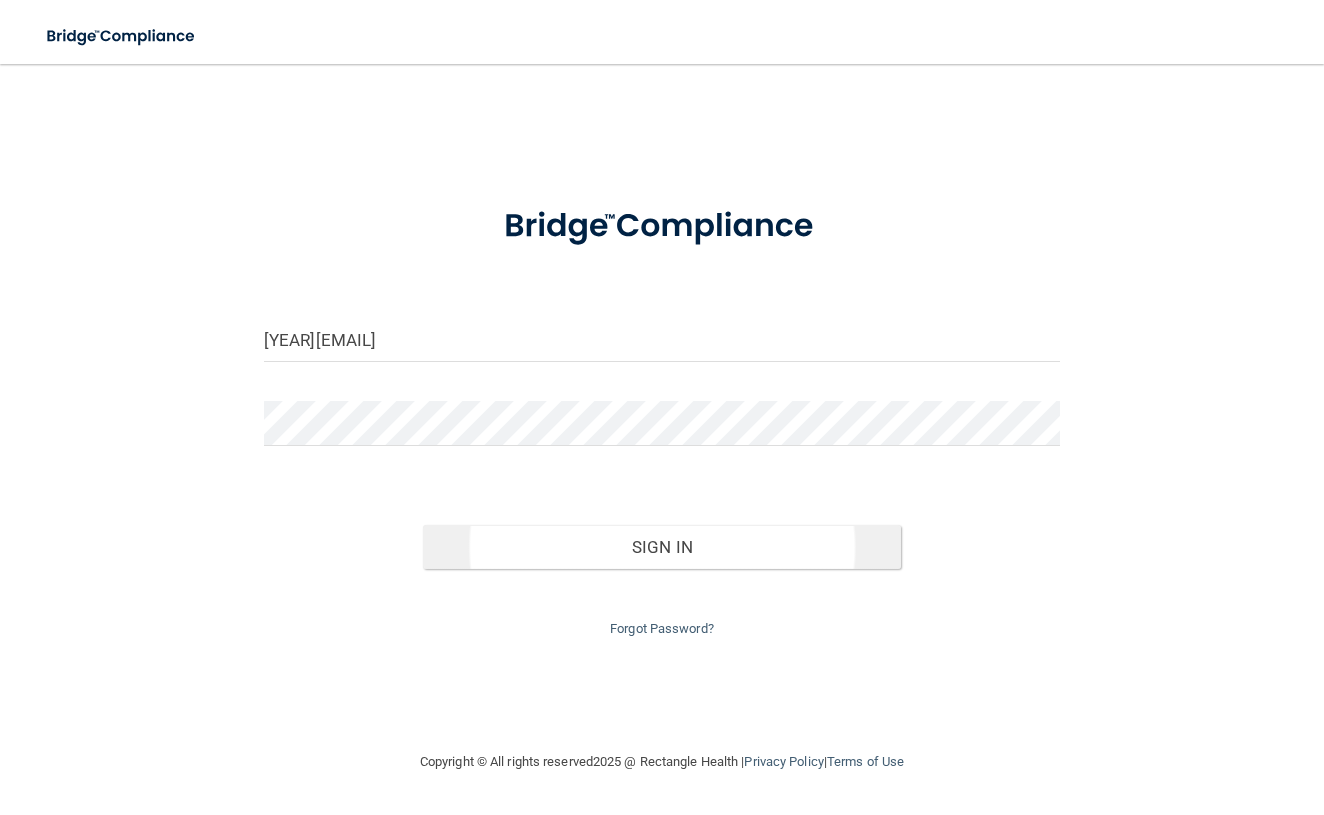 click on "Sign In" at bounding box center (662, 547) 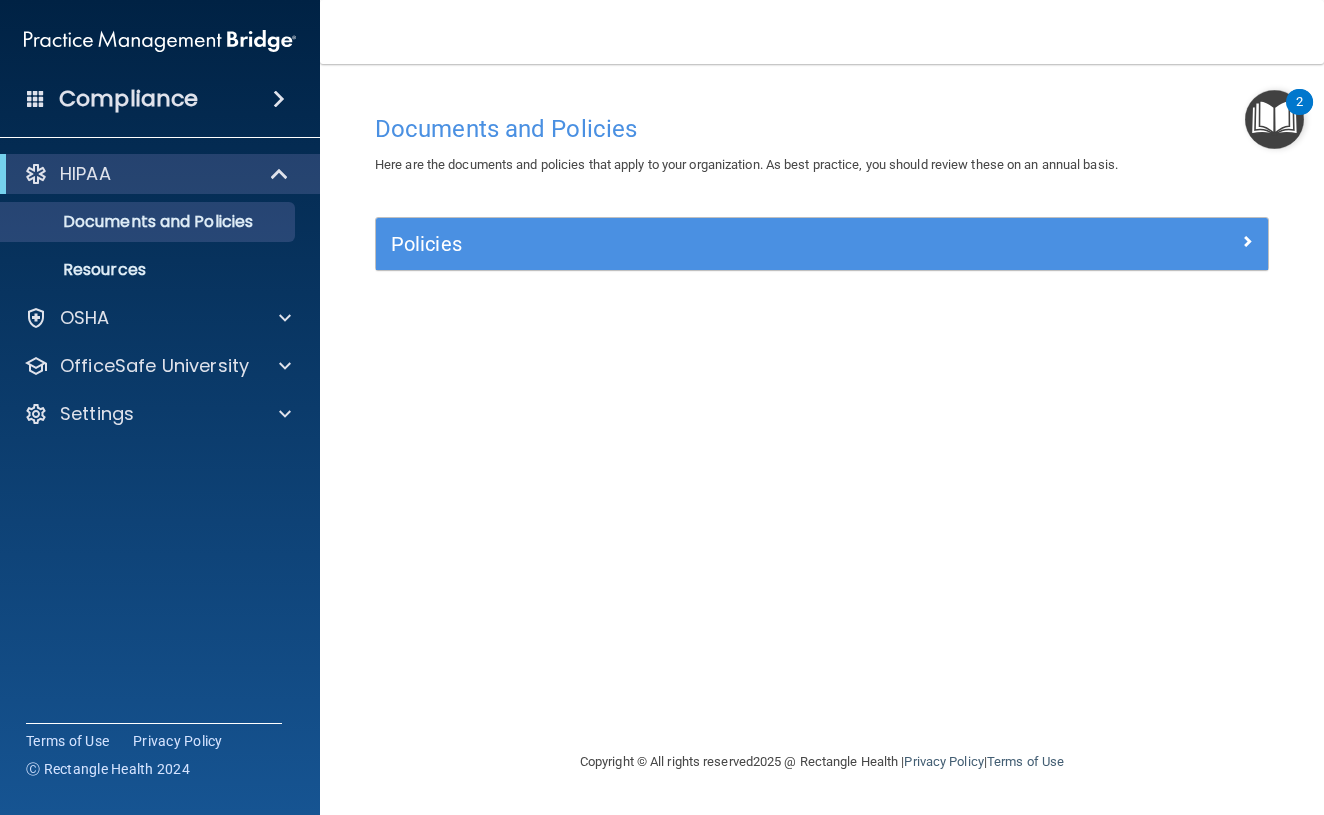 click on "Policies" at bounding box center [710, 244] 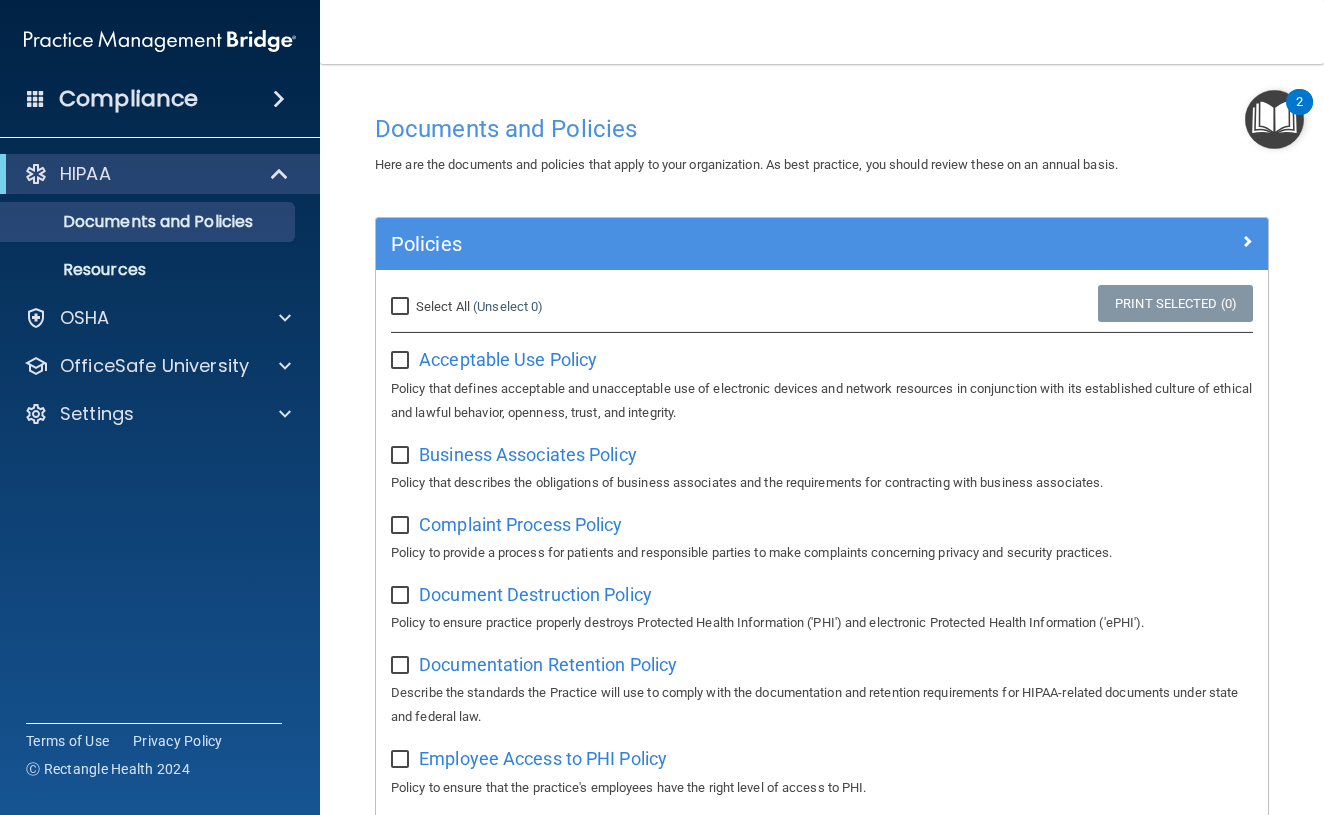 click at bounding box center [402, 361] 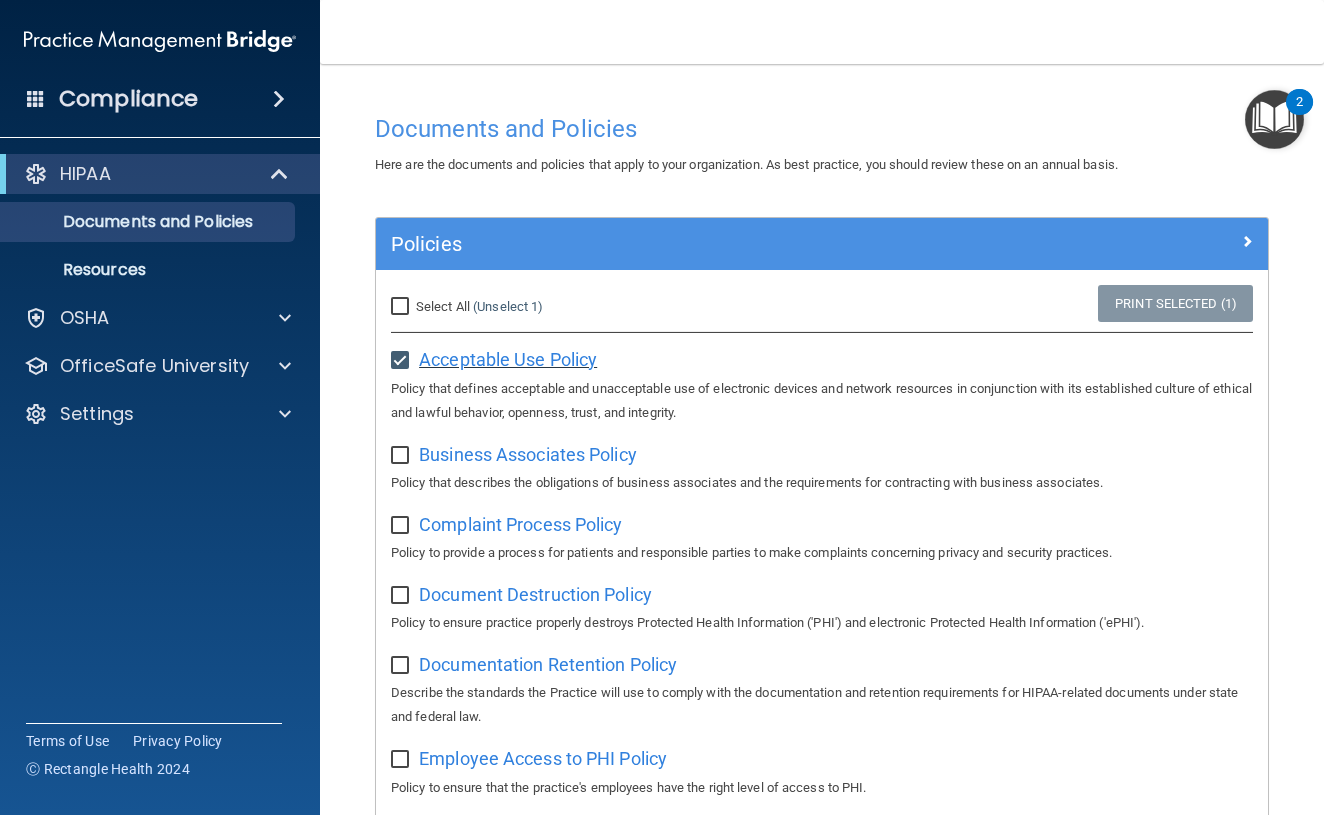 click on "Acceptable Use Policy" at bounding box center (508, 359) 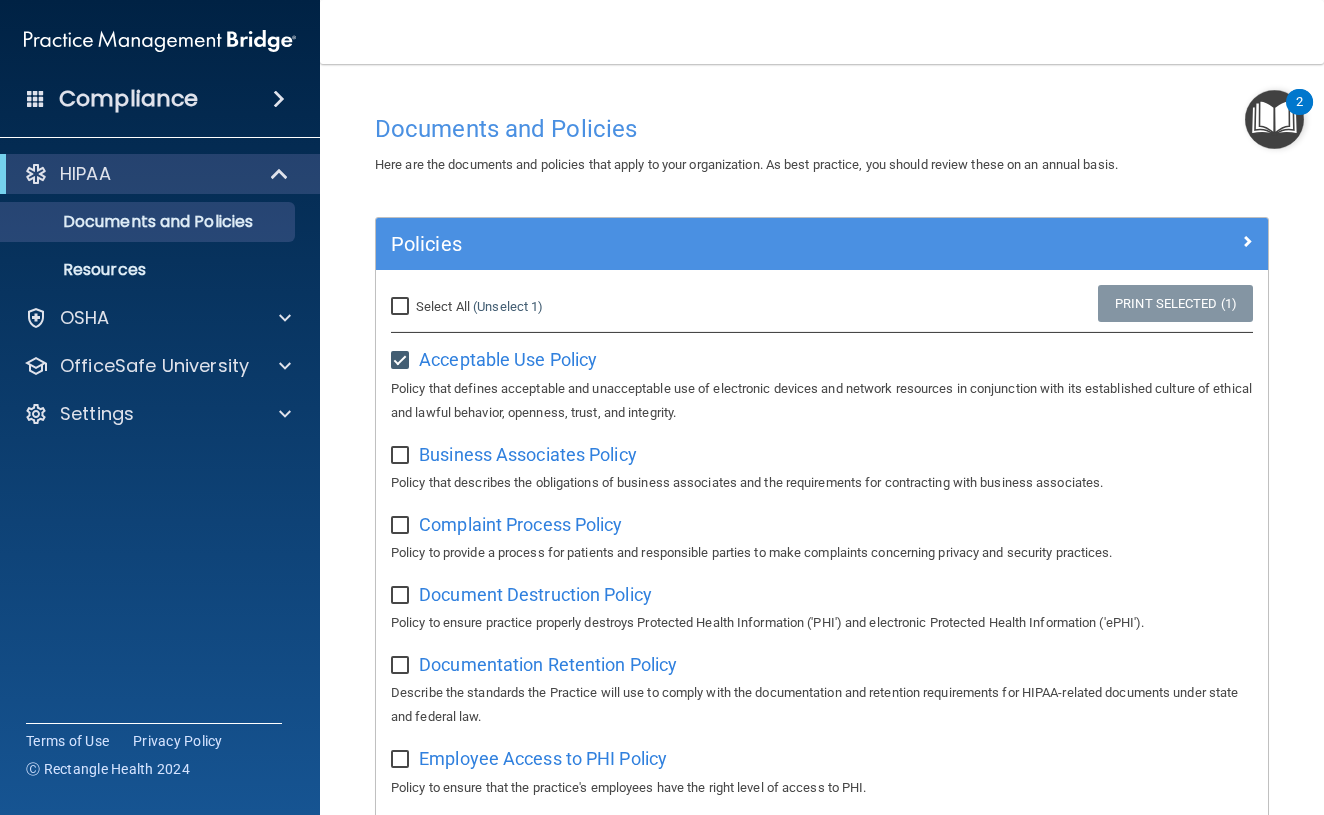 click at bounding box center [402, 456] 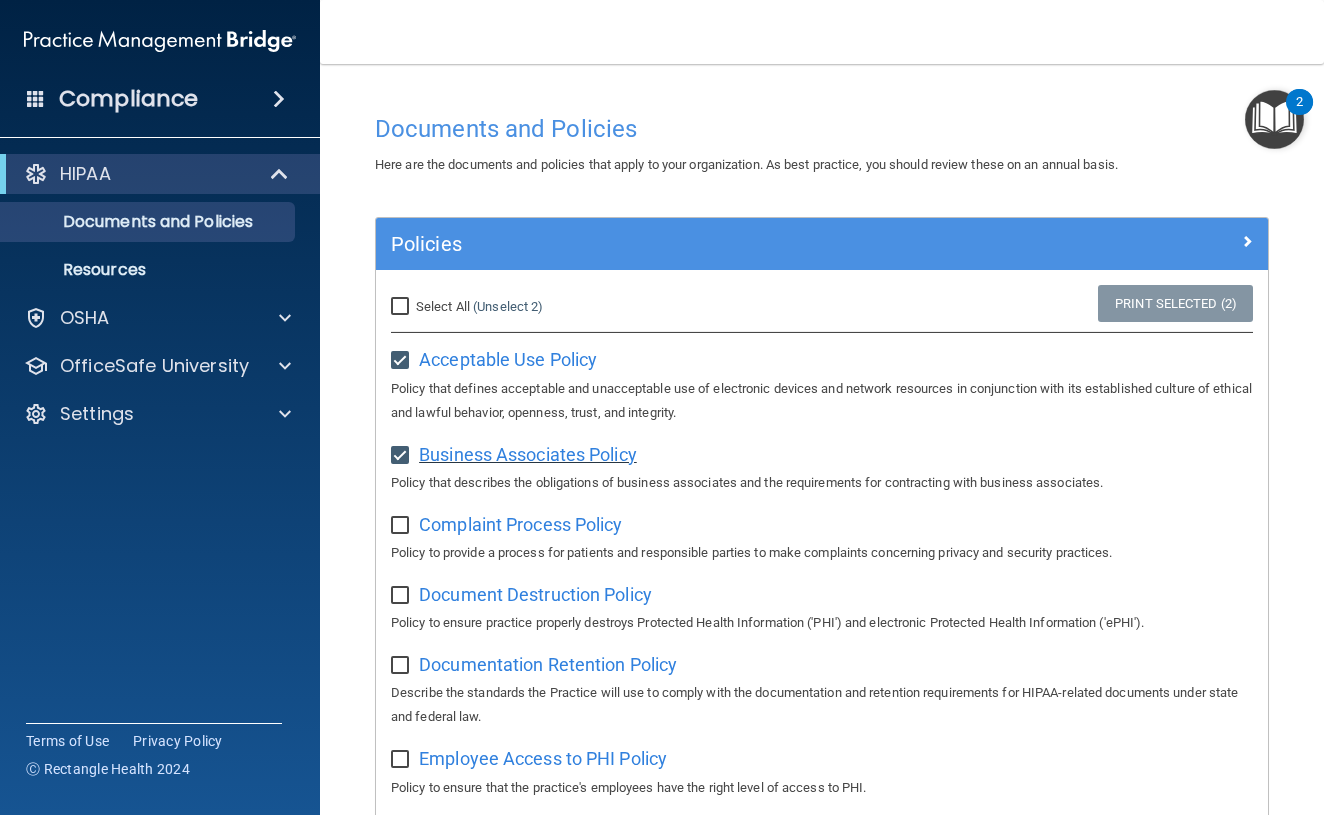 click on "Business Associates Policy" at bounding box center [528, 454] 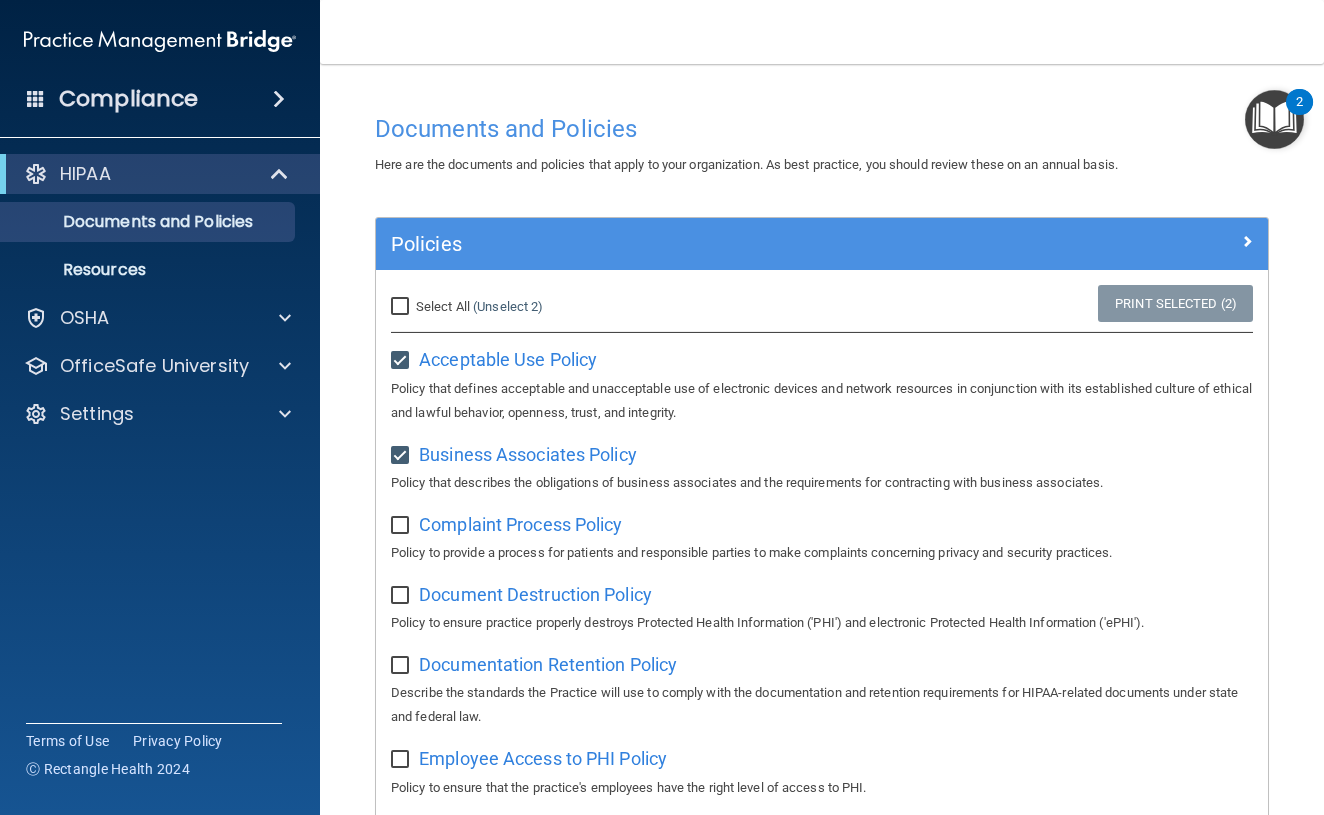 click at bounding box center [402, 526] 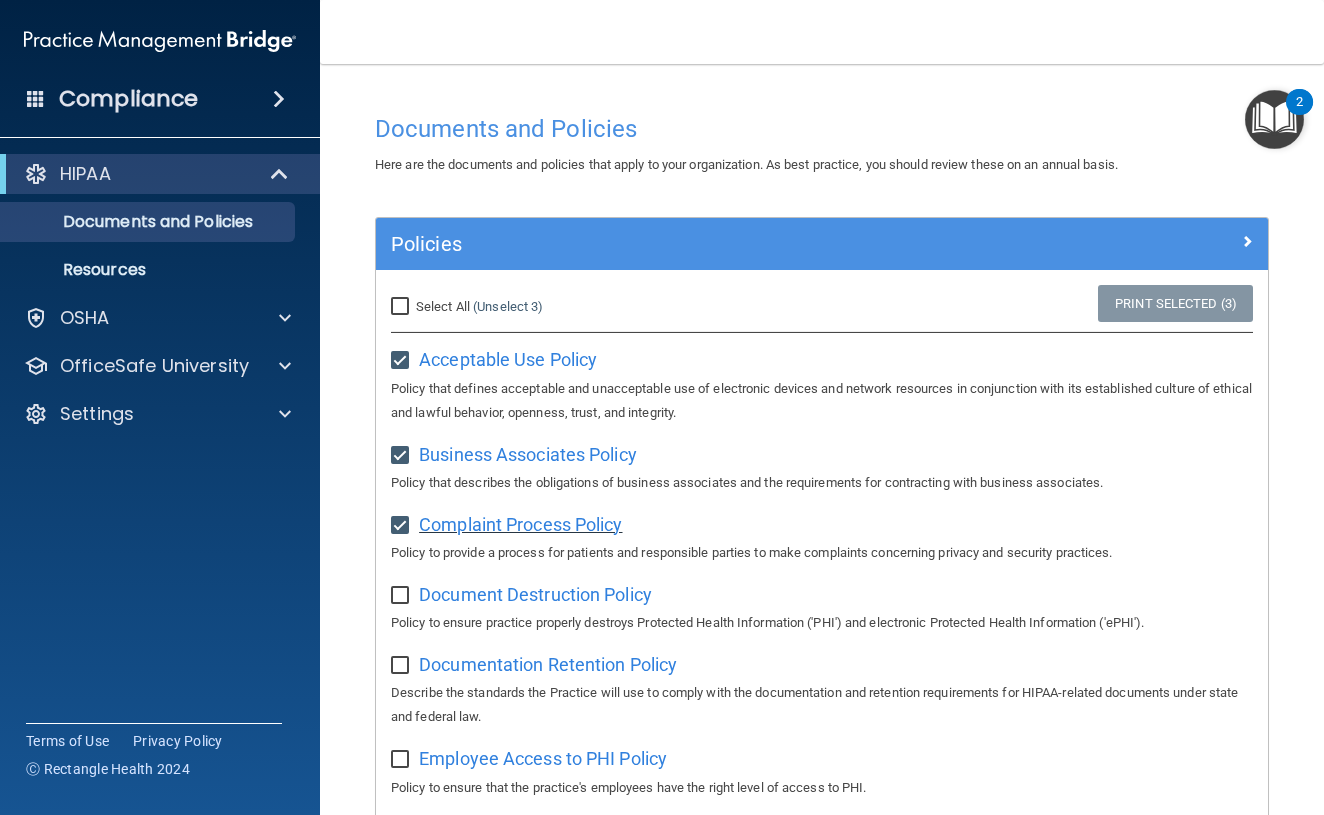 click on "Complaint Process Policy" at bounding box center [520, 524] 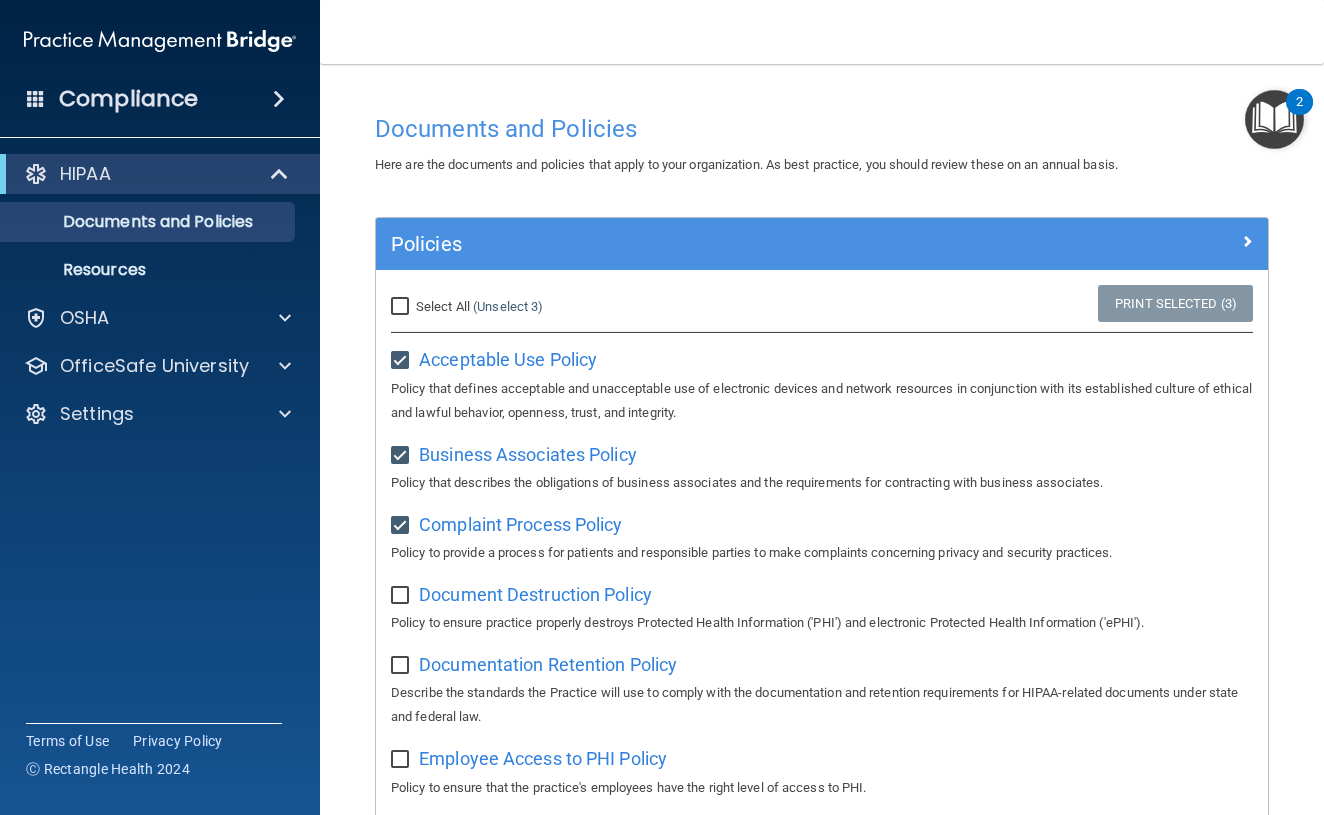 click at bounding box center (402, 596) 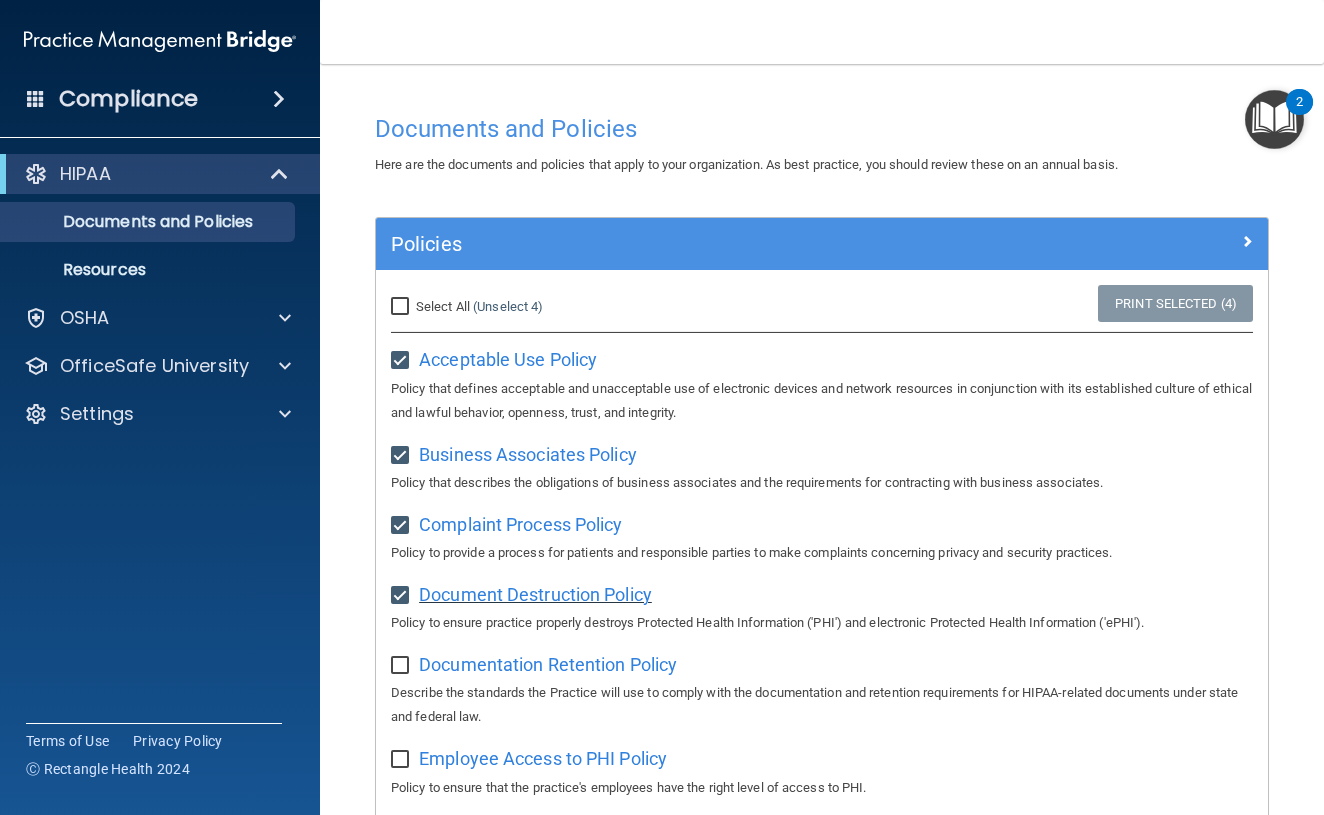 click on "Document Destruction Policy" at bounding box center [535, 594] 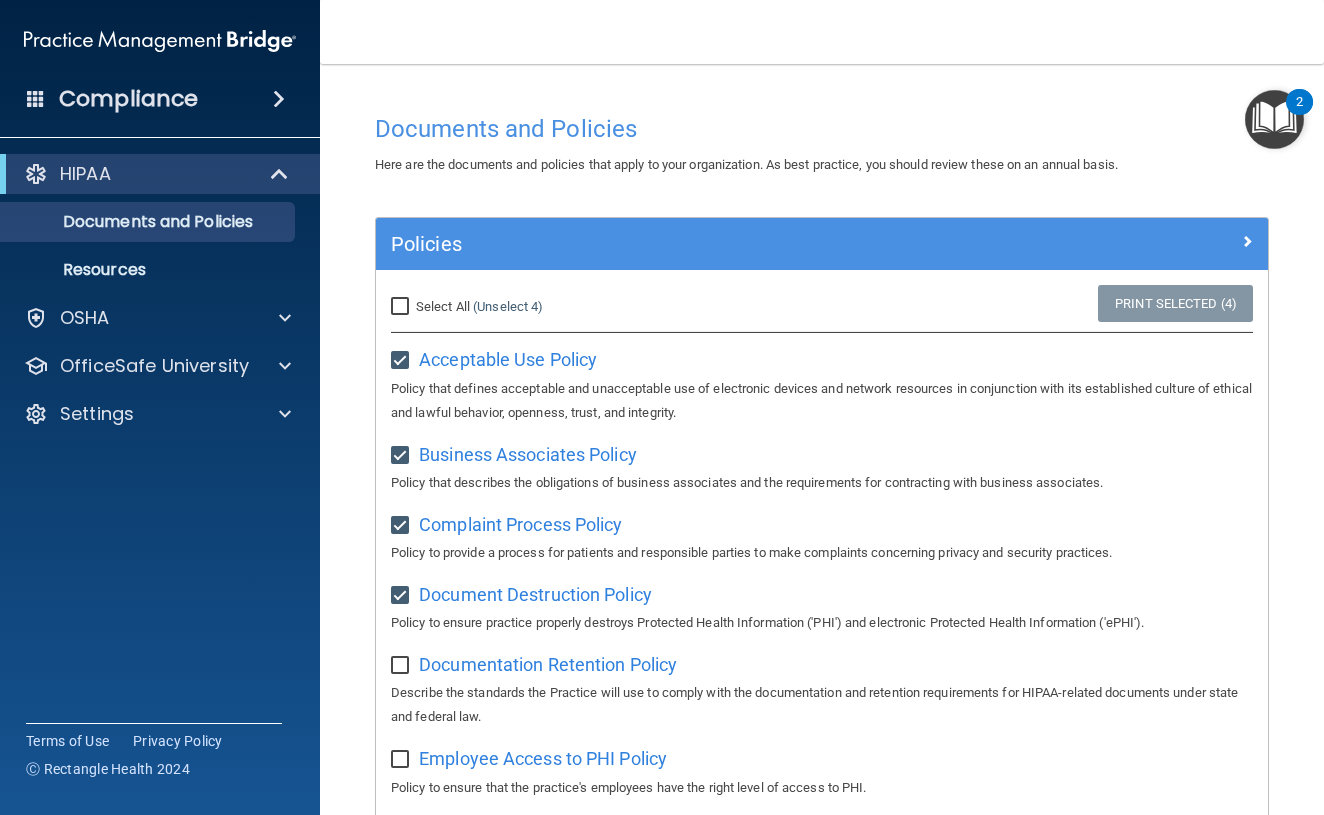 click at bounding box center [402, 666] 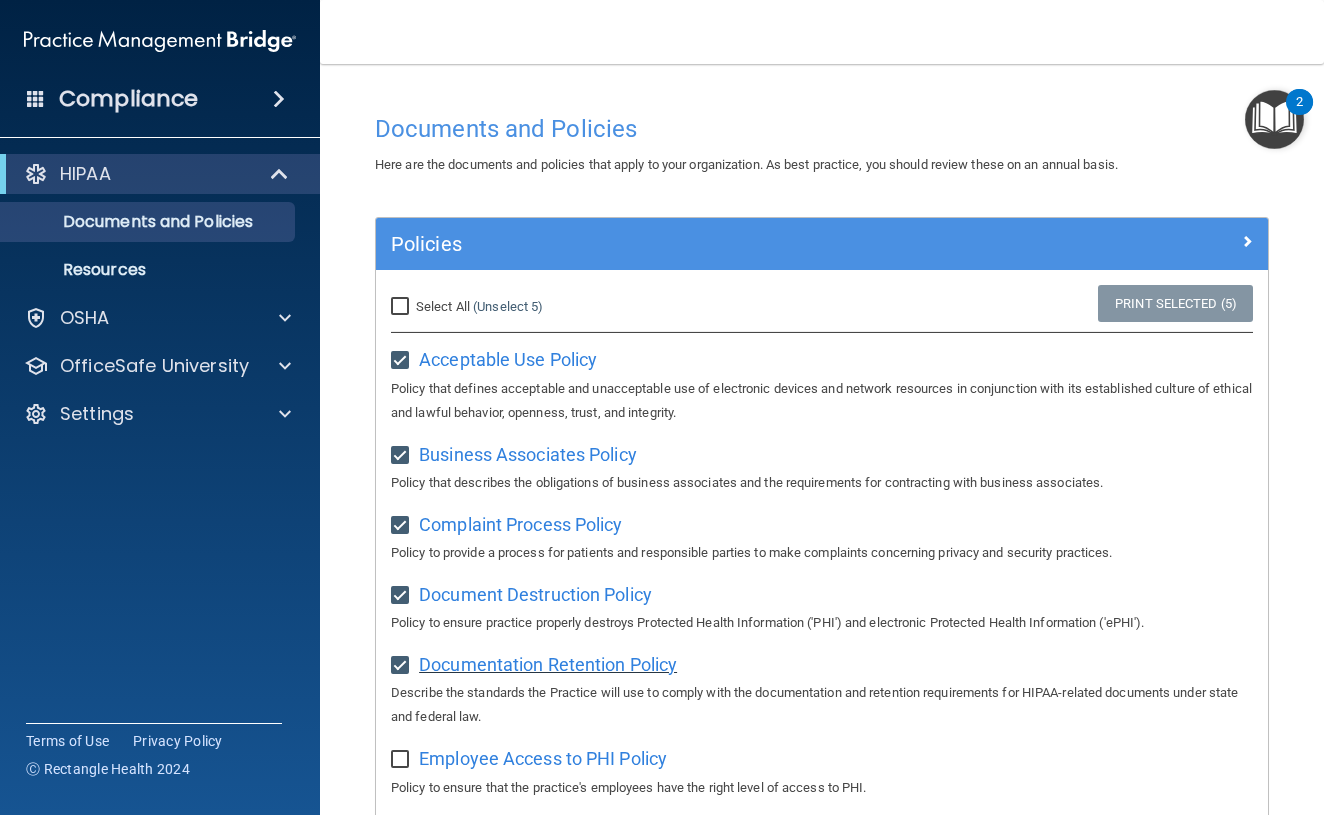 click on "Documentation Retention Policy" at bounding box center [548, 664] 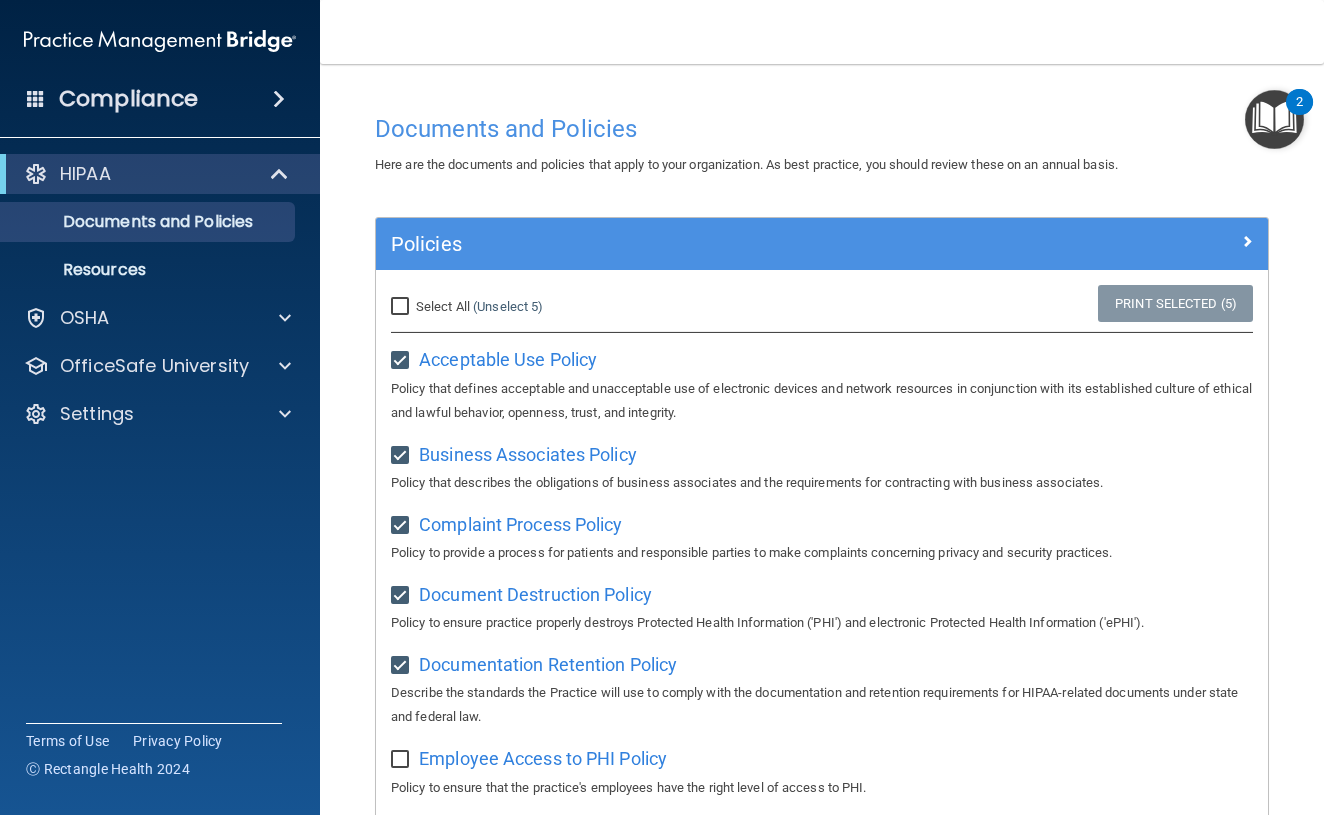 click at bounding box center [402, 760] 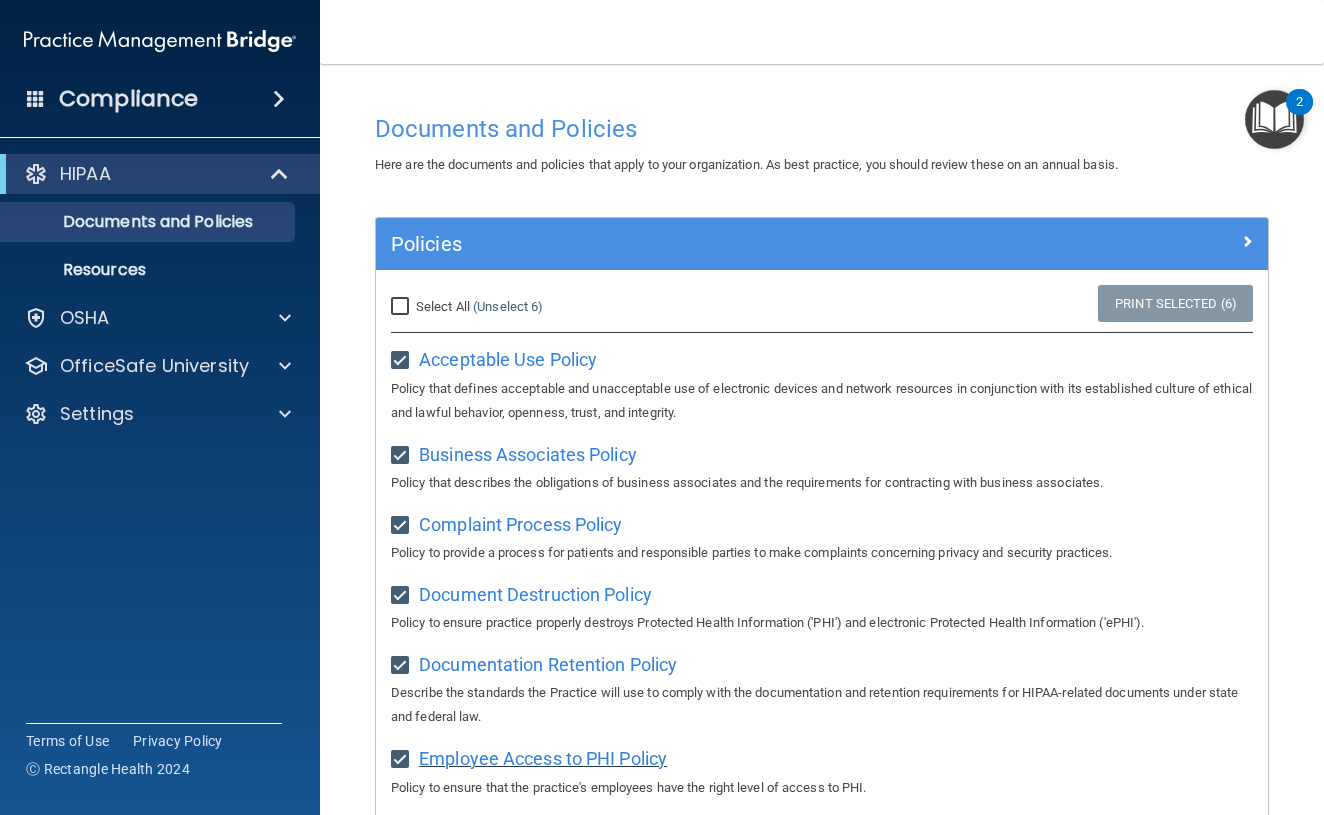 click on "Employee Access to PHI Policy" at bounding box center (543, 758) 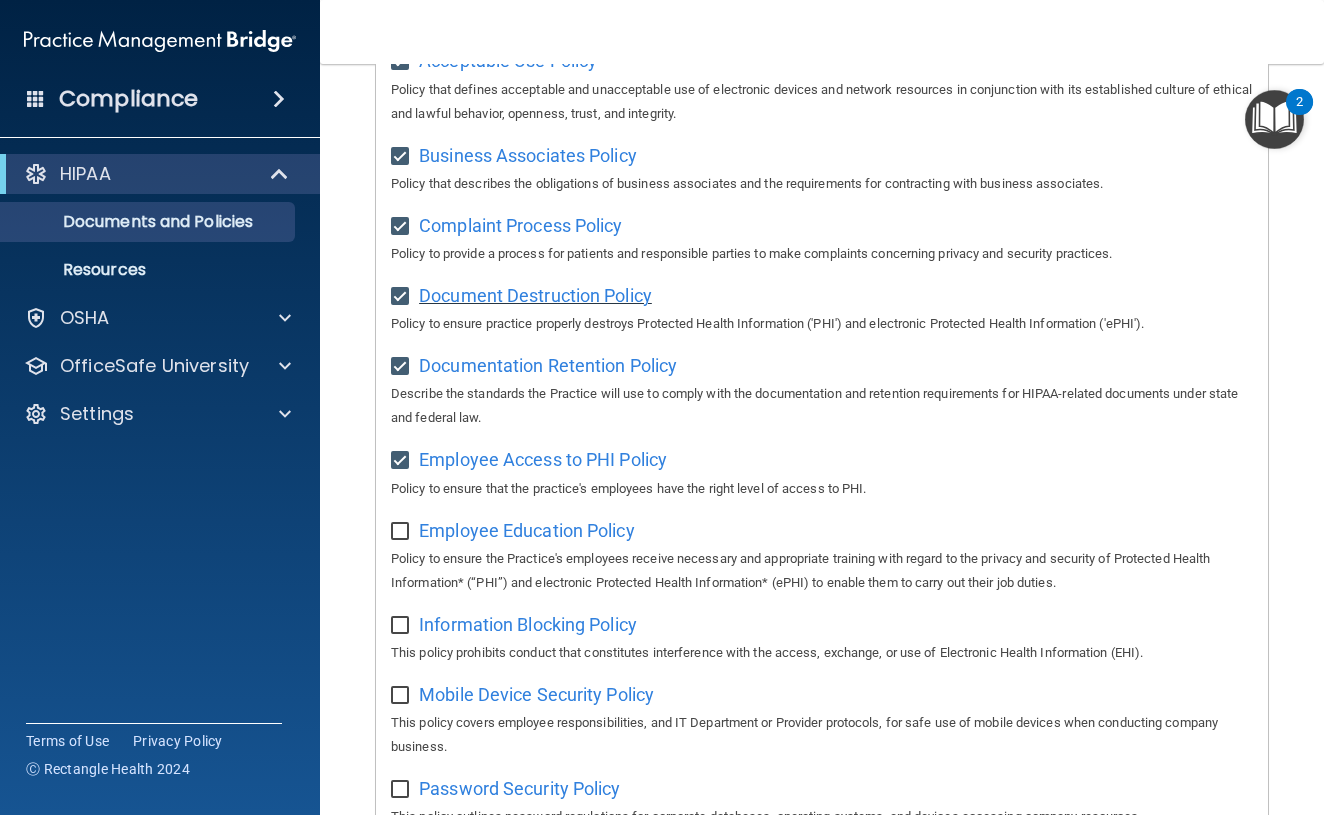 scroll, scrollTop: 307, scrollLeft: 0, axis: vertical 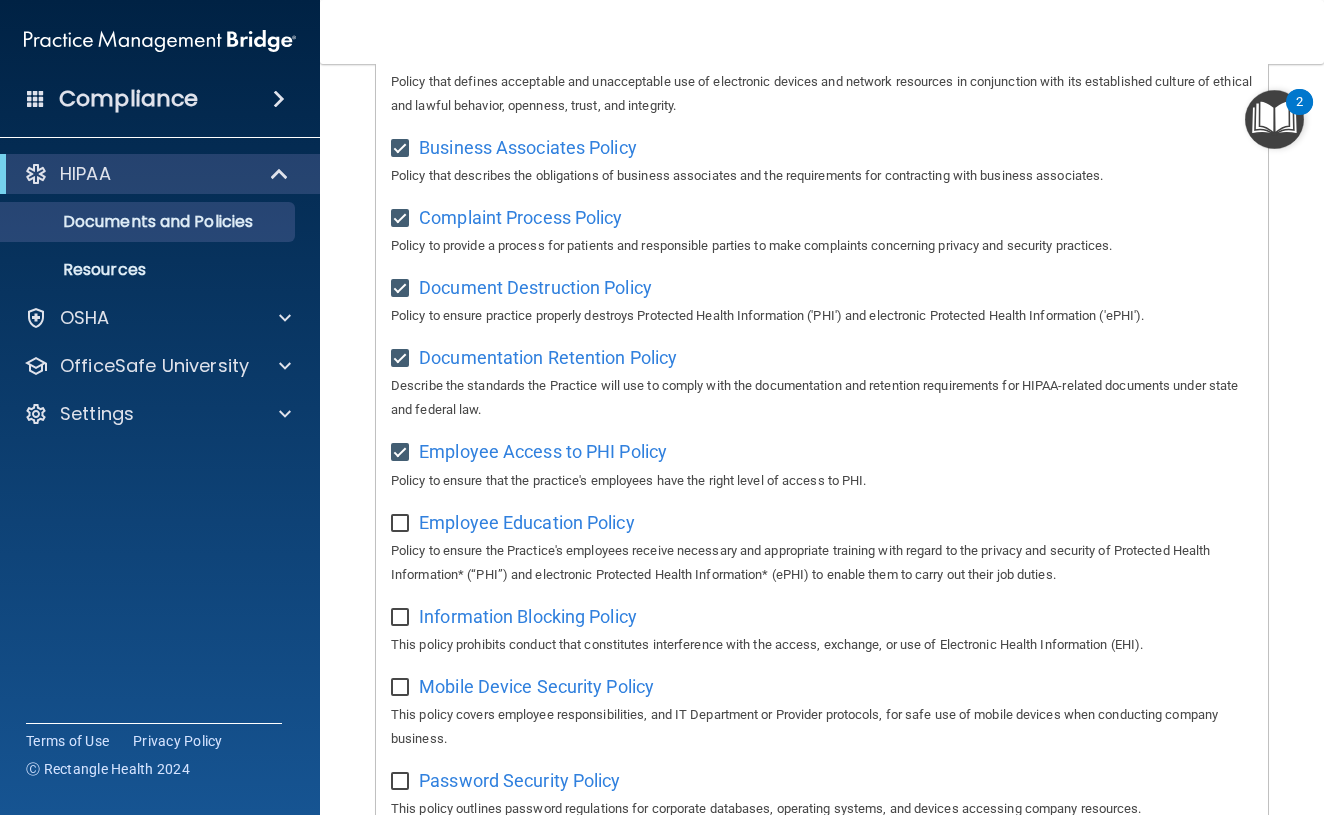 click at bounding box center (402, 524) 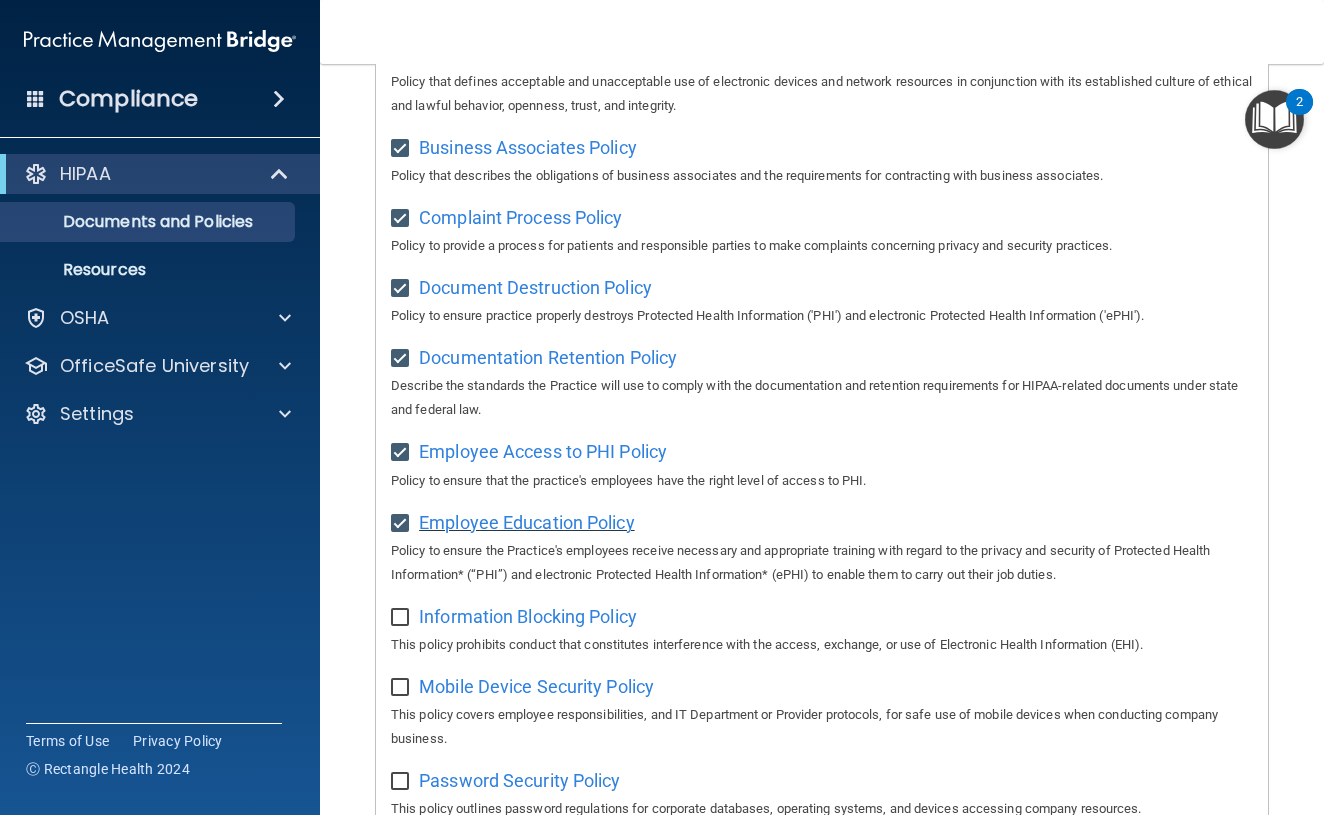 click on "Employee Education Policy" at bounding box center (527, 522) 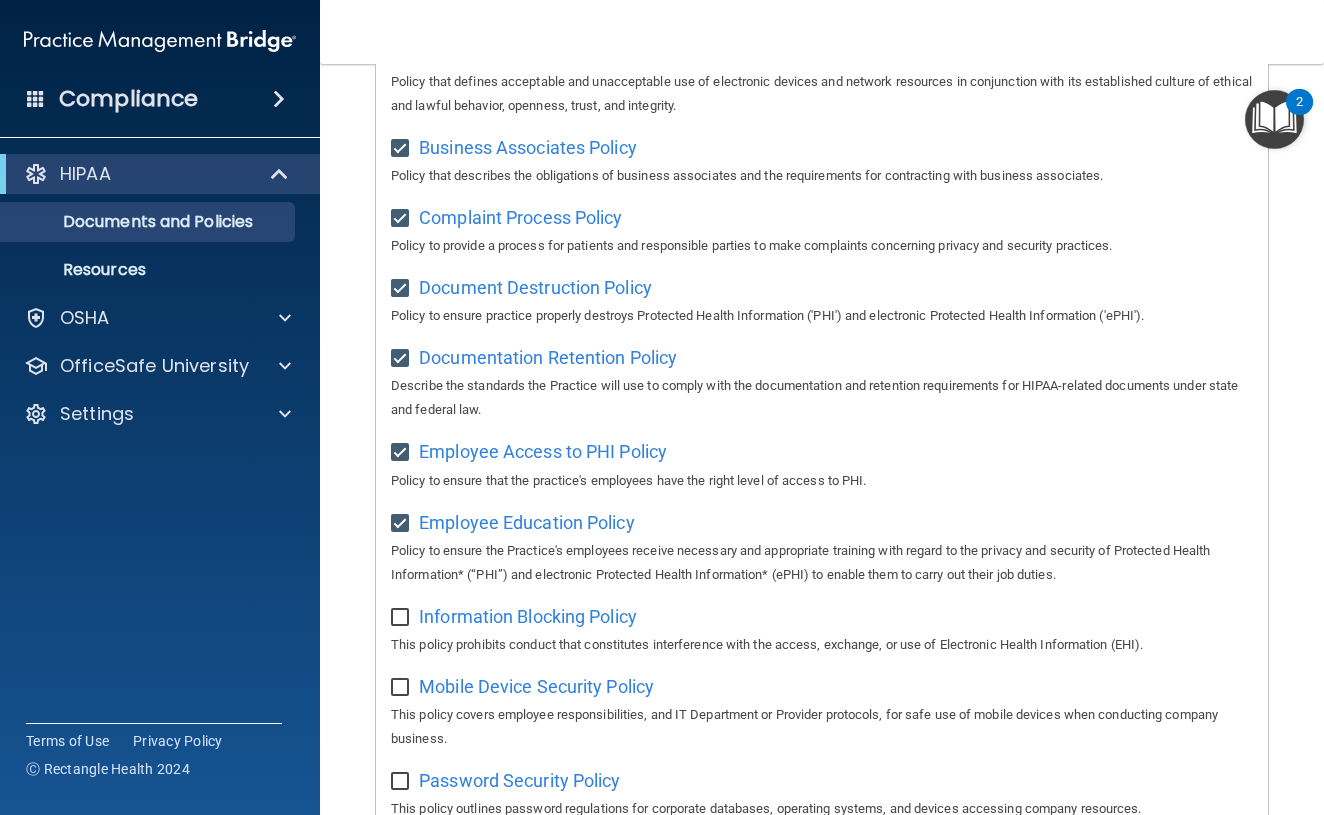 click at bounding box center [402, 618] 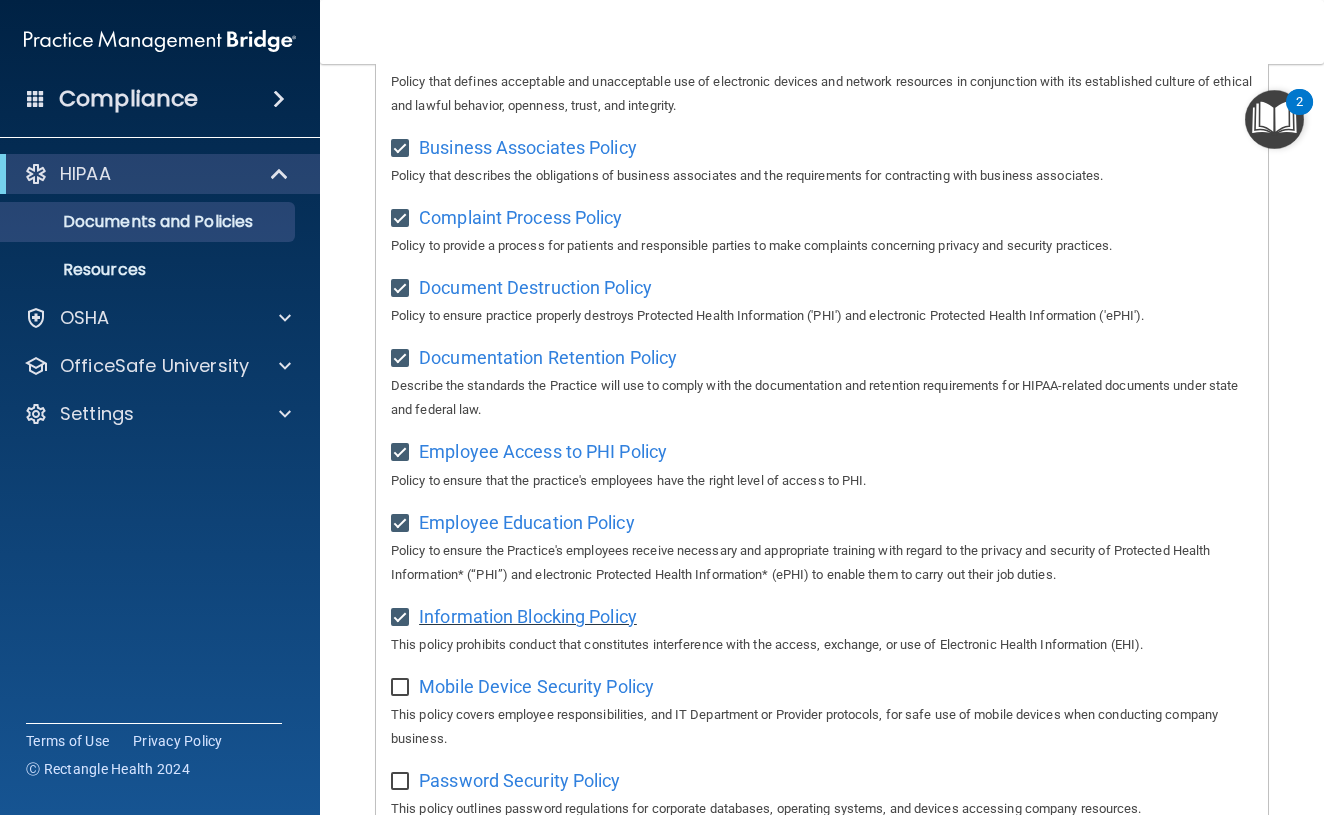 click on "Information Blocking Policy" at bounding box center [528, 616] 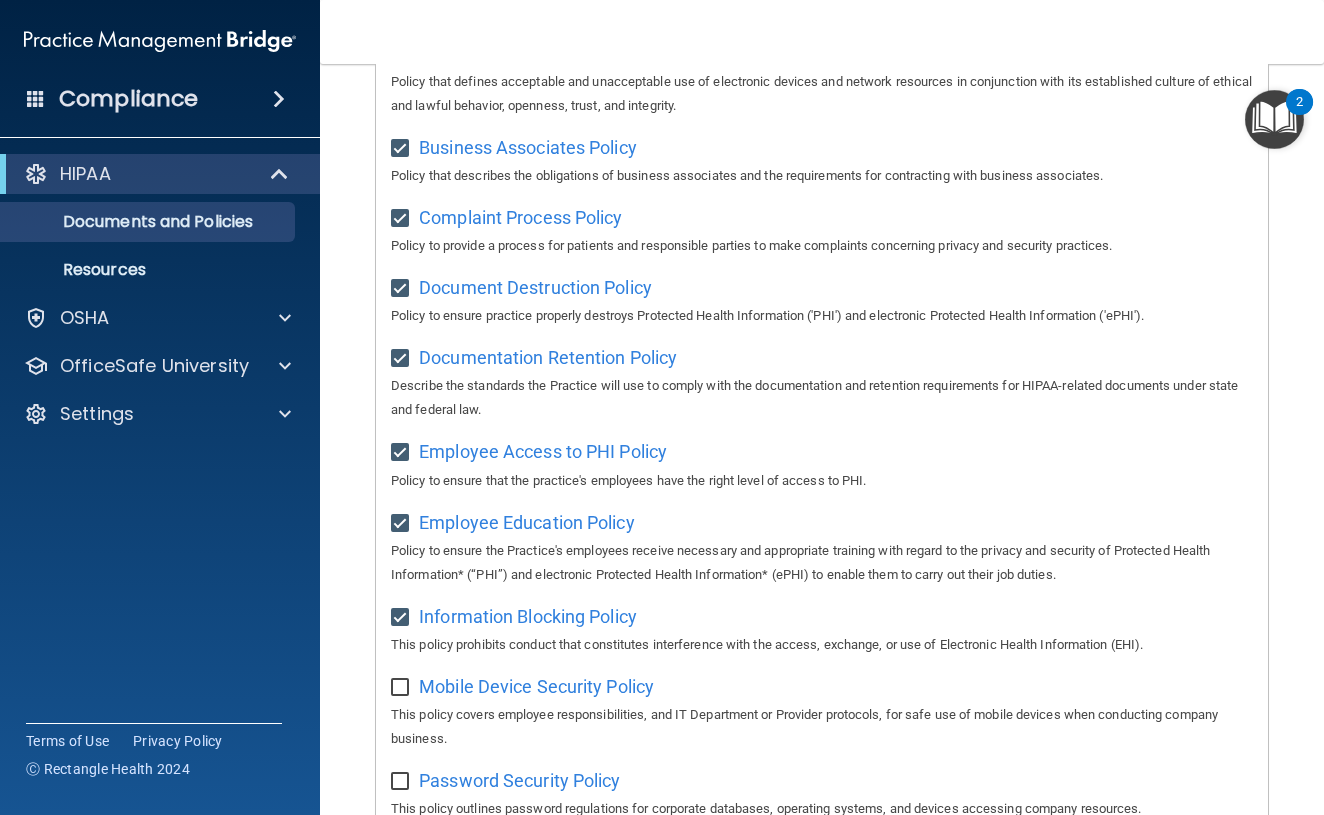 click at bounding box center (402, 688) 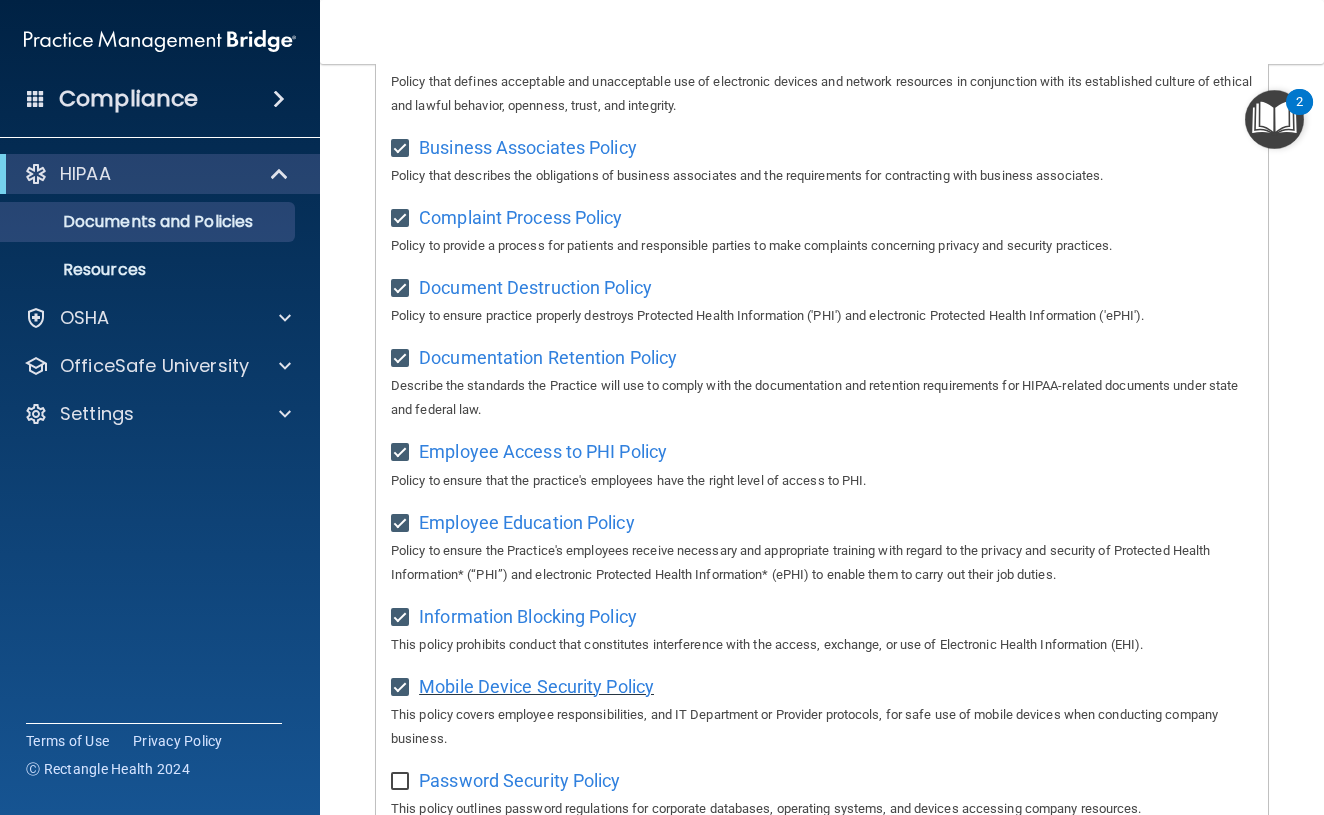 click on "Mobile Device Security Policy" at bounding box center (536, 686) 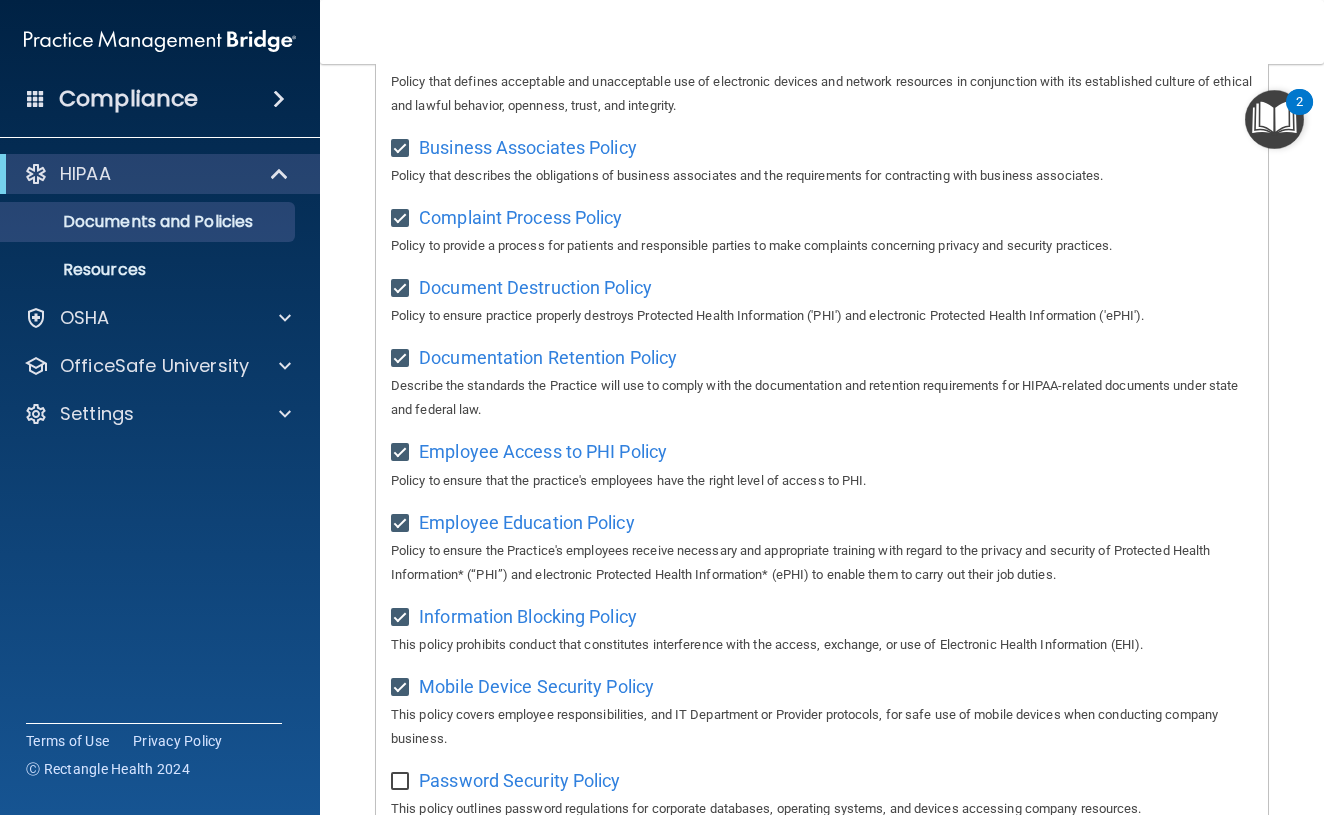 click at bounding box center [402, 782] 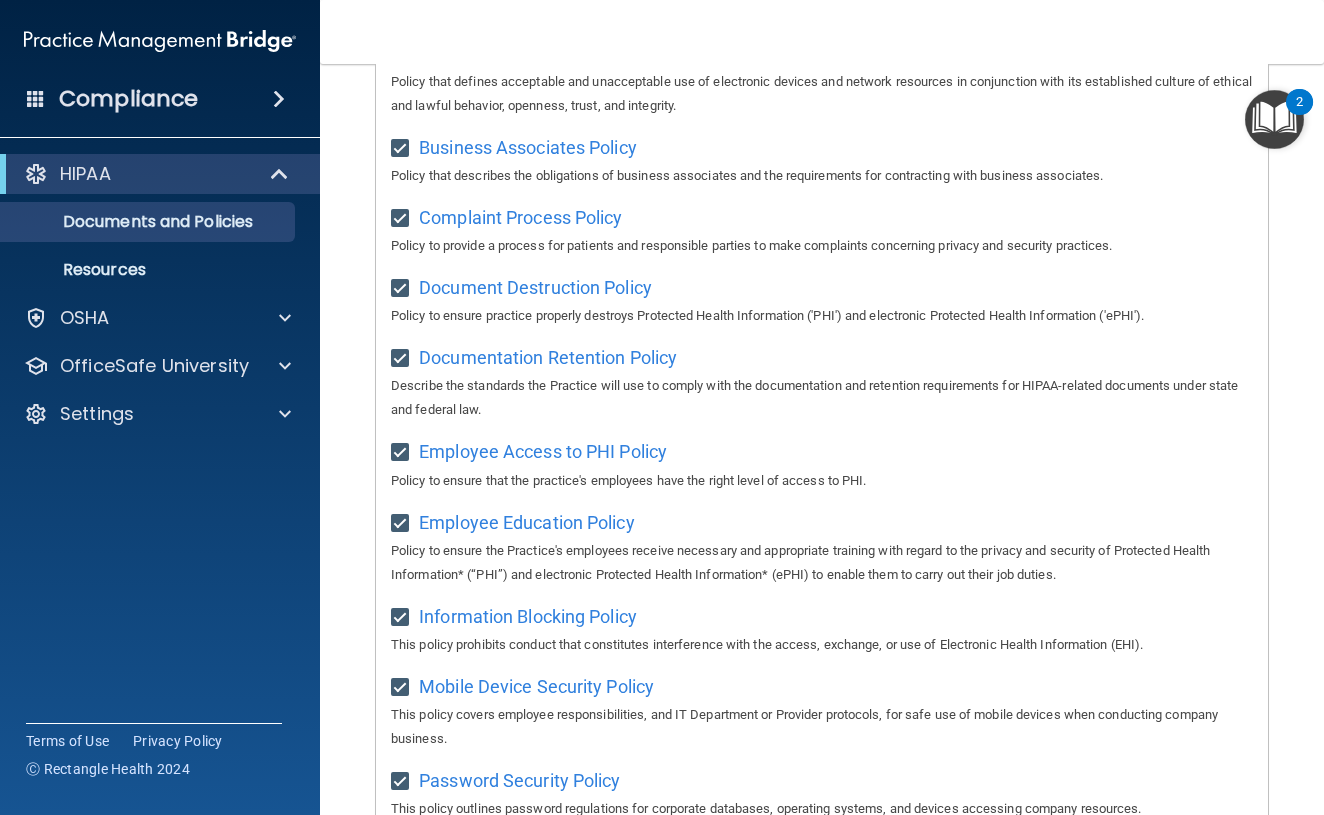 click on "Password Security Policy                         This policy outlines password regulations for corporate databases, operating systems, and devices accessing company resources." at bounding box center [822, 792] 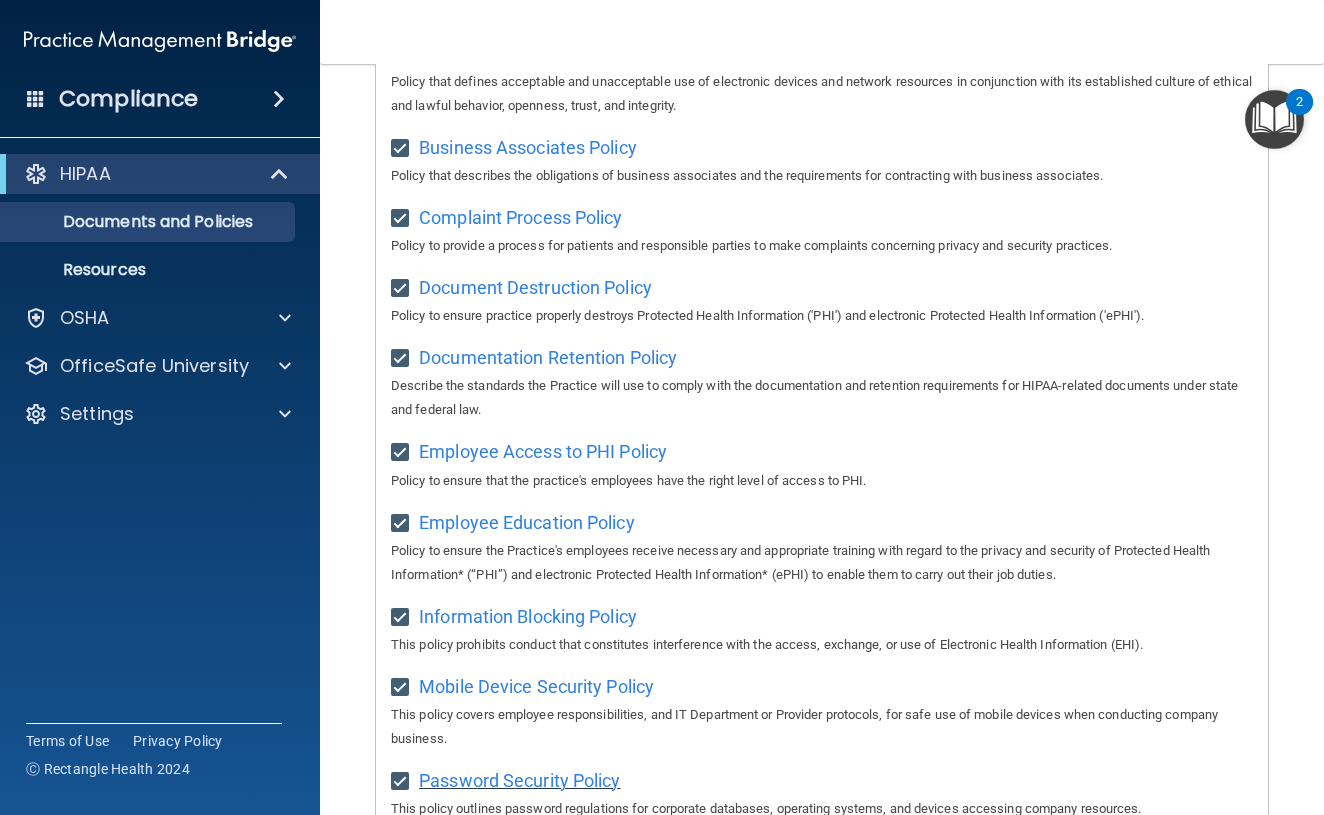 click on "Password Security Policy" at bounding box center (519, 780) 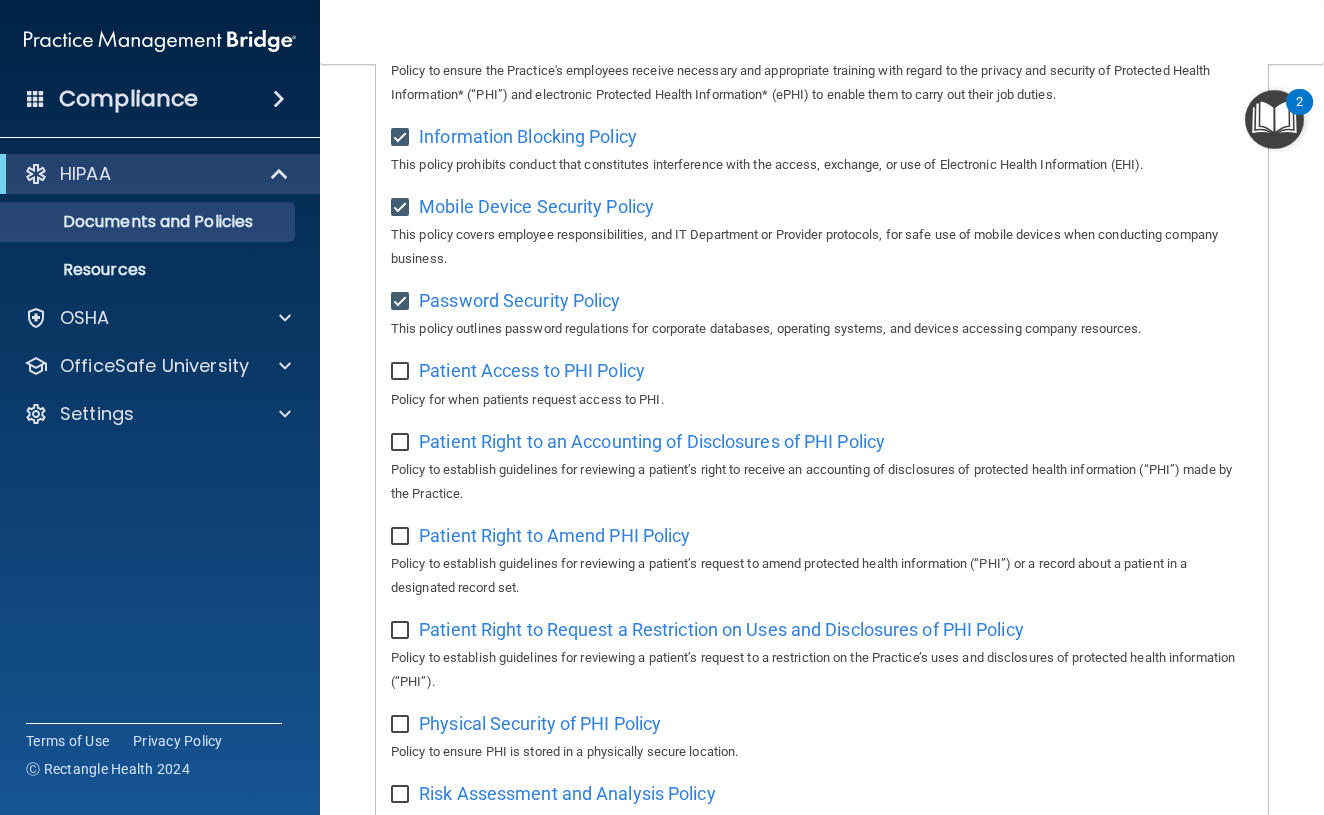 scroll, scrollTop: 790, scrollLeft: 0, axis: vertical 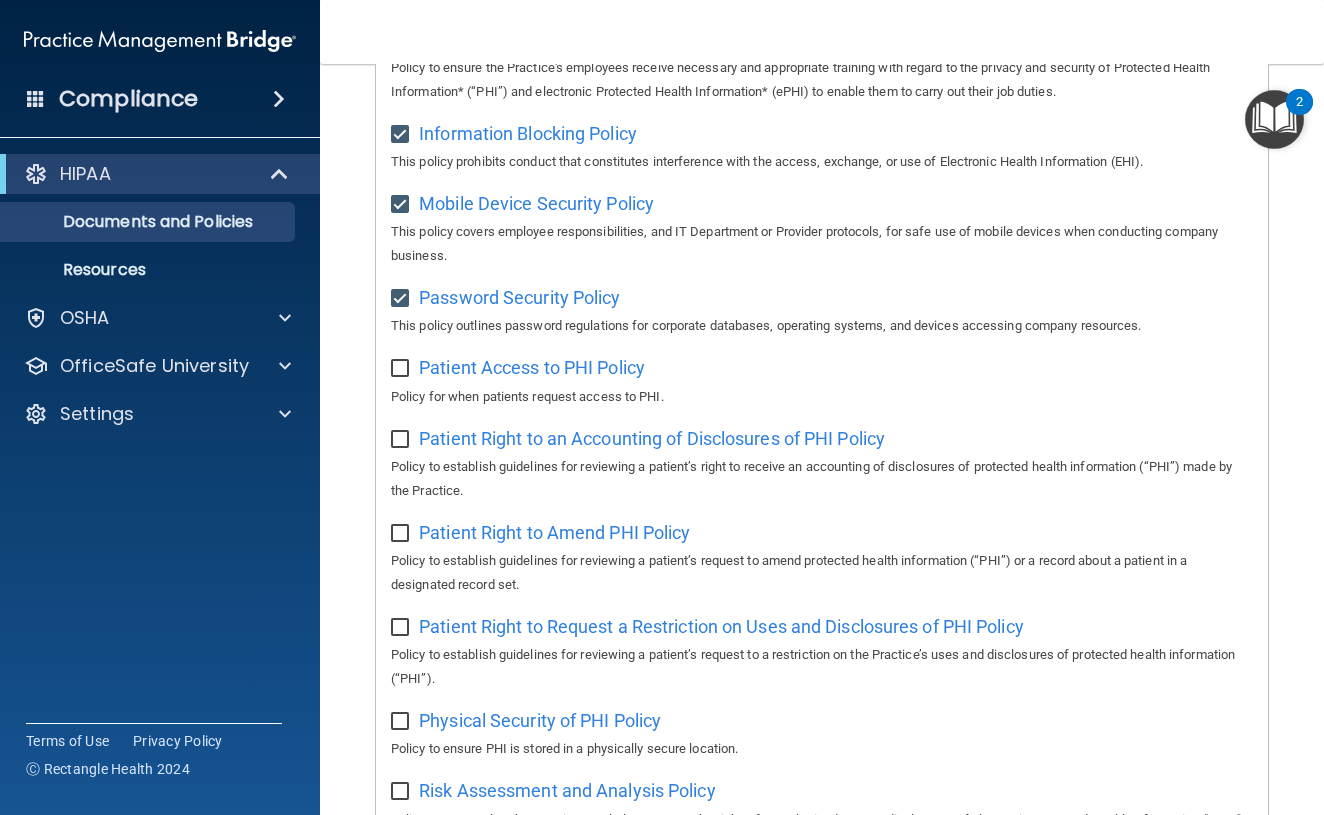 click at bounding box center (402, 369) 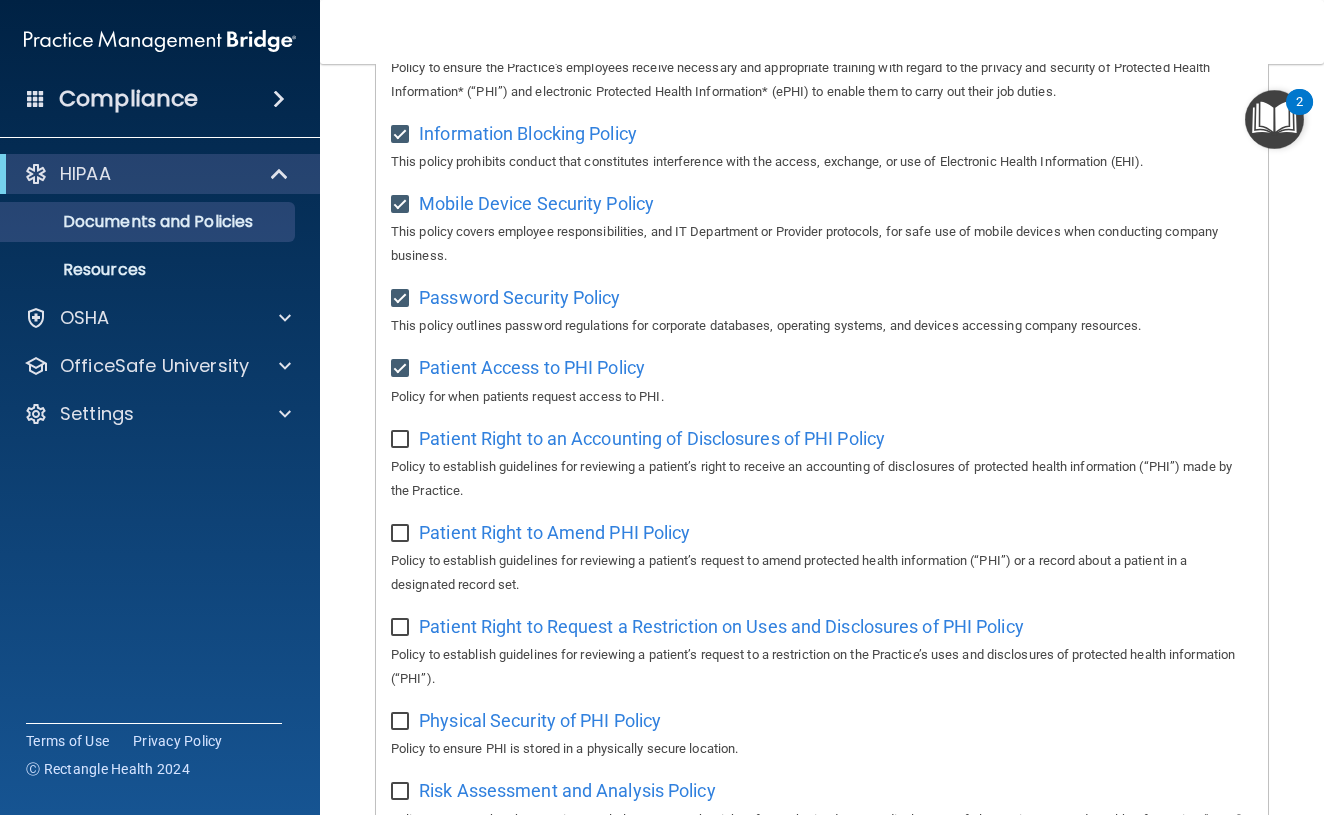 click at bounding box center [402, 440] 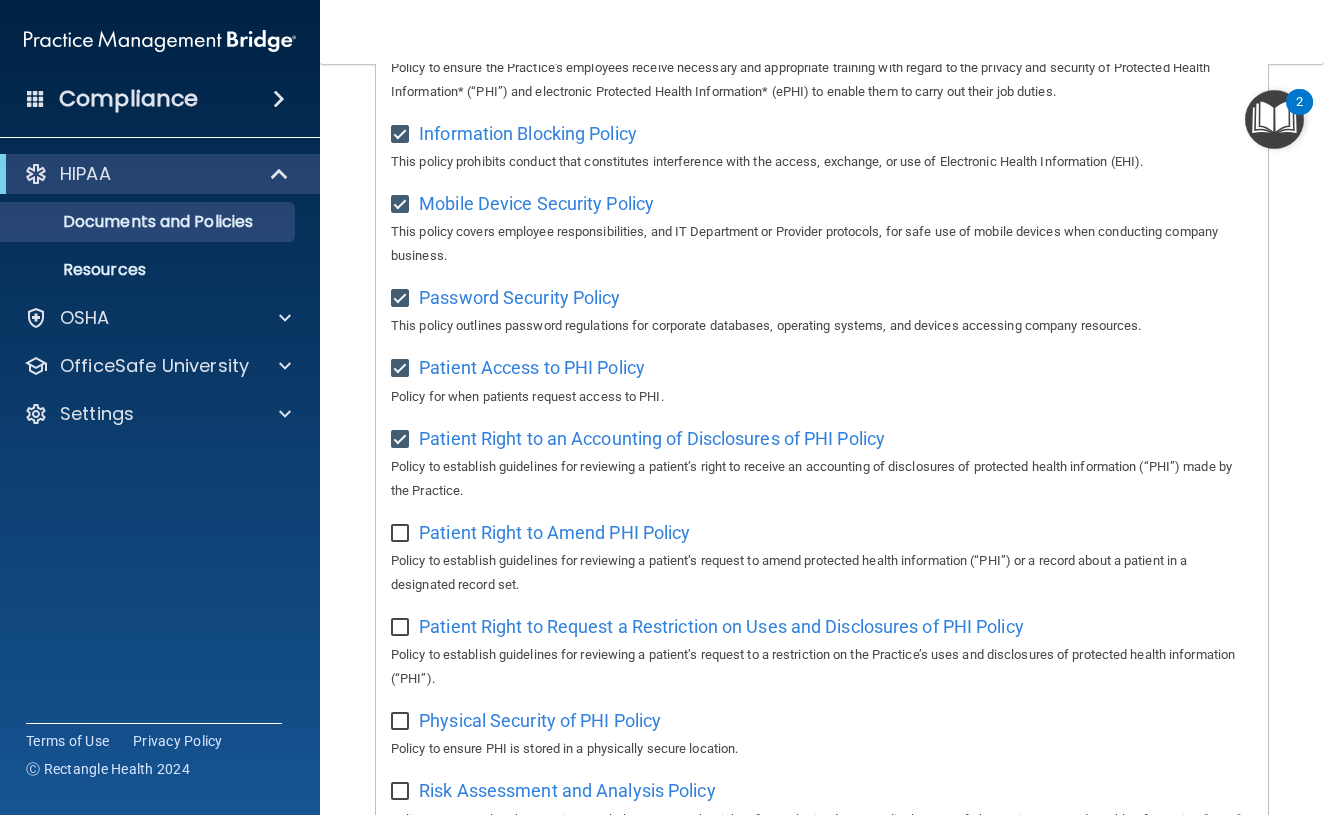 click at bounding box center (402, 534) 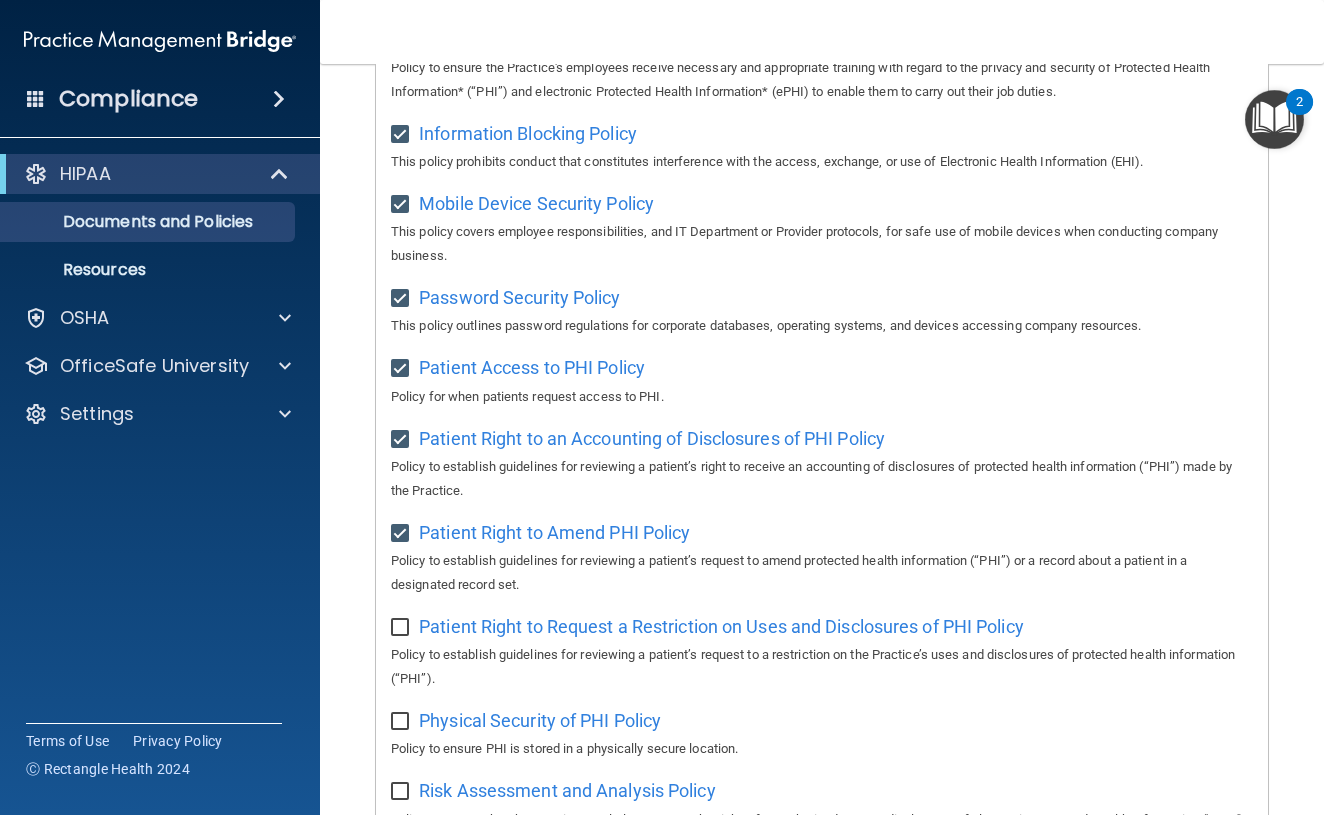 click at bounding box center (402, 628) 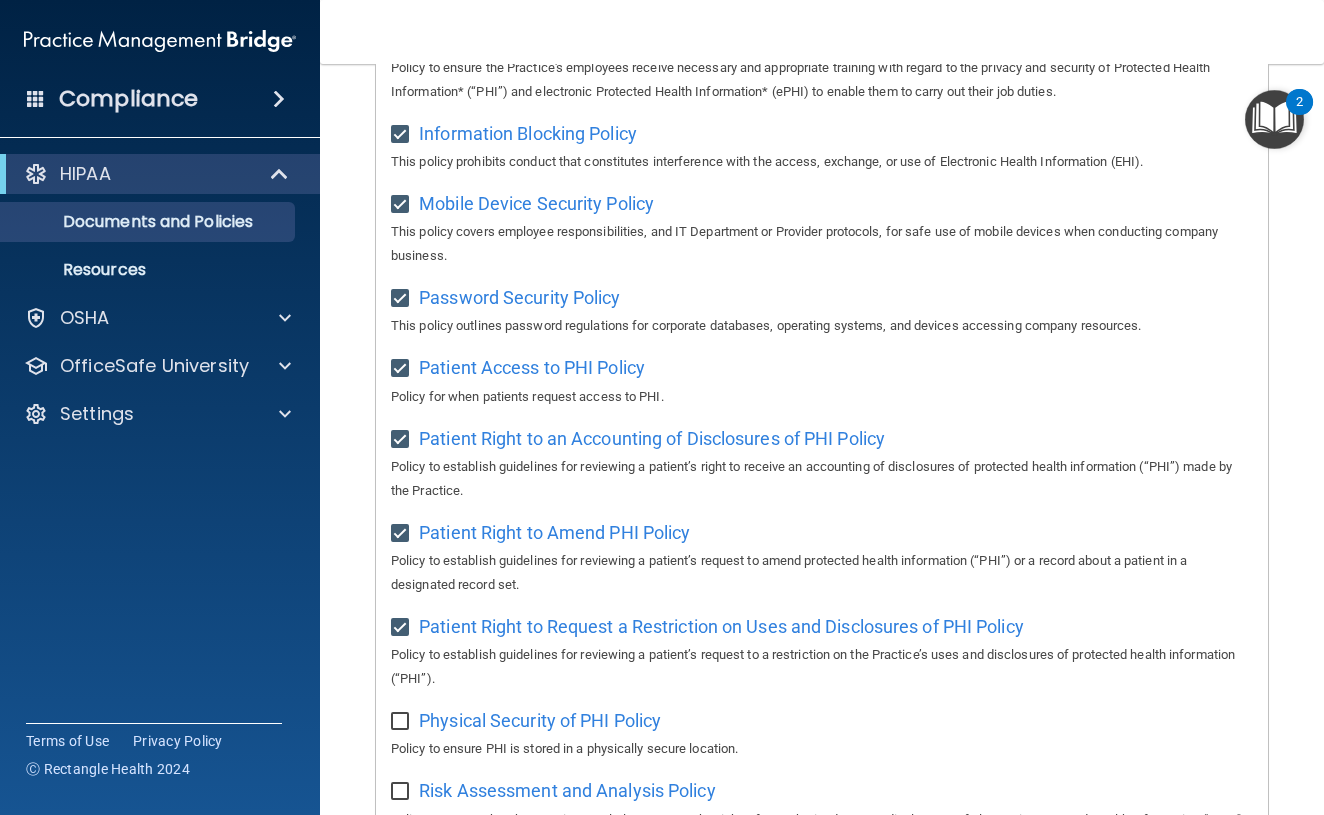 scroll, scrollTop: 795, scrollLeft: 0, axis: vertical 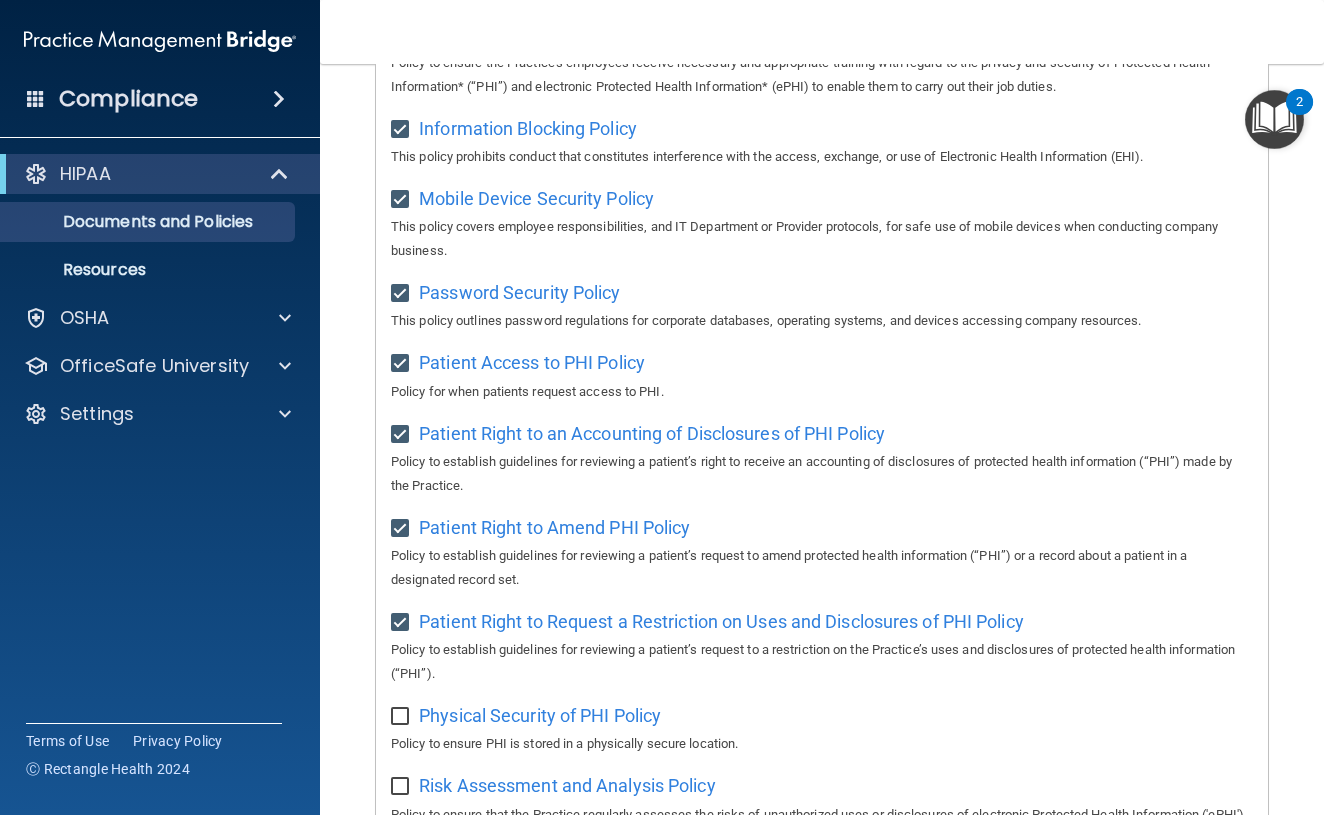 click at bounding box center [402, 717] 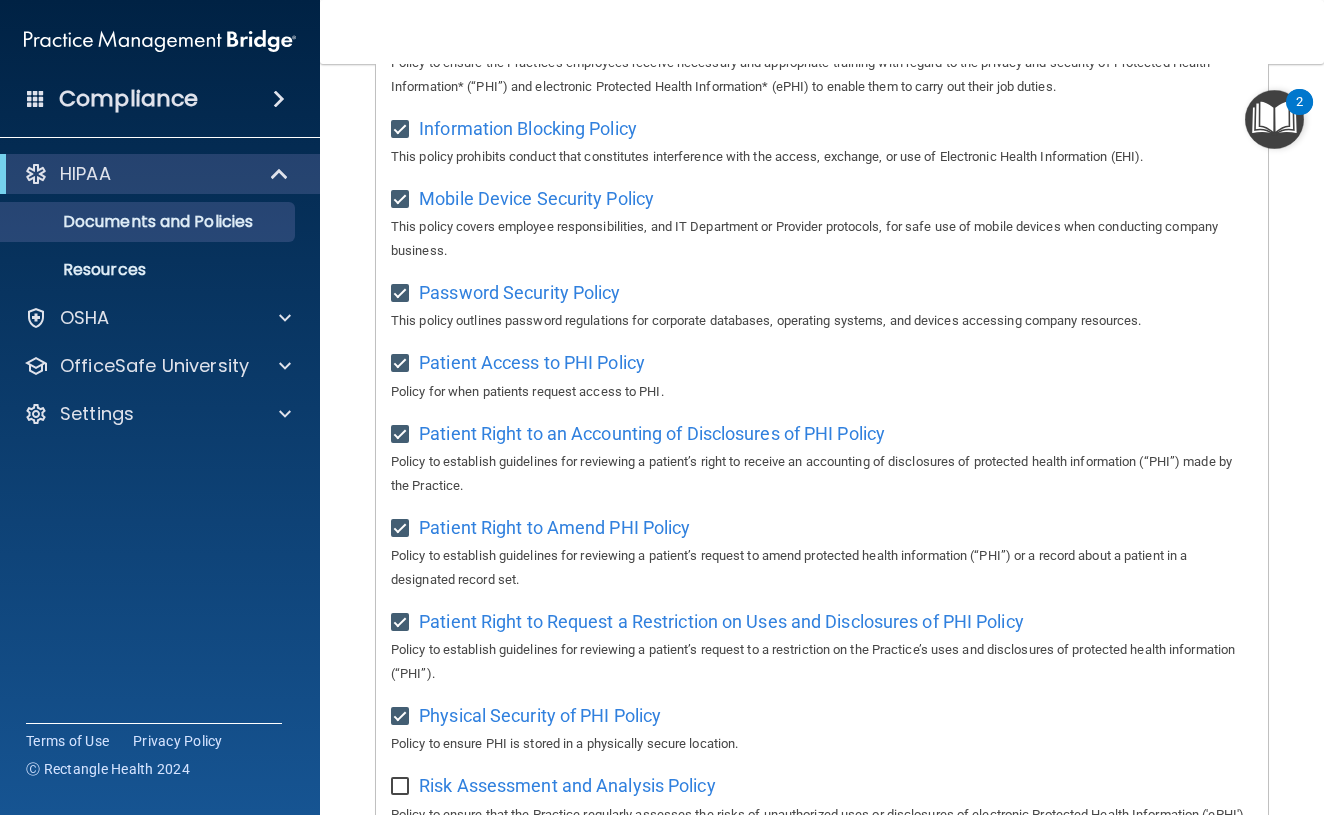 click at bounding box center [402, 787] 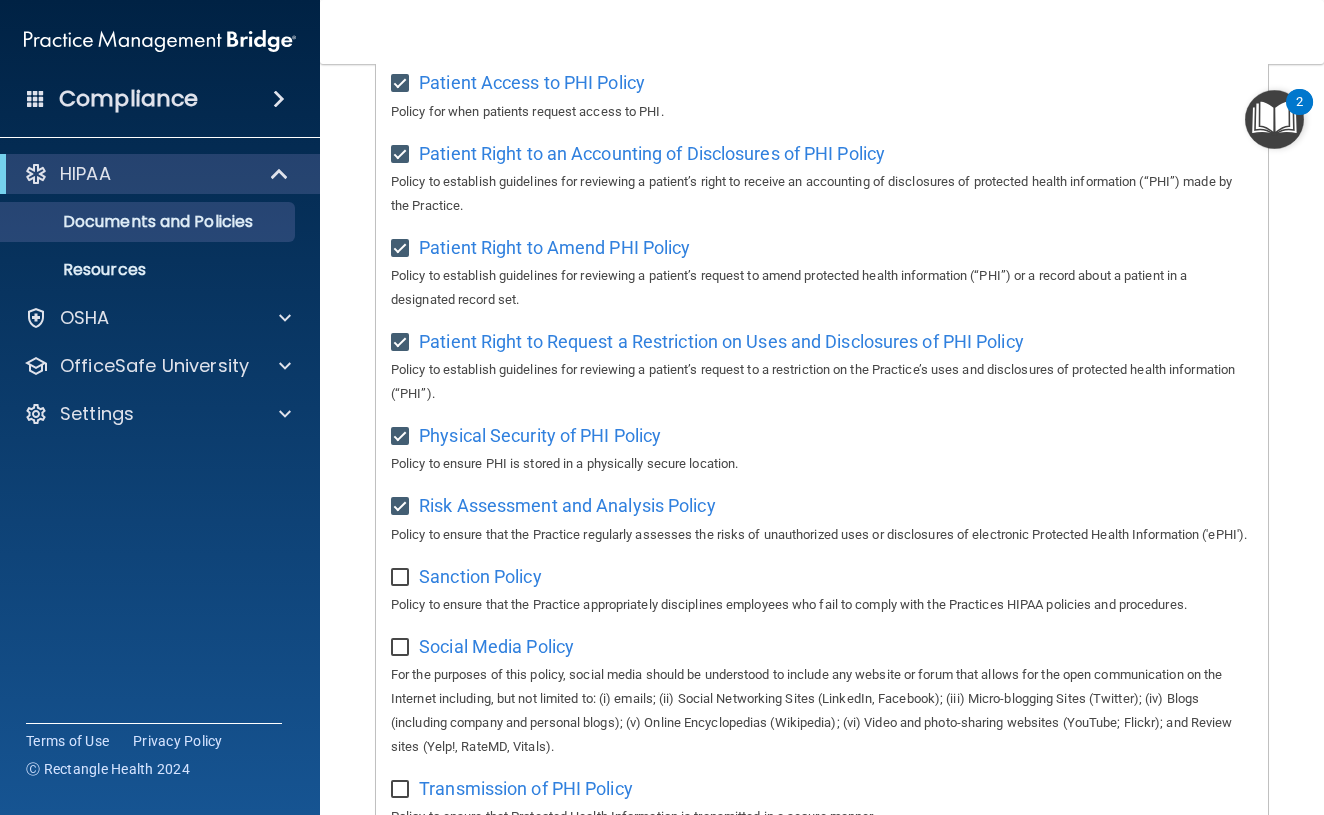 scroll, scrollTop: 1085, scrollLeft: 0, axis: vertical 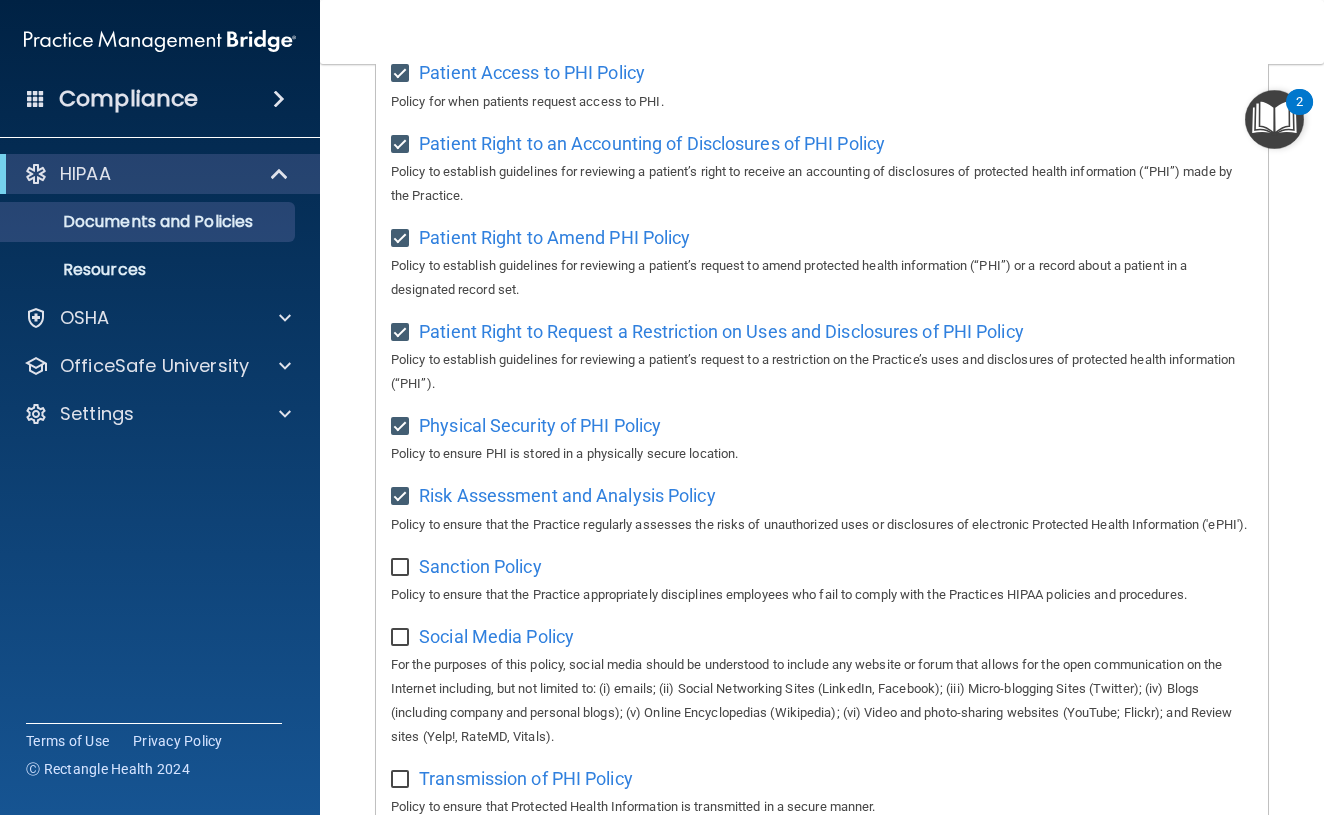 click at bounding box center (402, 568) 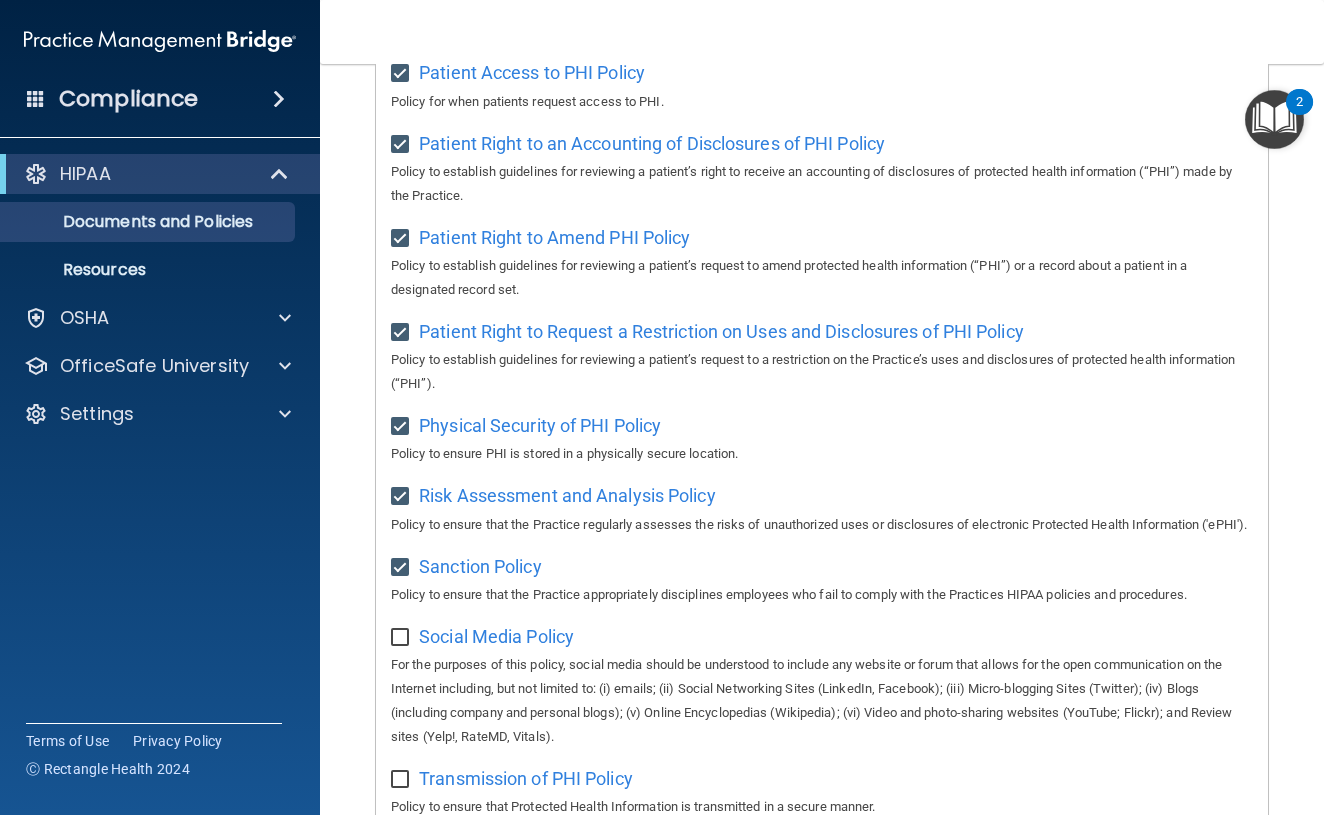click at bounding box center [402, 638] 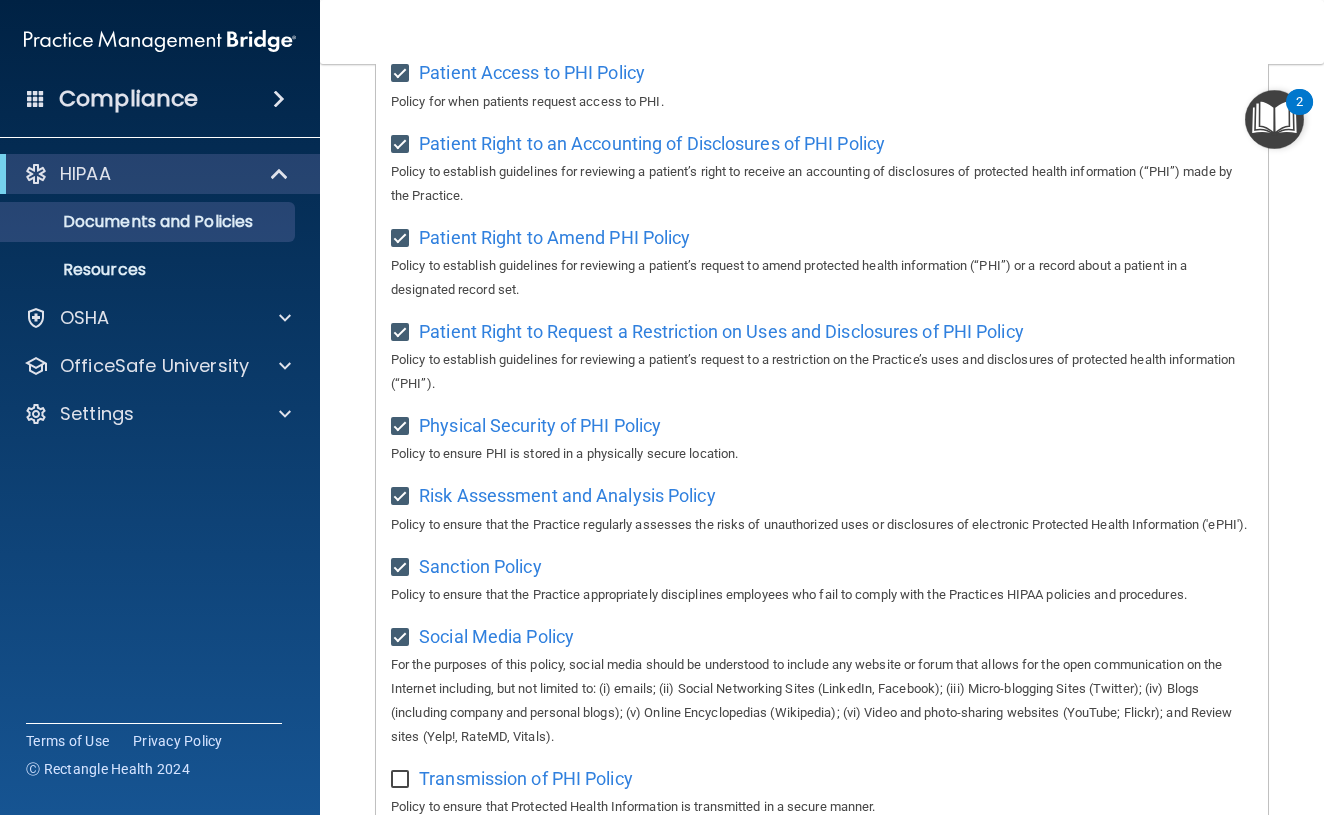 click at bounding box center (402, 780) 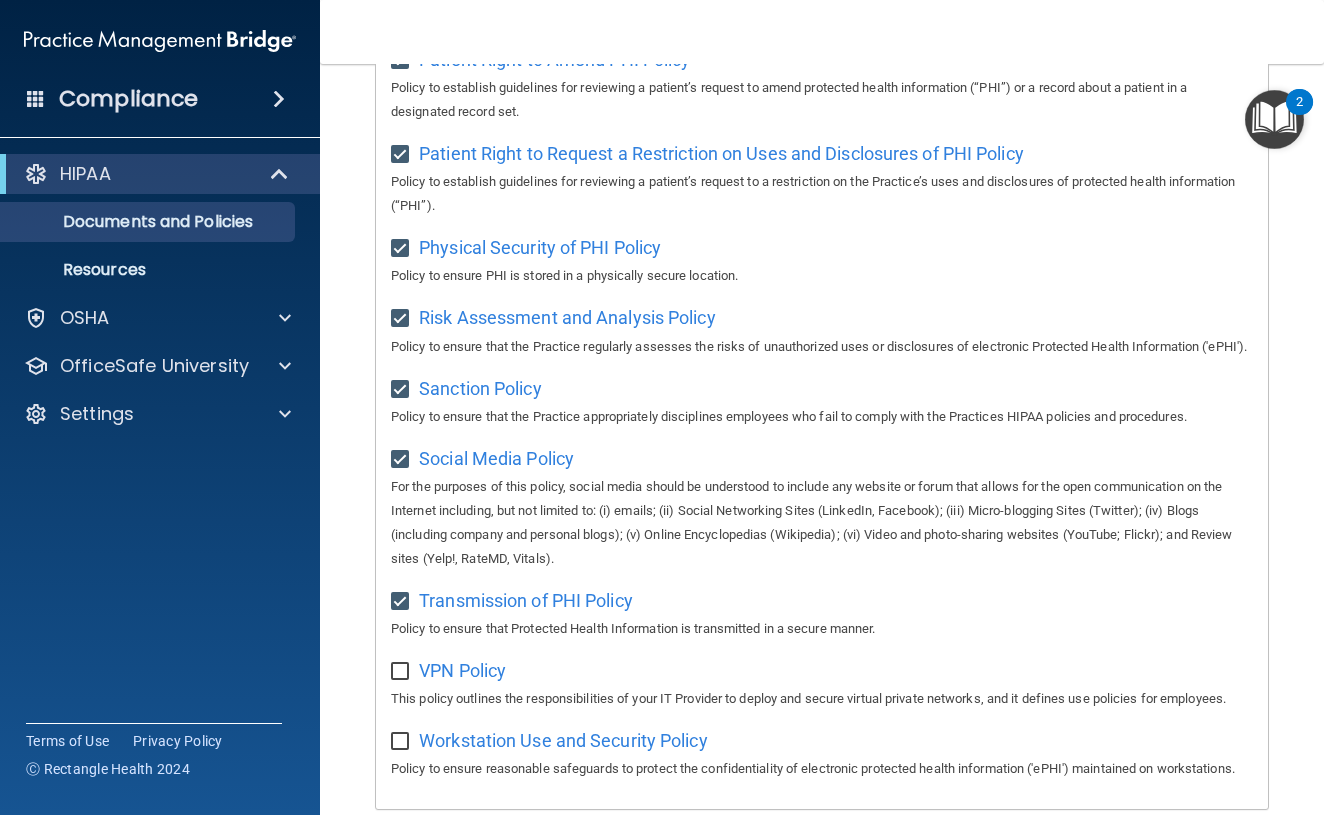 scroll, scrollTop: 1273, scrollLeft: 0, axis: vertical 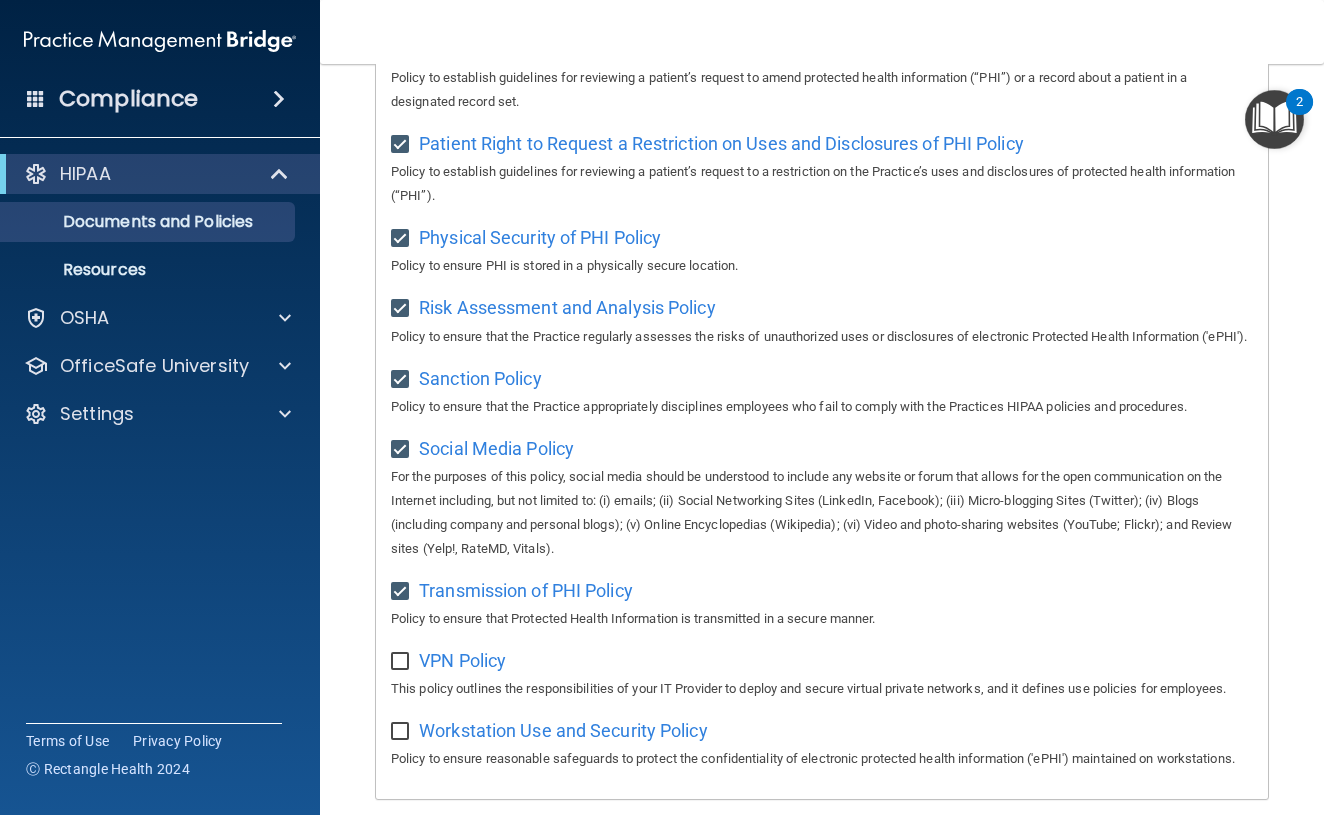 click at bounding box center [402, 662] 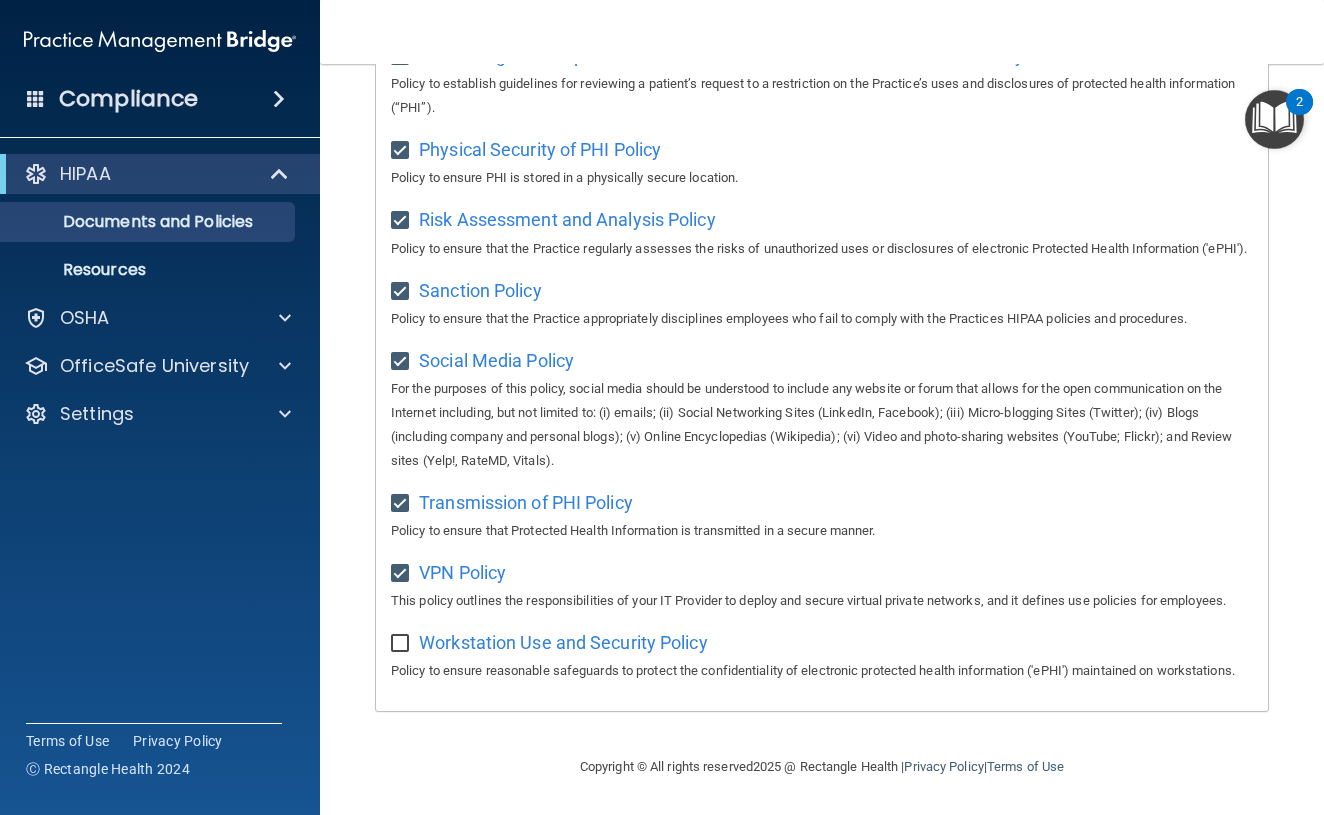 scroll, scrollTop: 1370, scrollLeft: 0, axis: vertical 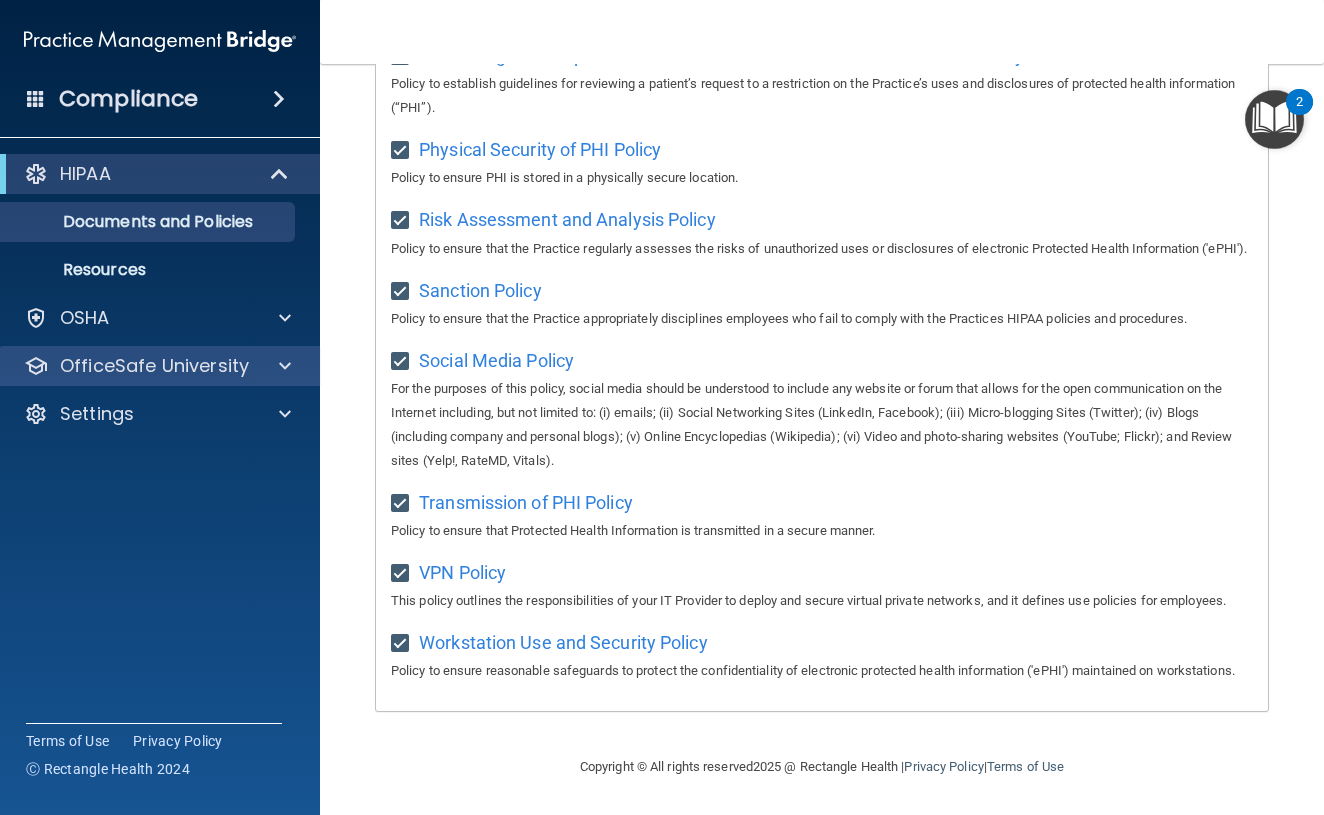 click on "OfficeSafe University" at bounding box center (154, 366) 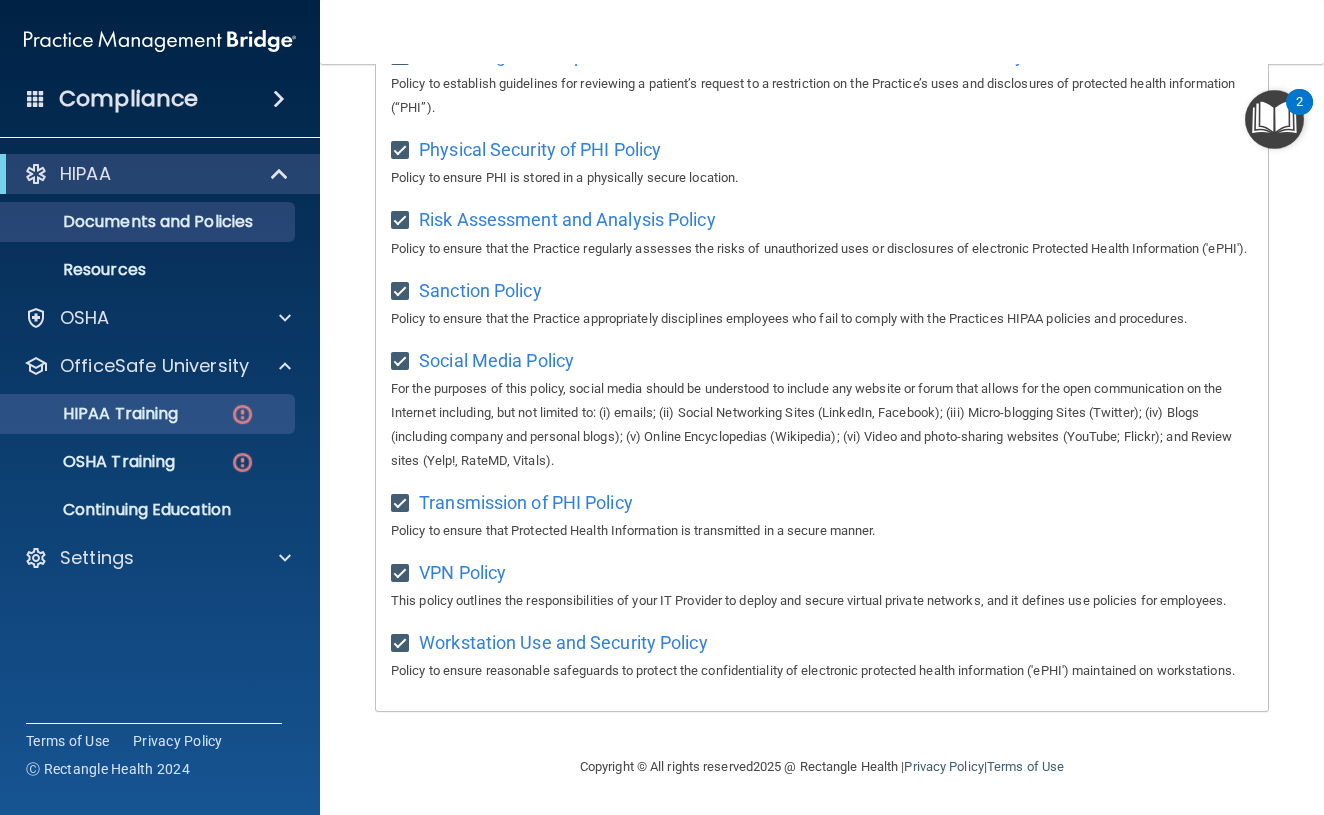 click on "HIPAA Training" at bounding box center [95, 414] 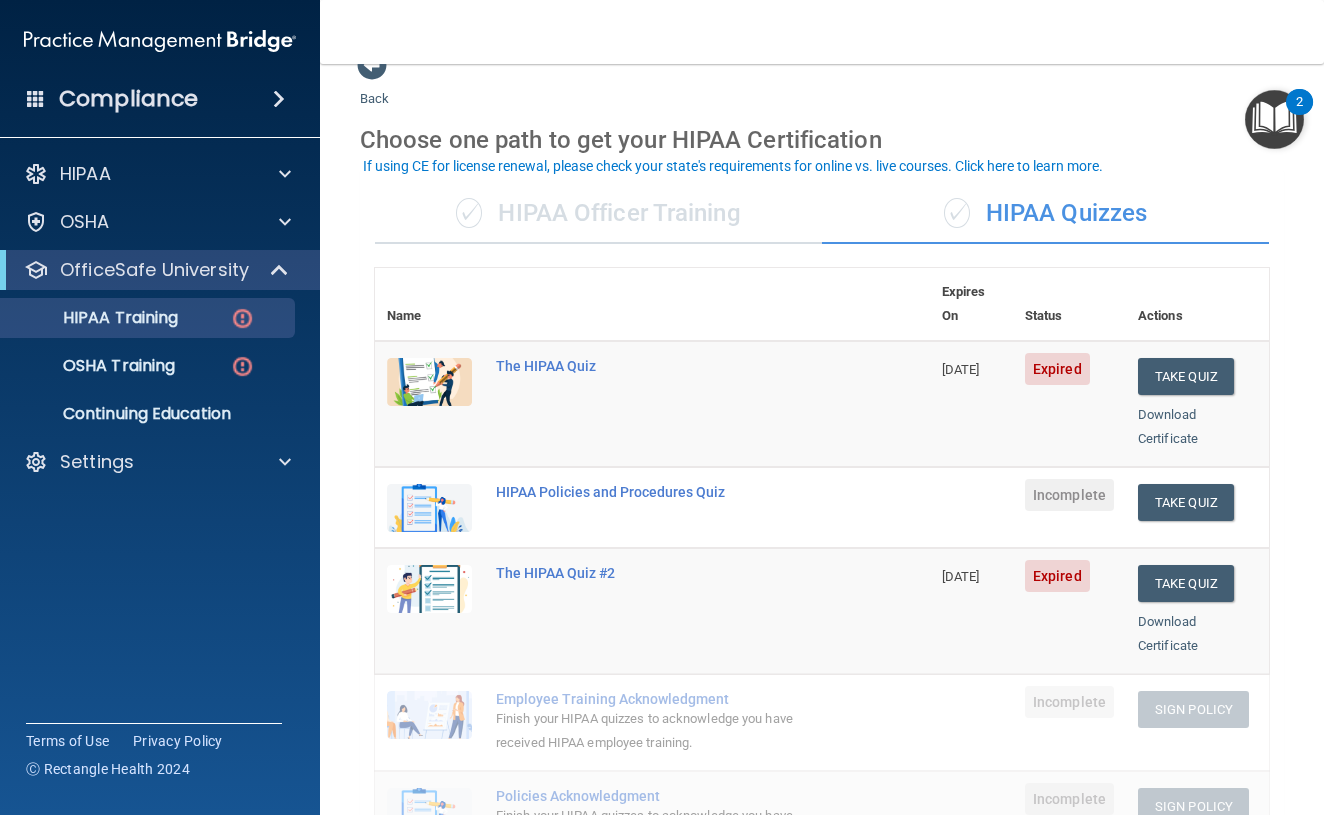 scroll, scrollTop: 0, scrollLeft: 0, axis: both 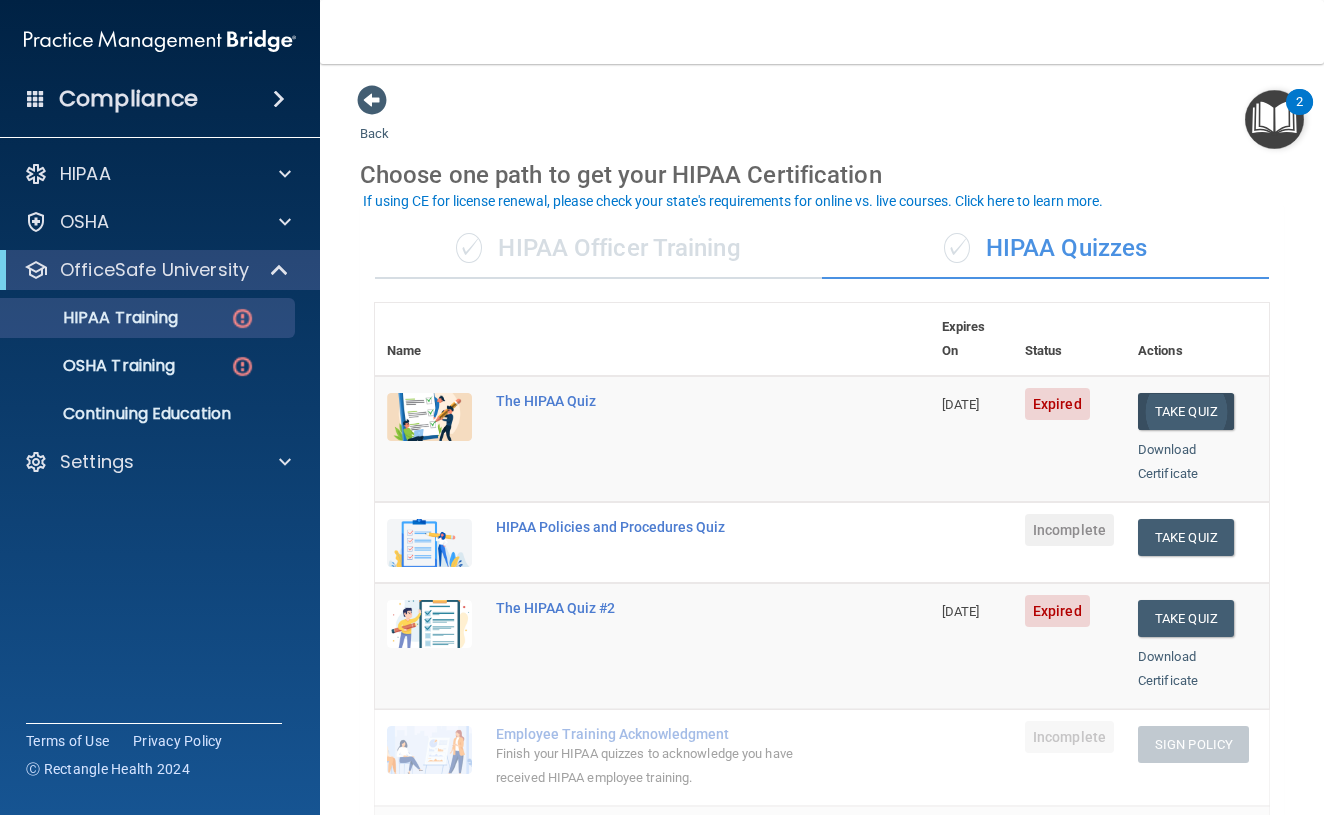 click on "Take Quiz" at bounding box center (1186, 411) 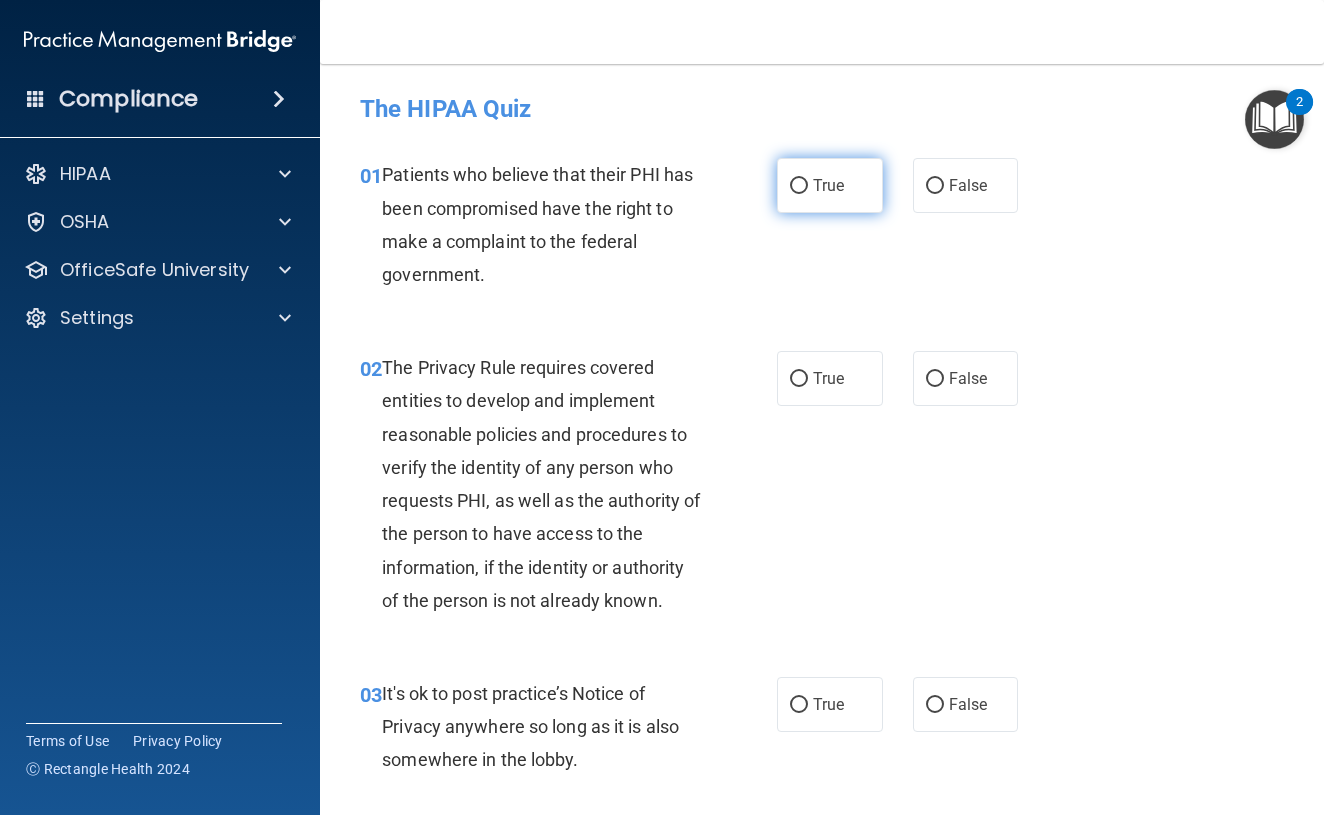 click on "True" at bounding box center (799, 186) 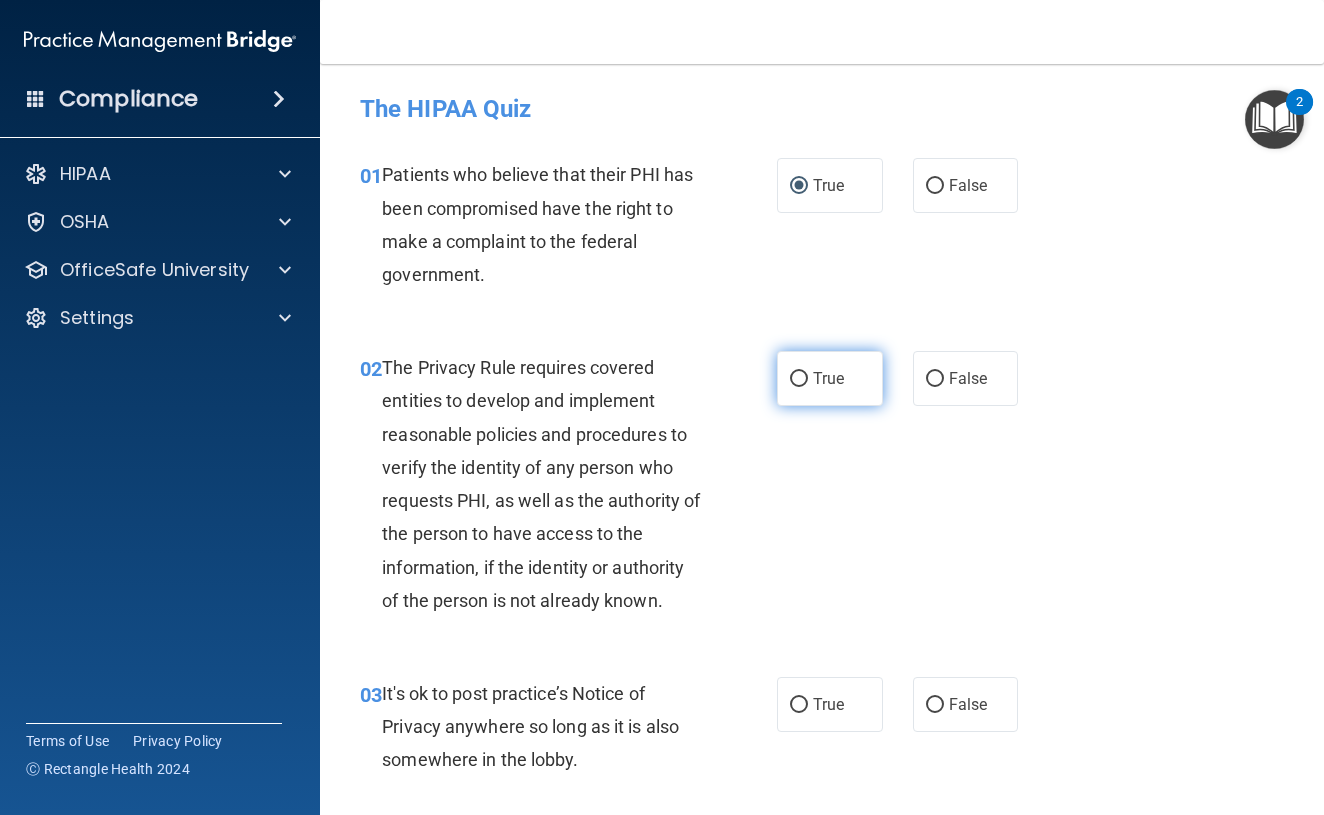 click on "True" at bounding box center (799, 379) 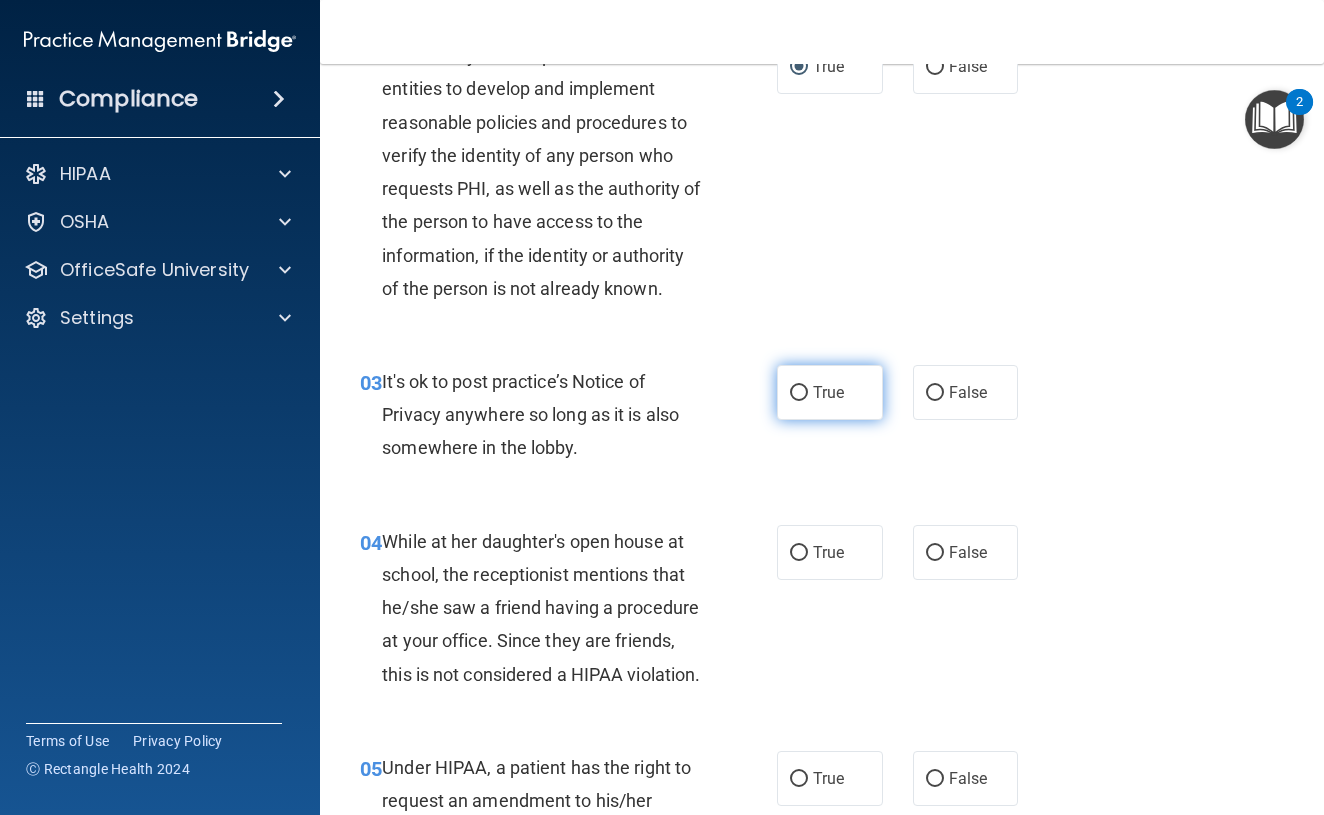 scroll, scrollTop: 316, scrollLeft: 0, axis: vertical 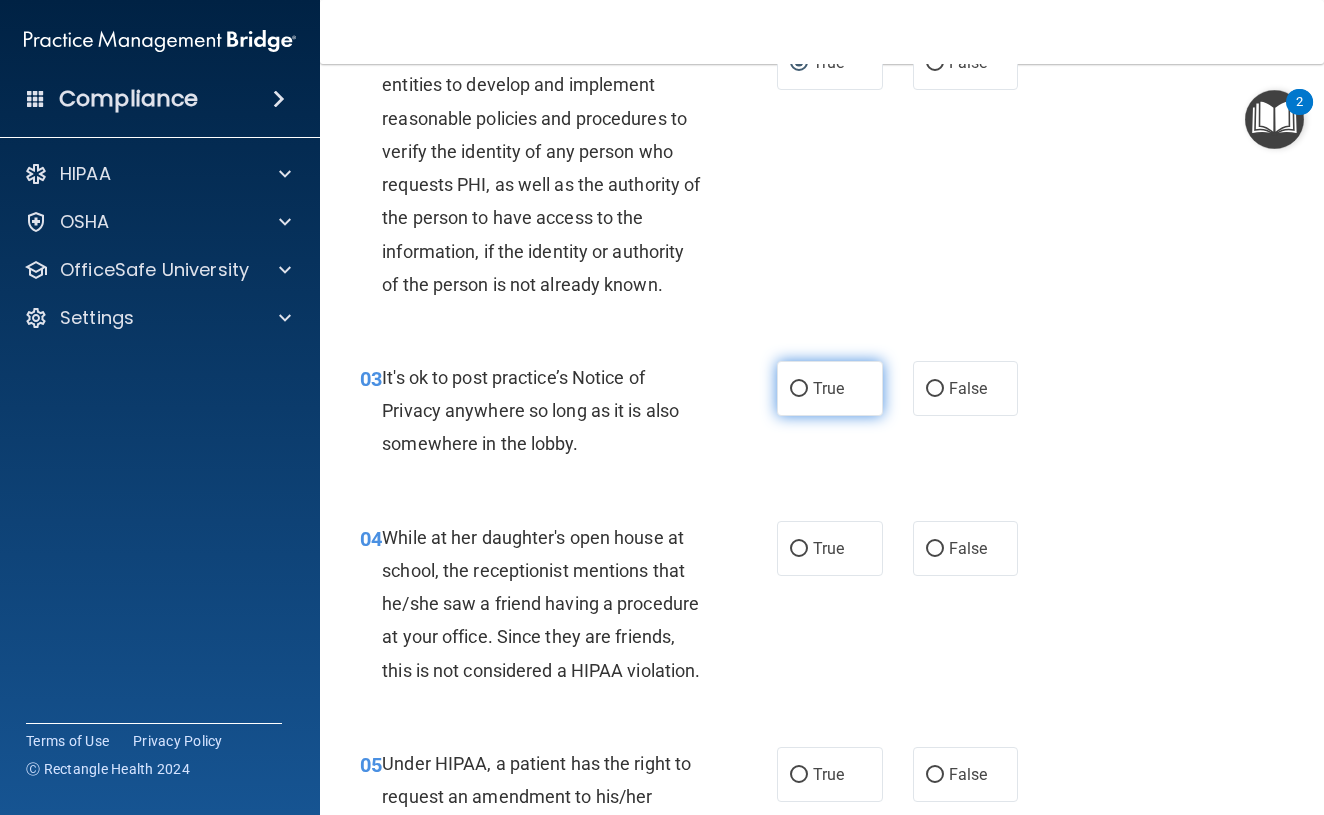 click on "True" at bounding box center (799, 389) 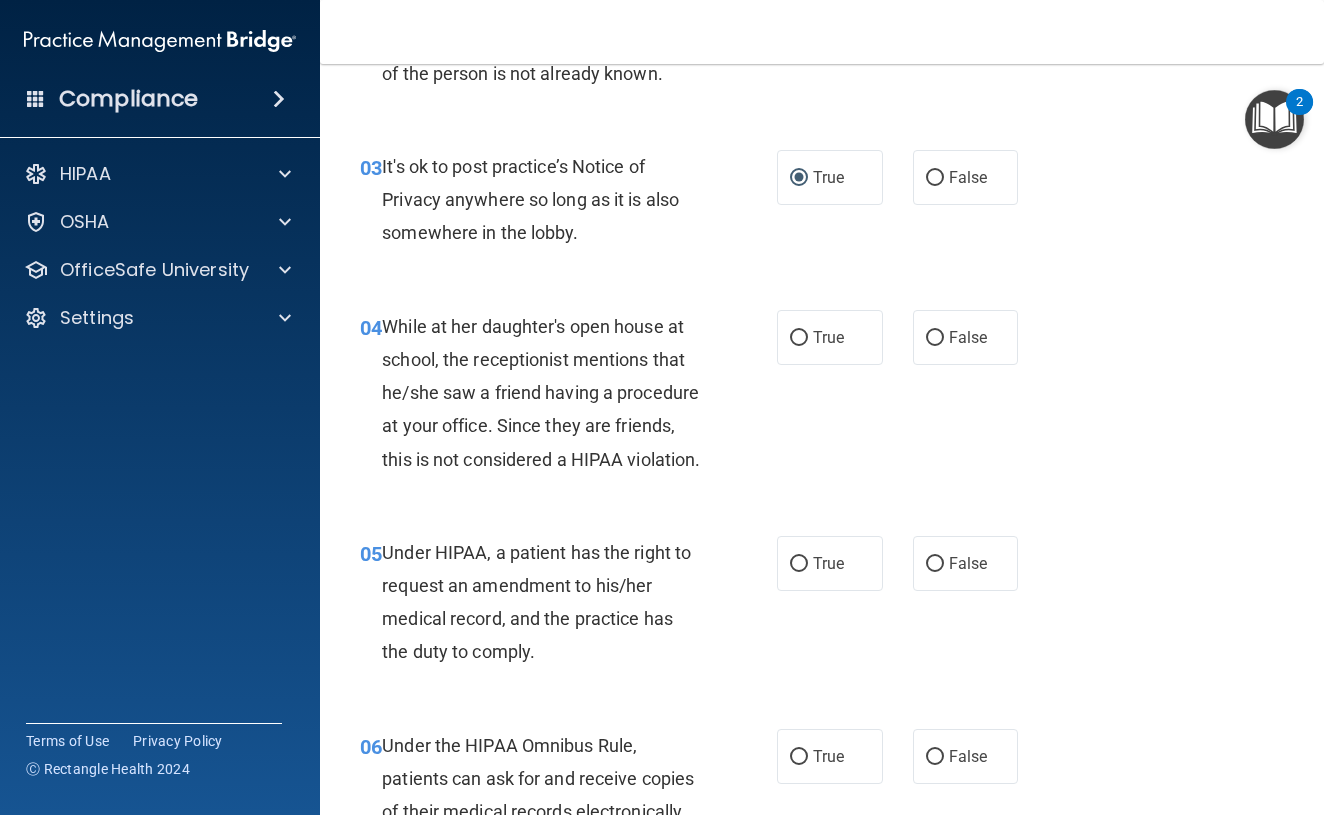 scroll, scrollTop: 540, scrollLeft: 0, axis: vertical 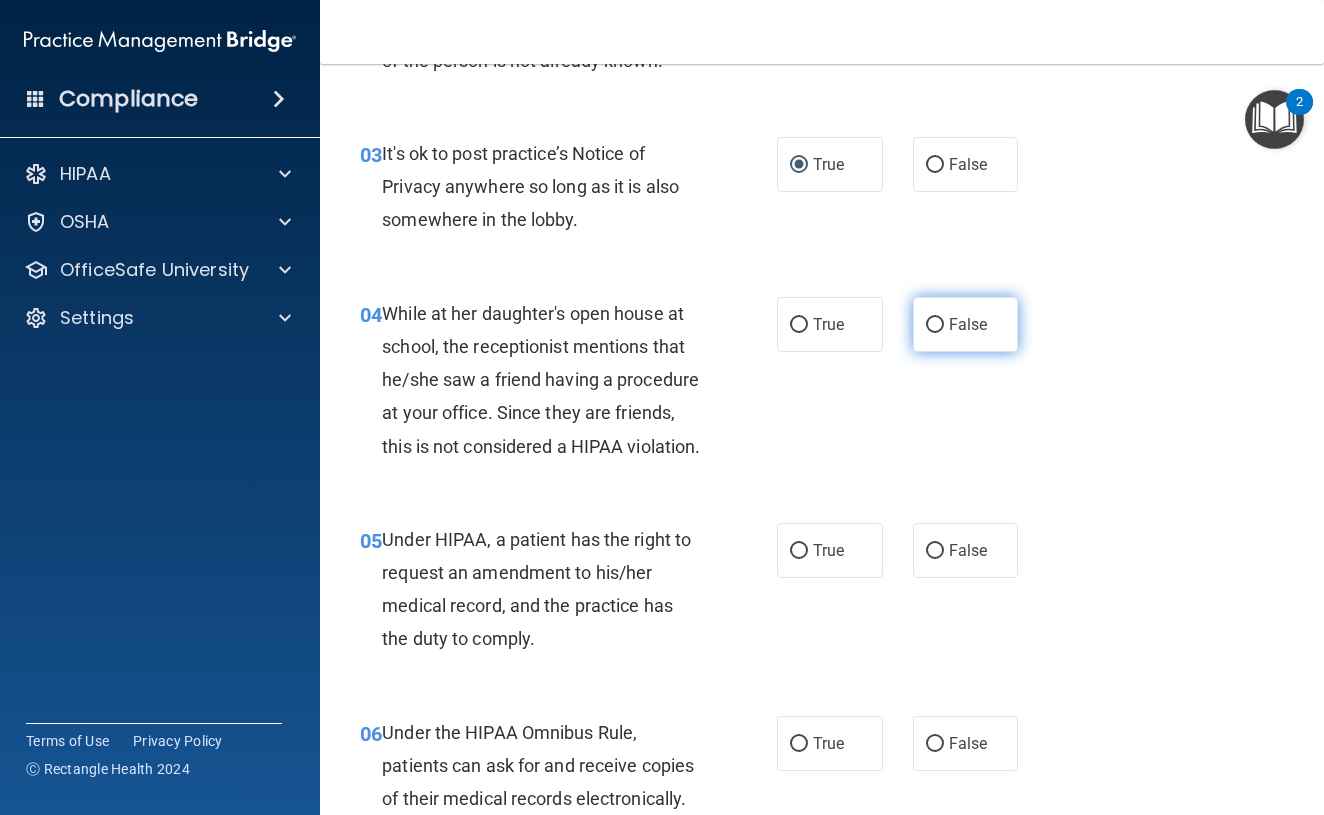 click on "False" at bounding box center [935, 325] 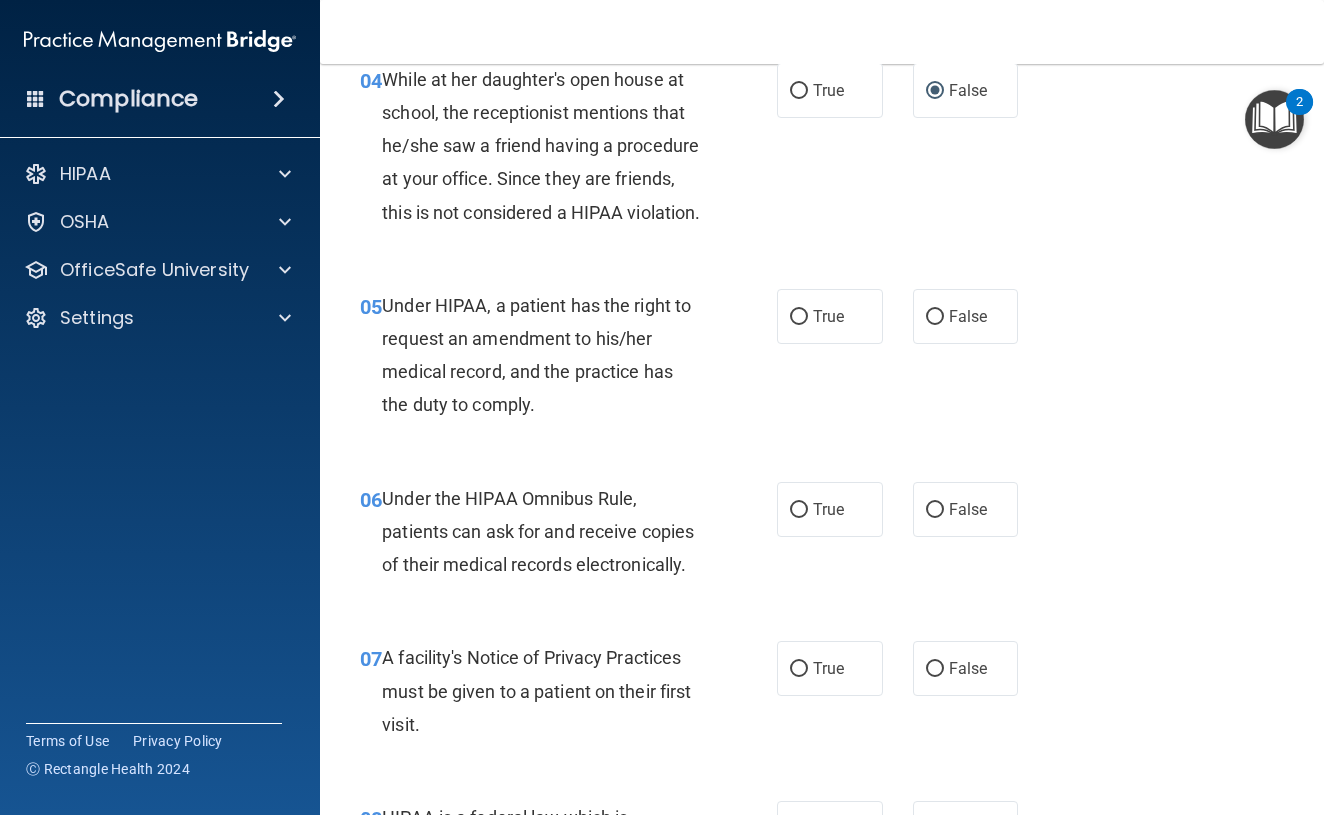 scroll, scrollTop: 775, scrollLeft: 0, axis: vertical 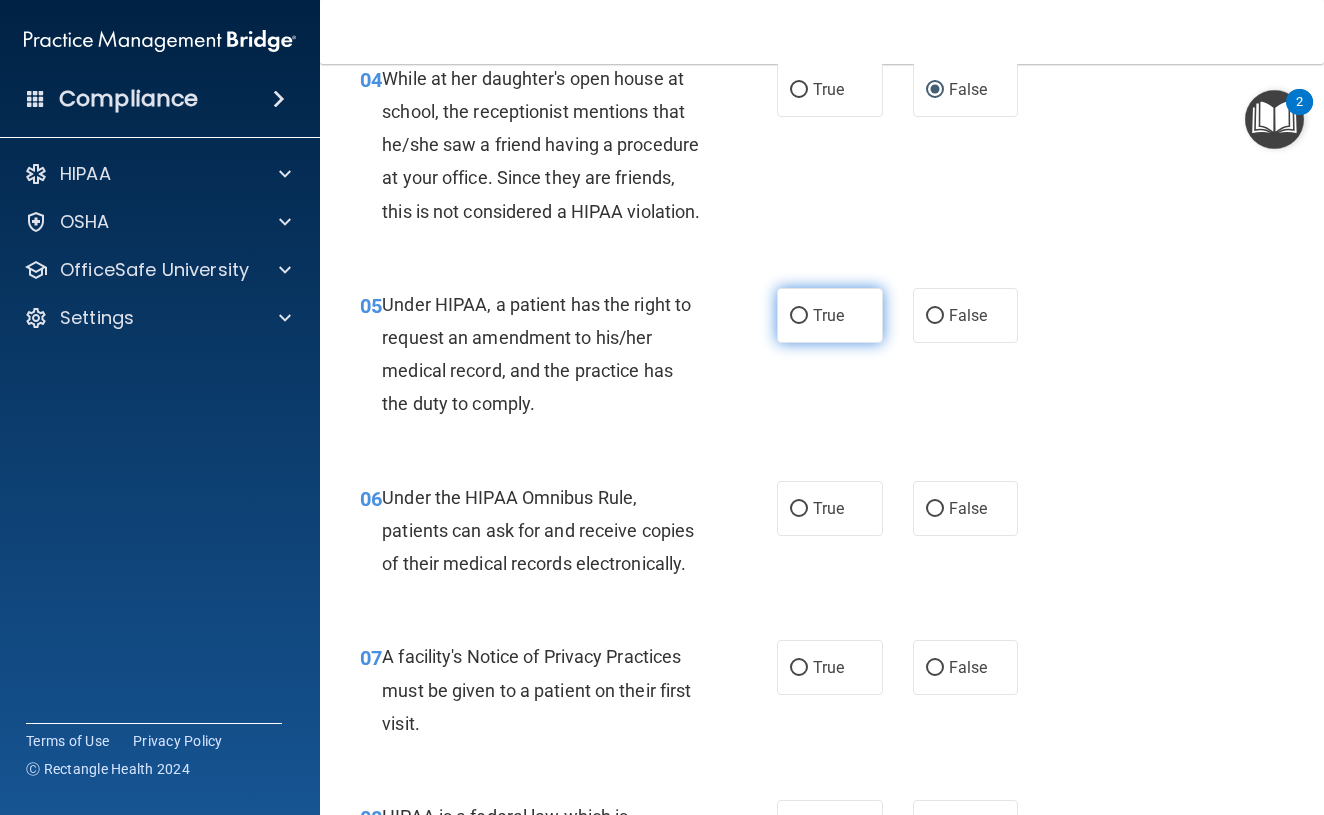 click on "True" at bounding box center [799, 316] 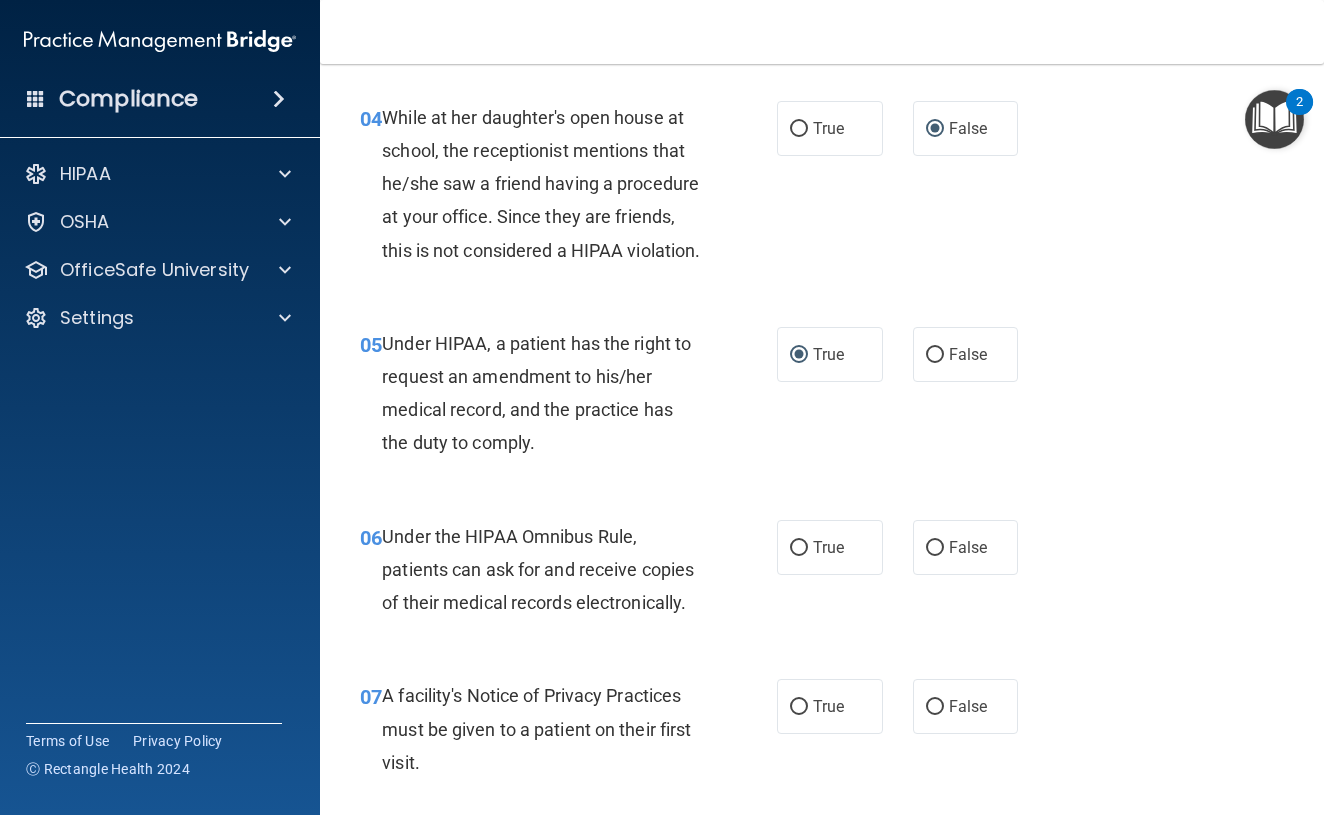 scroll, scrollTop: 735, scrollLeft: 0, axis: vertical 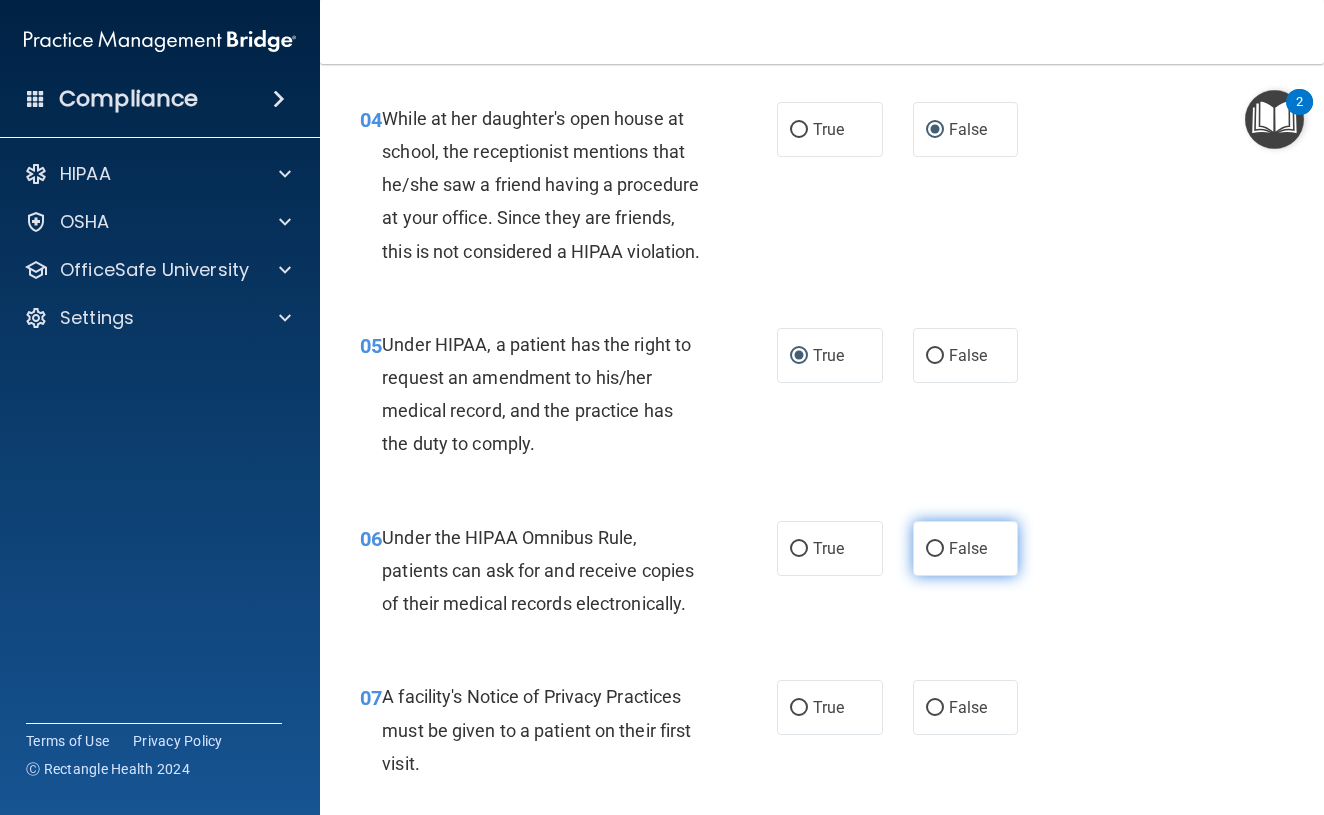 click on "False" at bounding box center (935, 549) 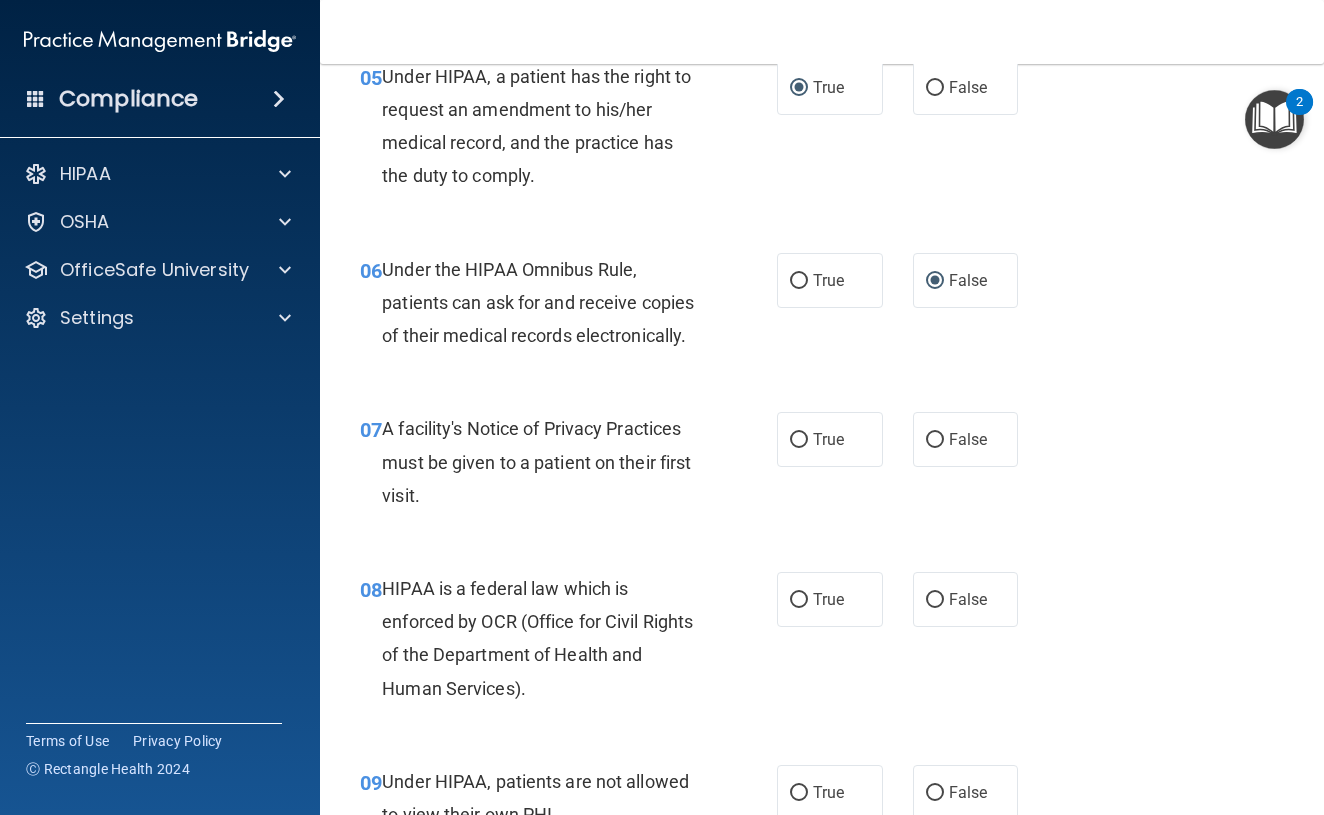 scroll, scrollTop: 1038, scrollLeft: 0, axis: vertical 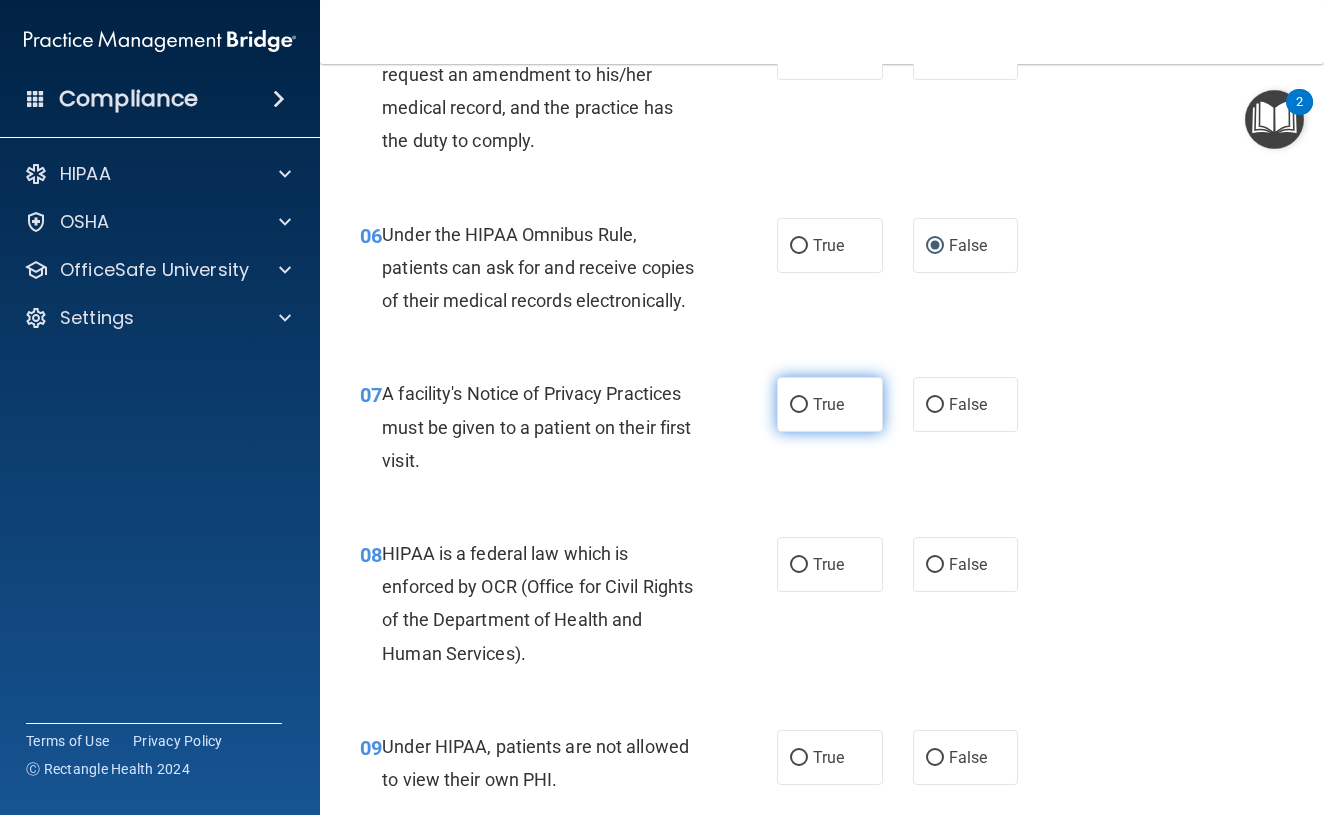 click on "True" at bounding box center (799, 405) 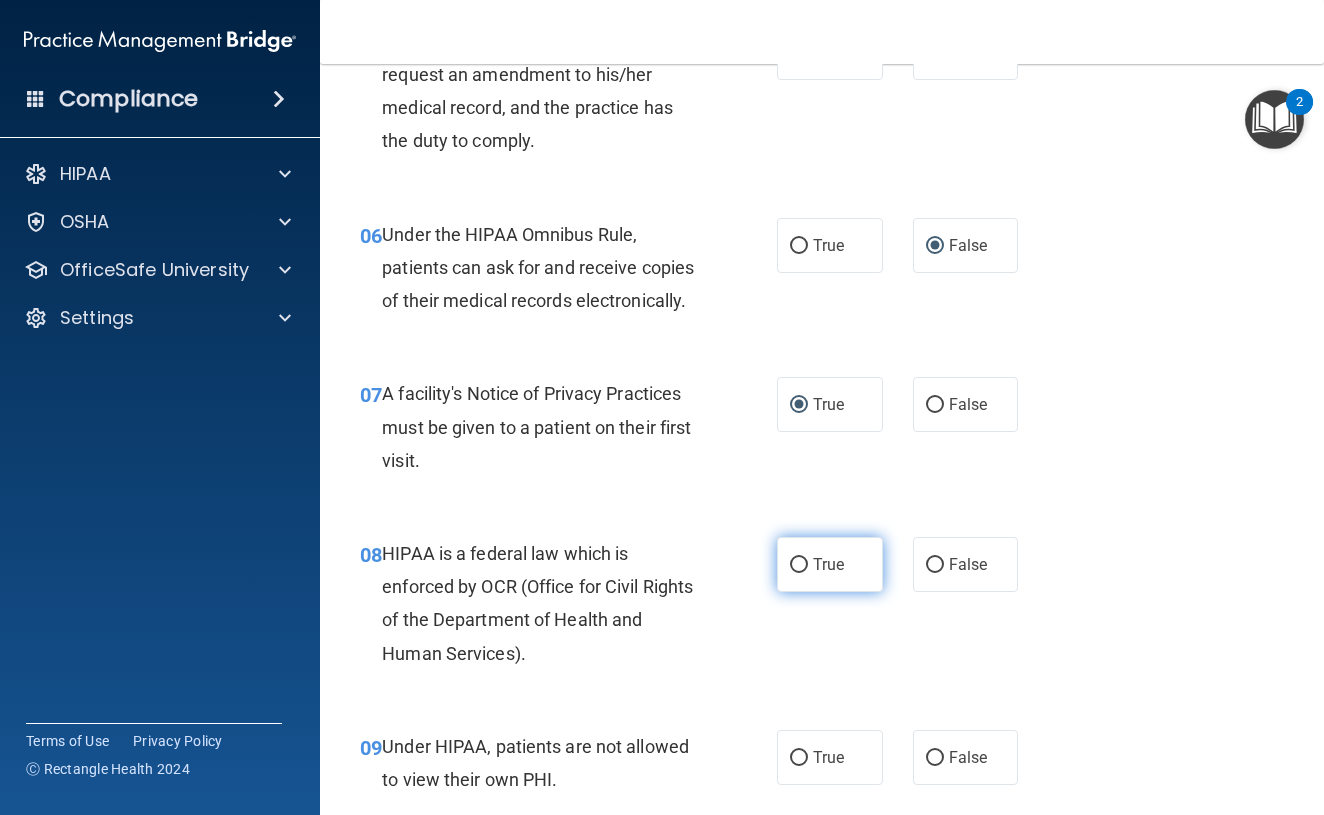 click on "True" at bounding box center (799, 565) 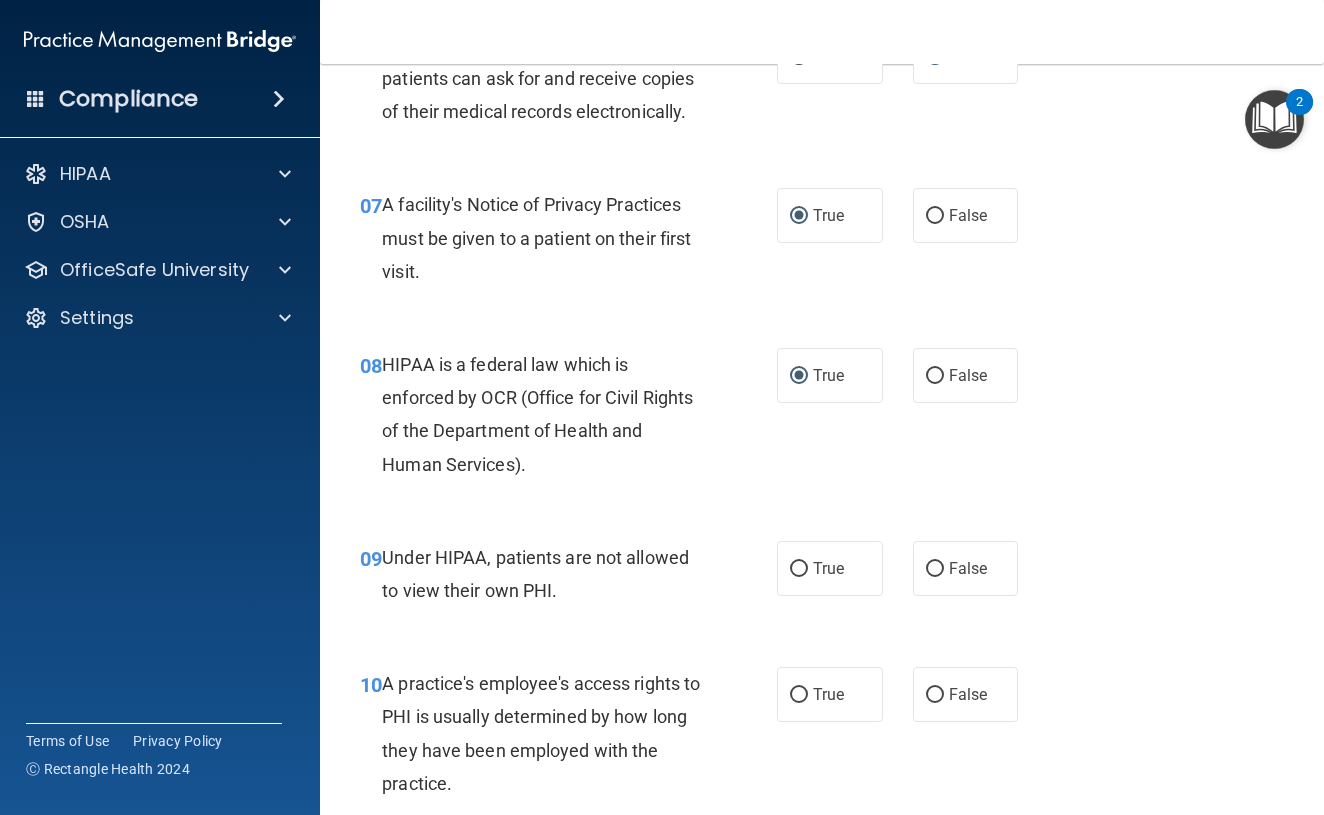 scroll, scrollTop: 1244, scrollLeft: 0, axis: vertical 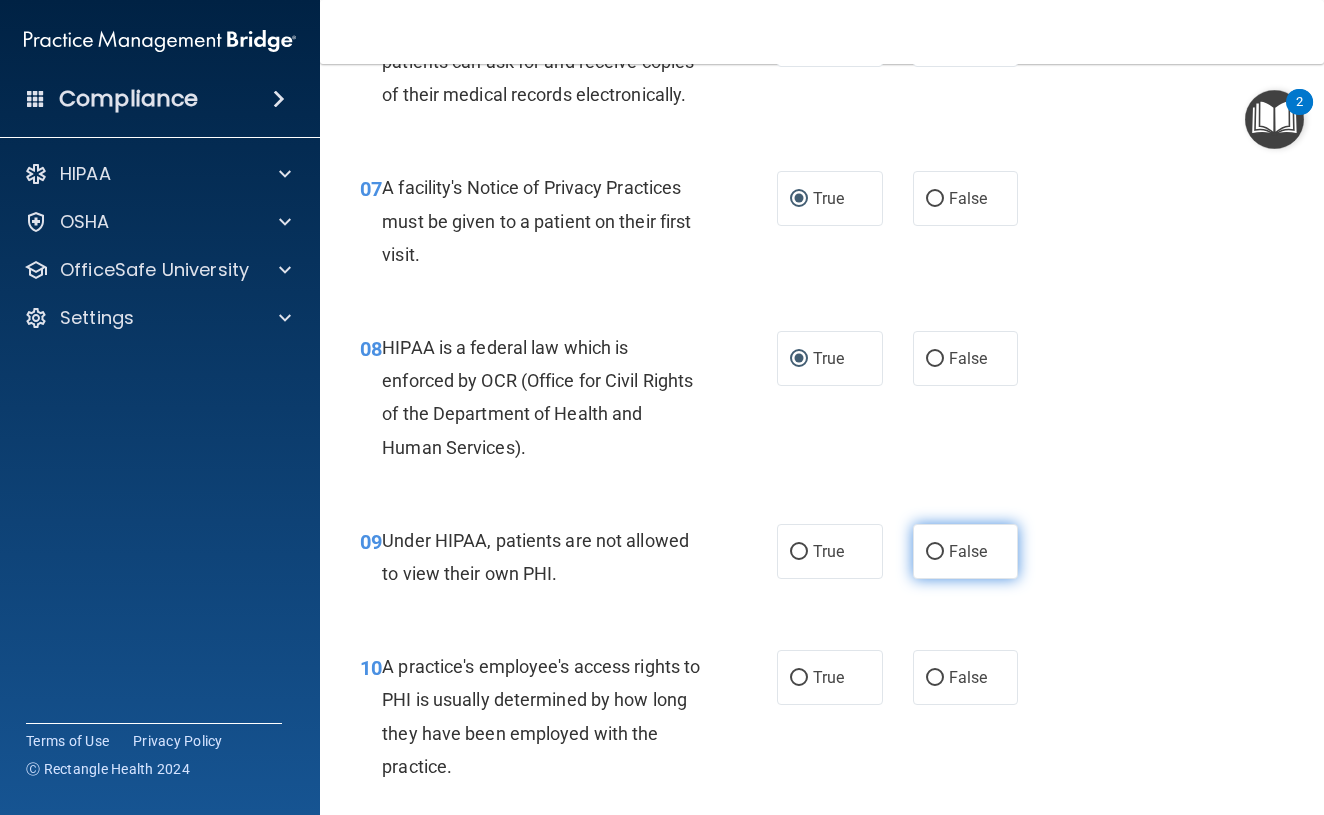 click on "False" at bounding box center [935, 552] 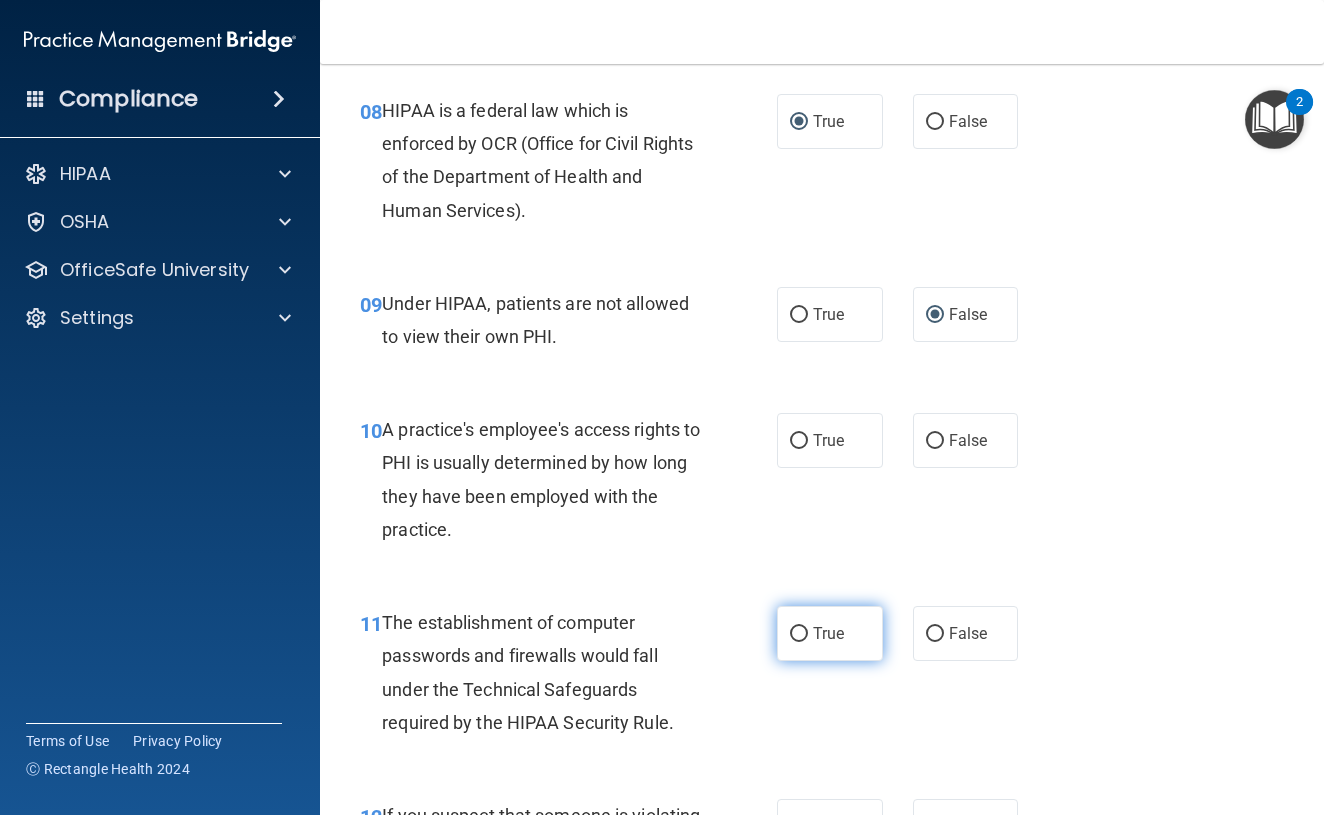 scroll, scrollTop: 1474, scrollLeft: 0, axis: vertical 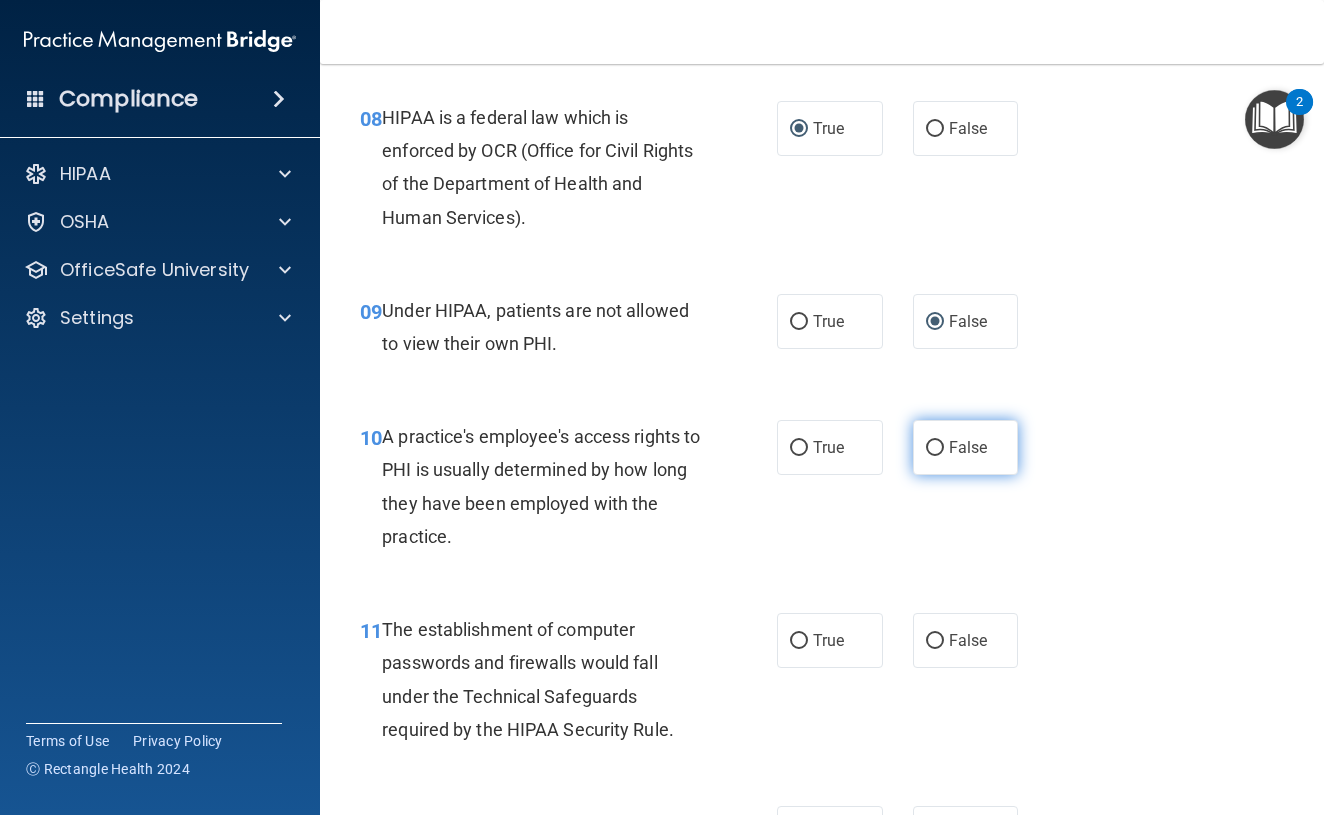 click on "False" at bounding box center (935, 448) 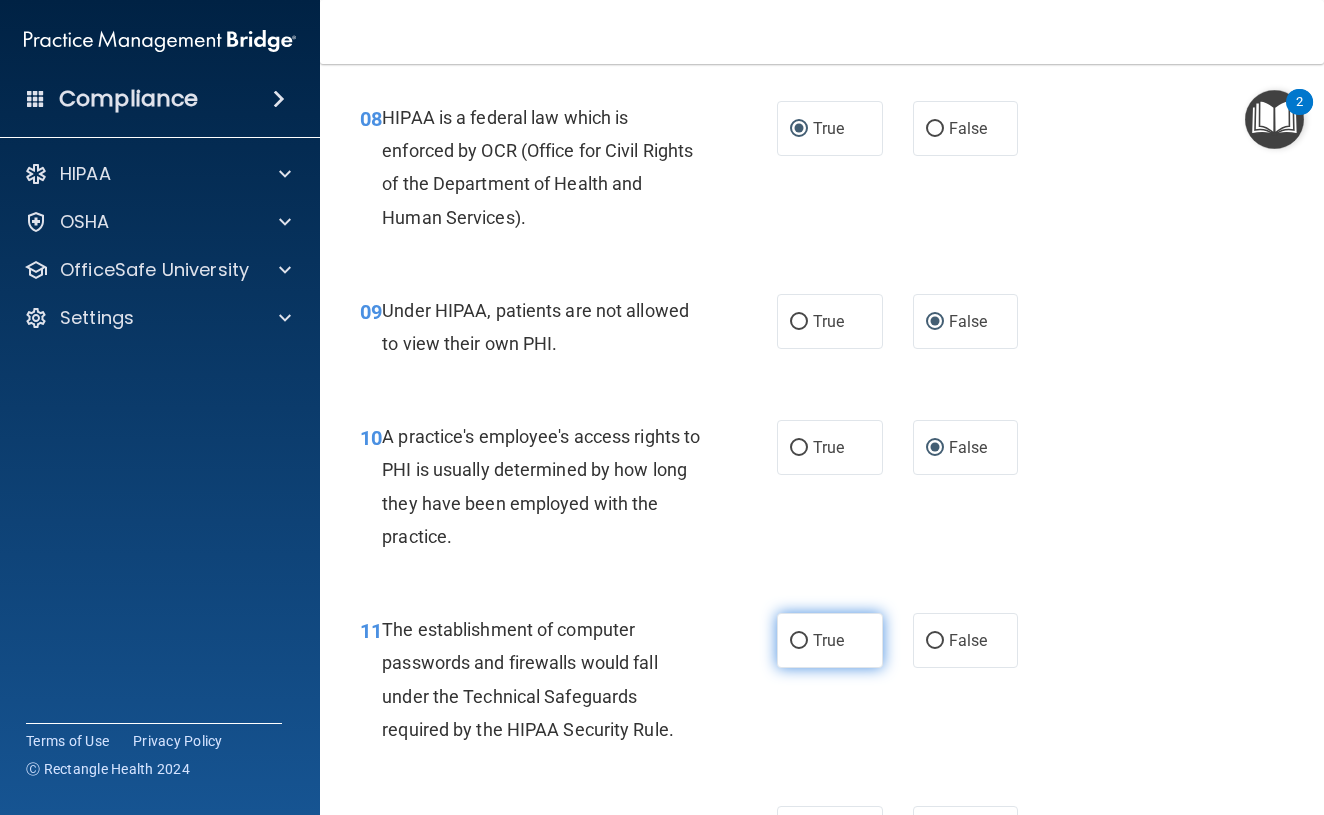 click on "True" at bounding box center [799, 641] 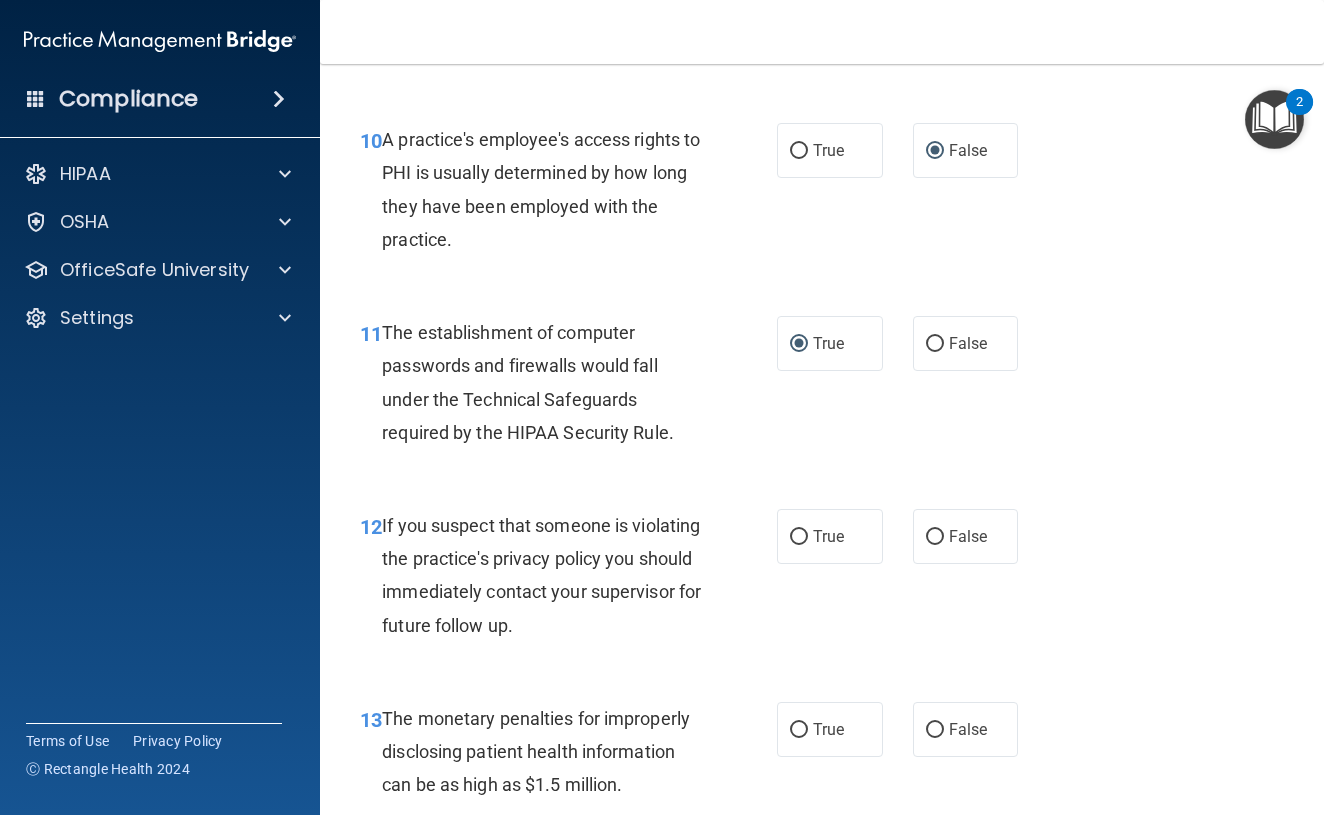 scroll, scrollTop: 1780, scrollLeft: 0, axis: vertical 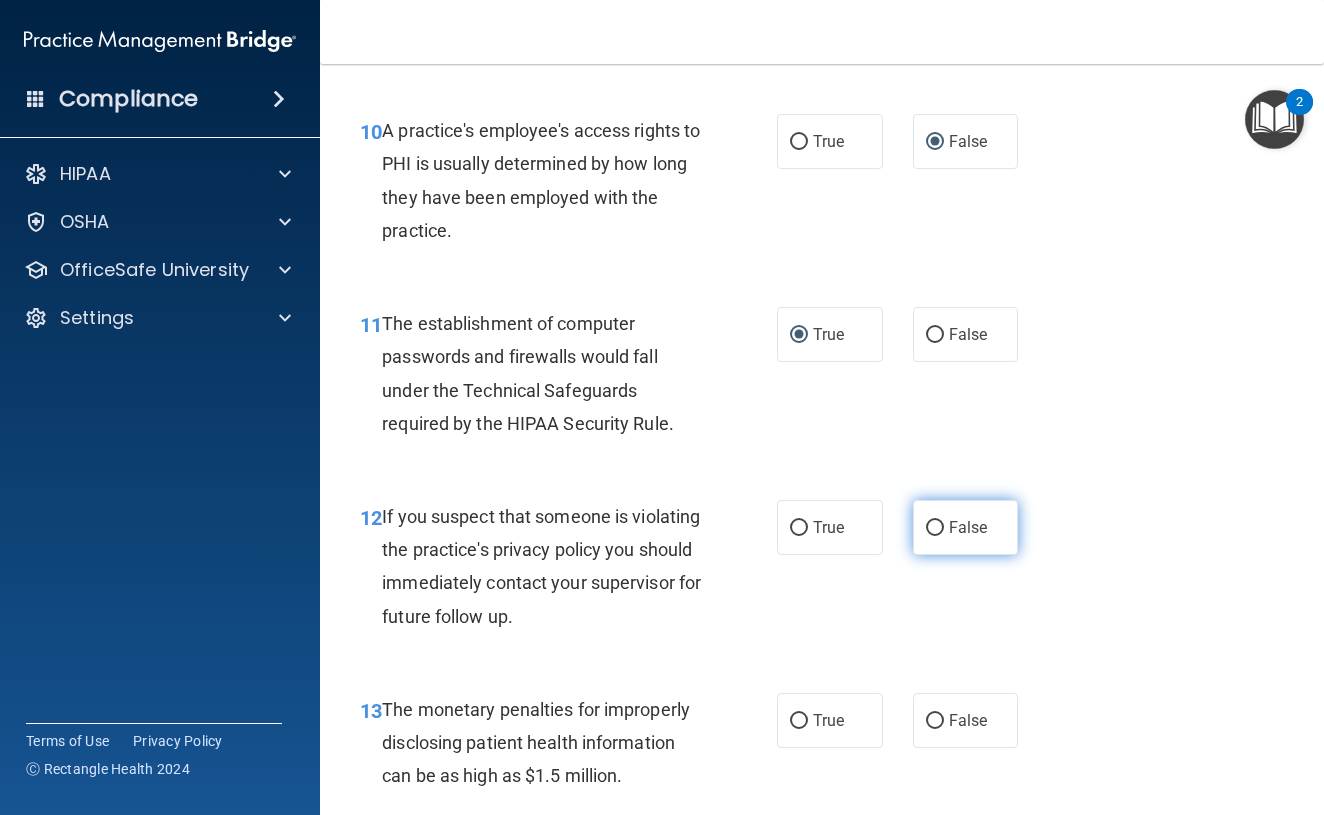 click on "False" at bounding box center [935, 528] 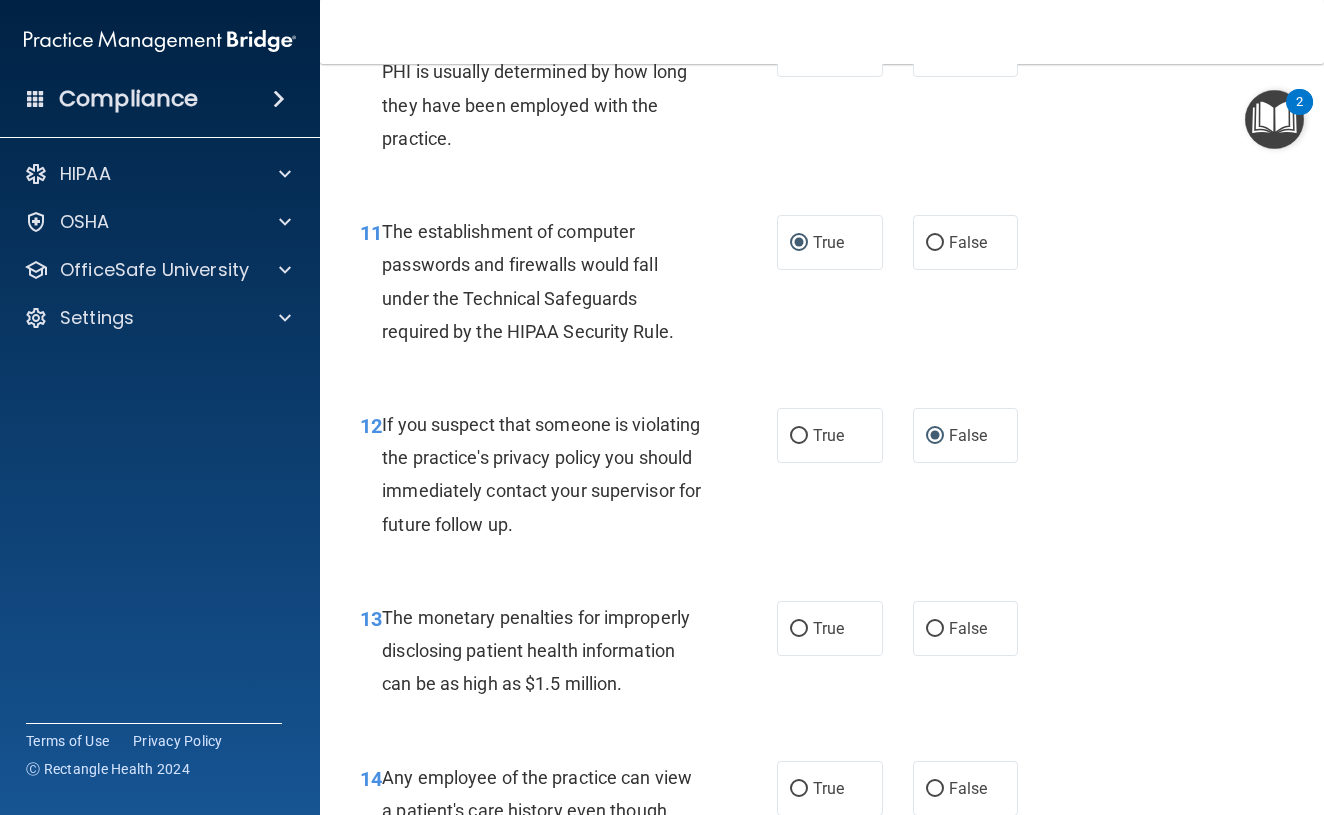 scroll, scrollTop: 1877, scrollLeft: 0, axis: vertical 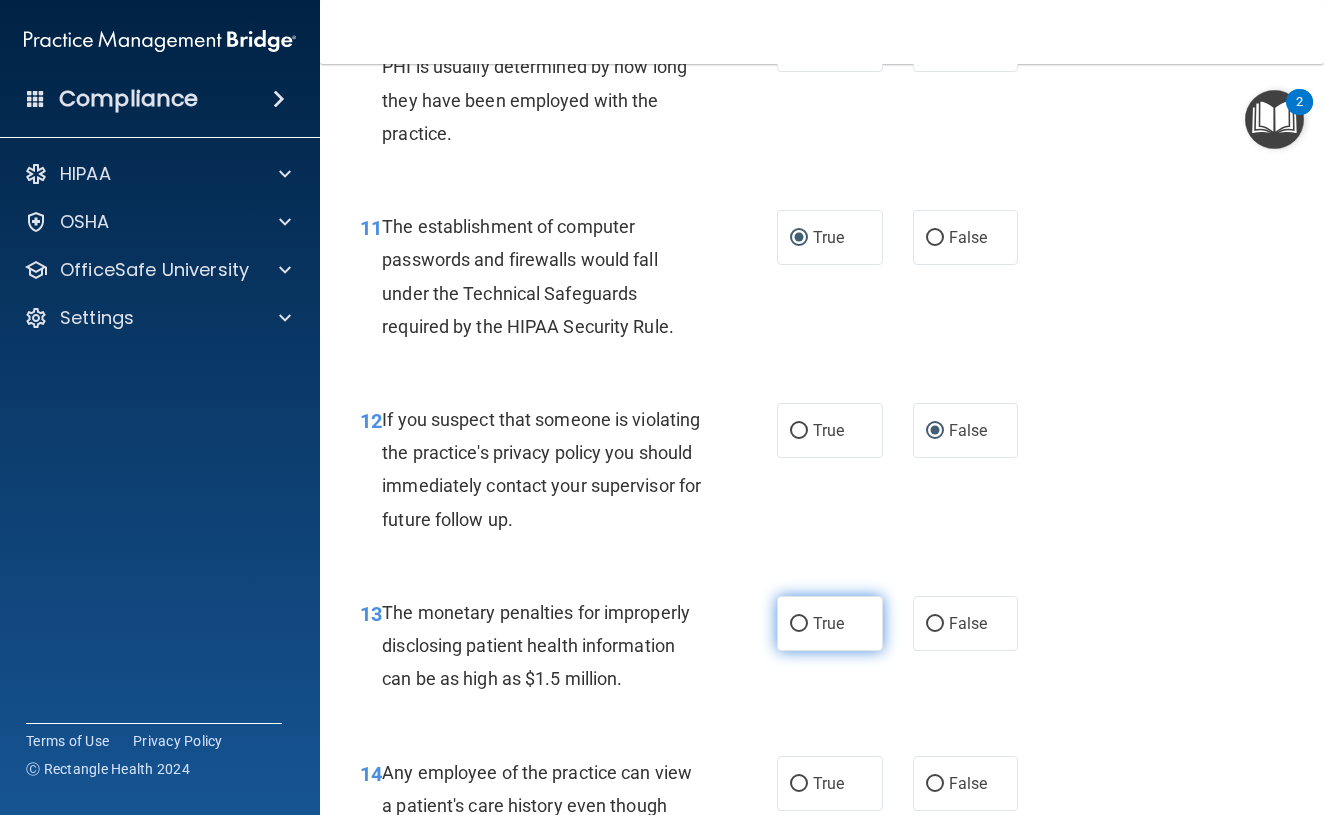 click on "True" at bounding box center [799, 624] 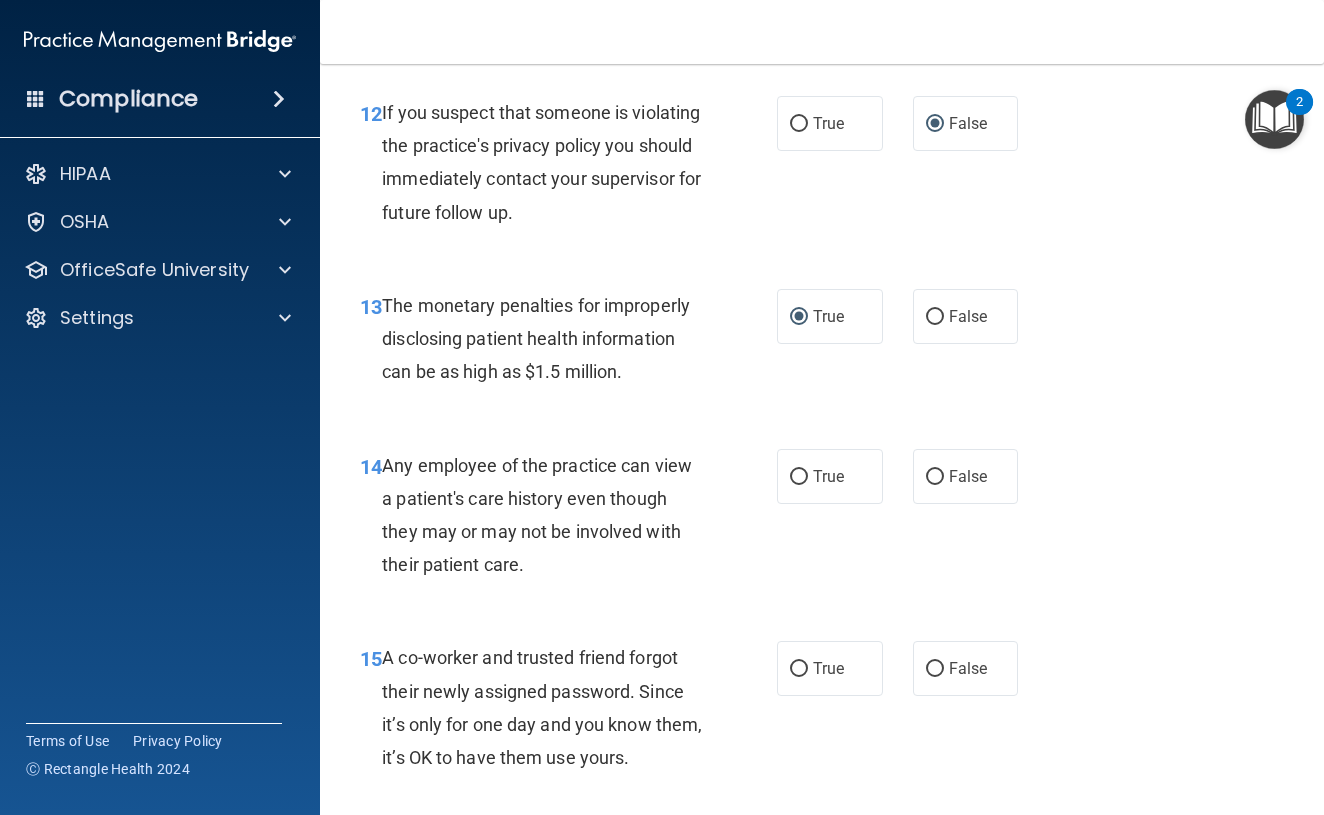 scroll, scrollTop: 2219, scrollLeft: 0, axis: vertical 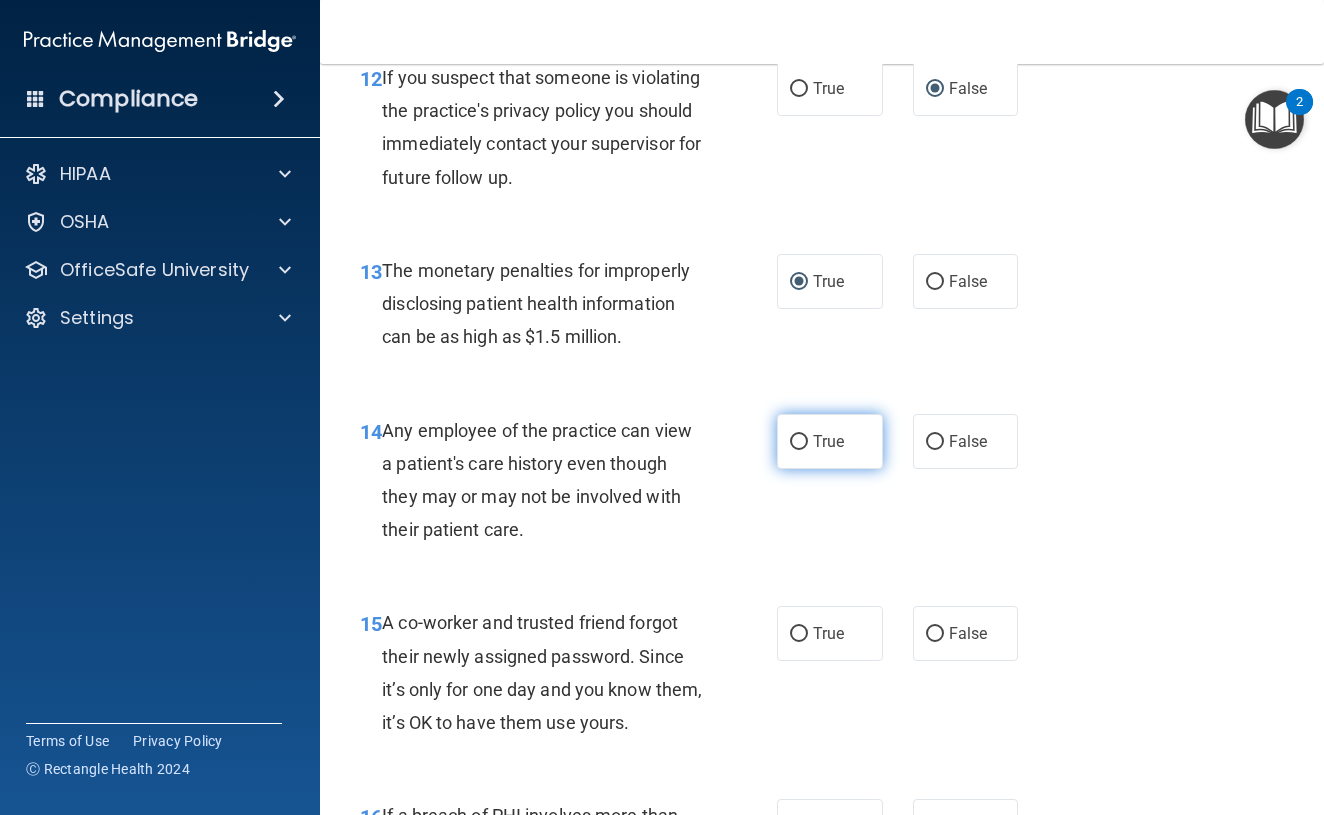 click on "True" at bounding box center [799, 442] 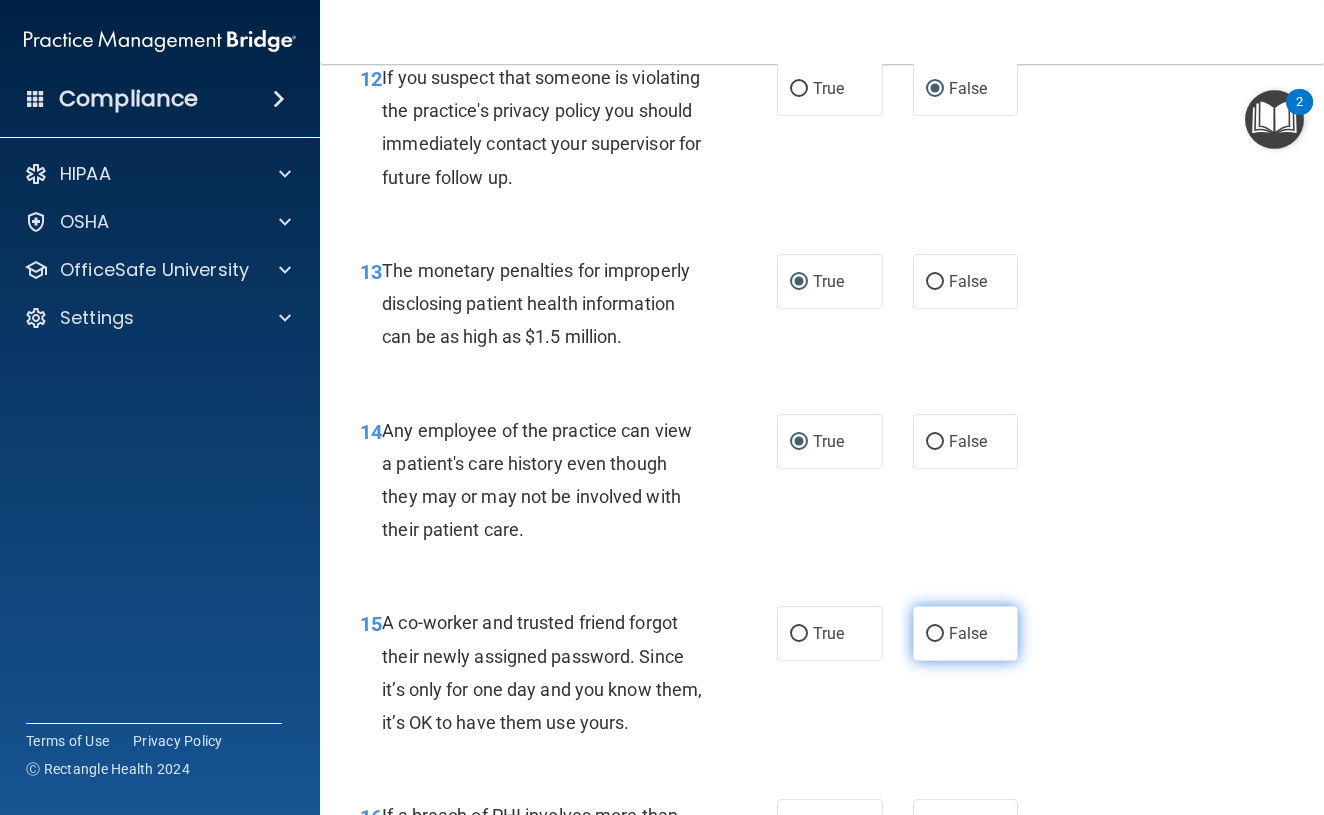 click on "False" at bounding box center [935, 634] 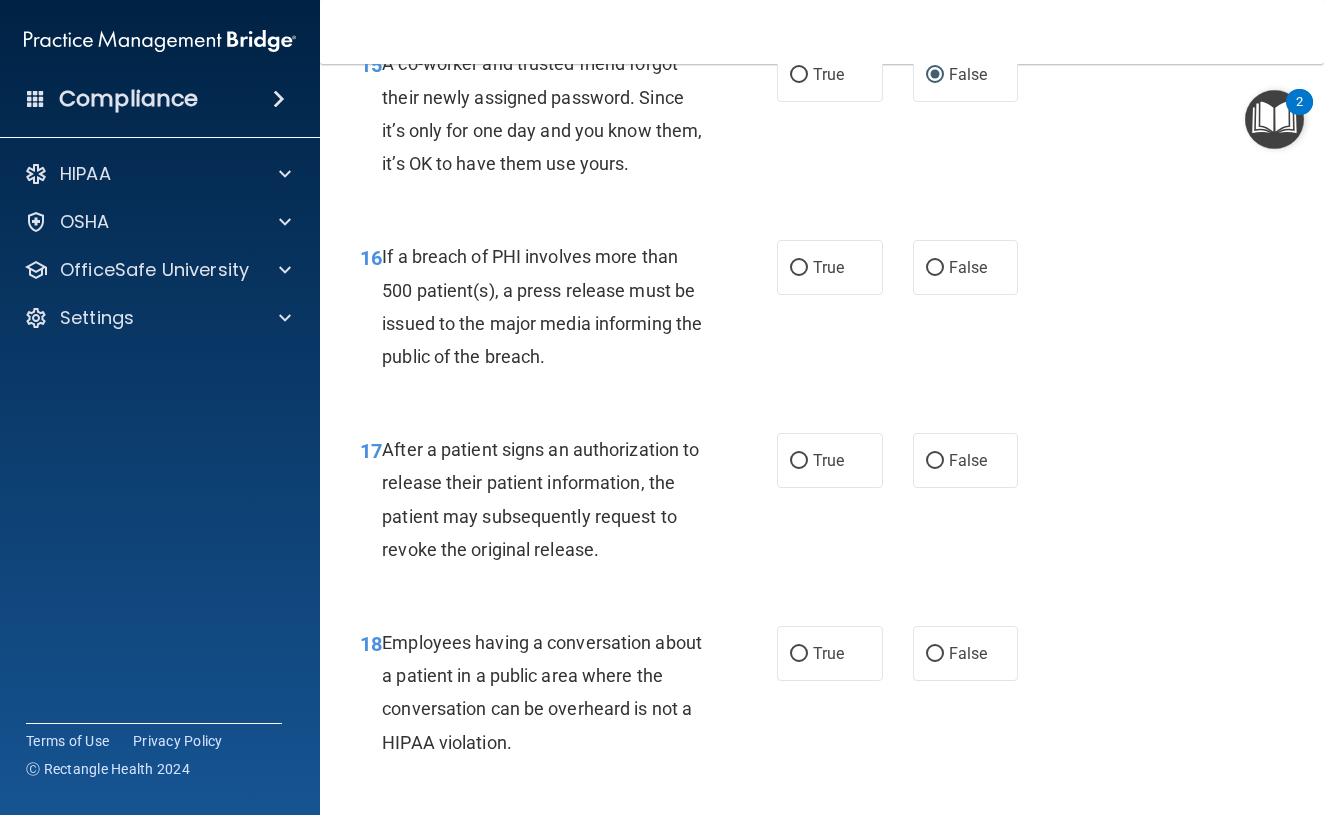 scroll, scrollTop: 2780, scrollLeft: 0, axis: vertical 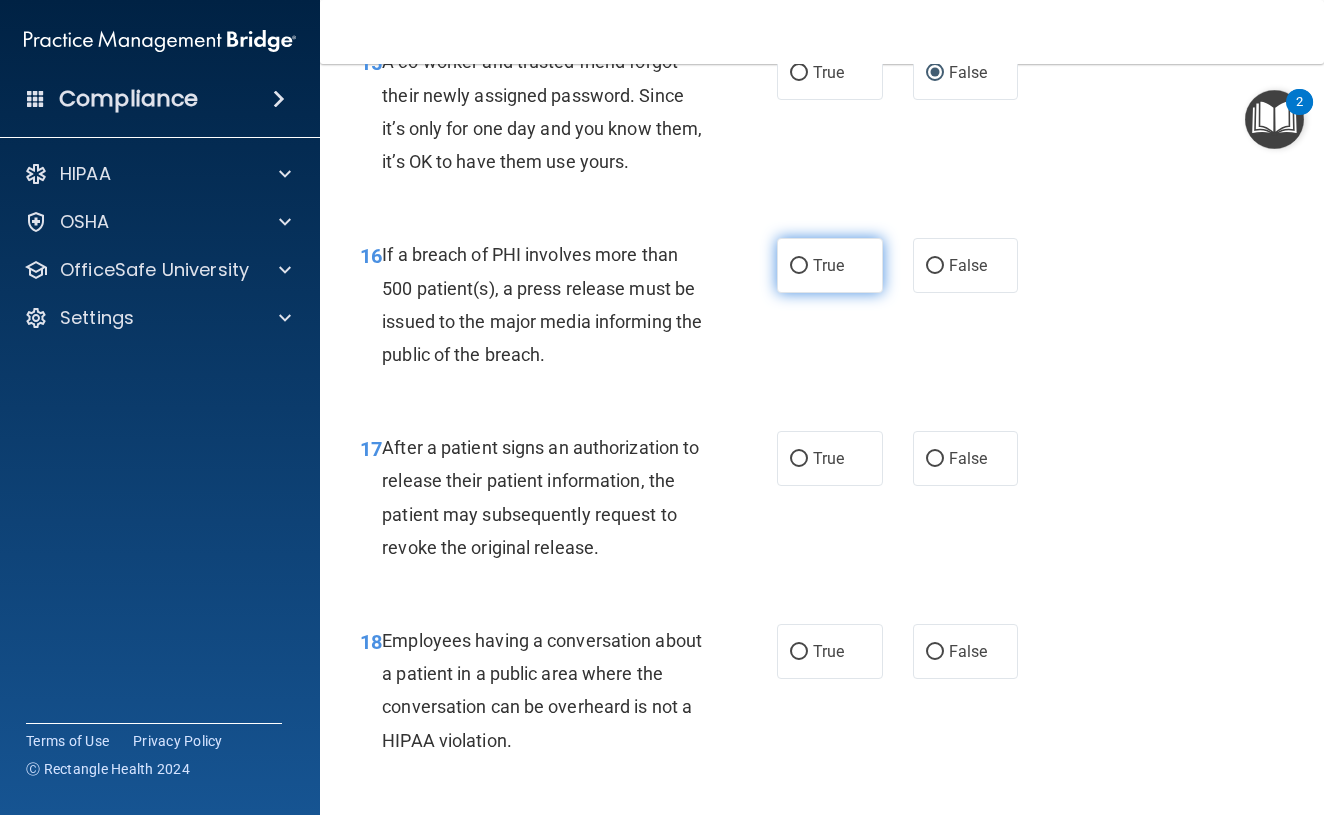 click on "True" at bounding box center (799, 266) 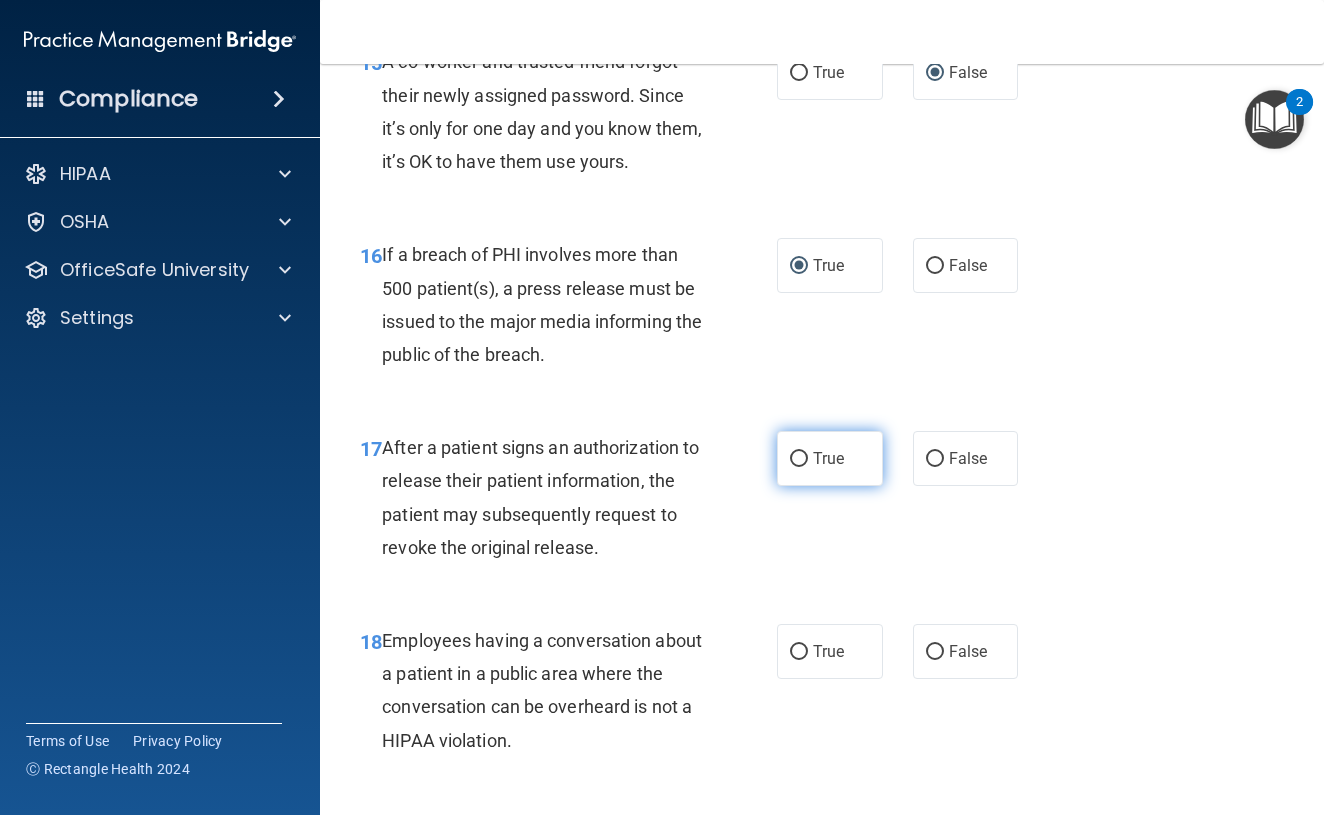 click on "True" at bounding box center [799, 459] 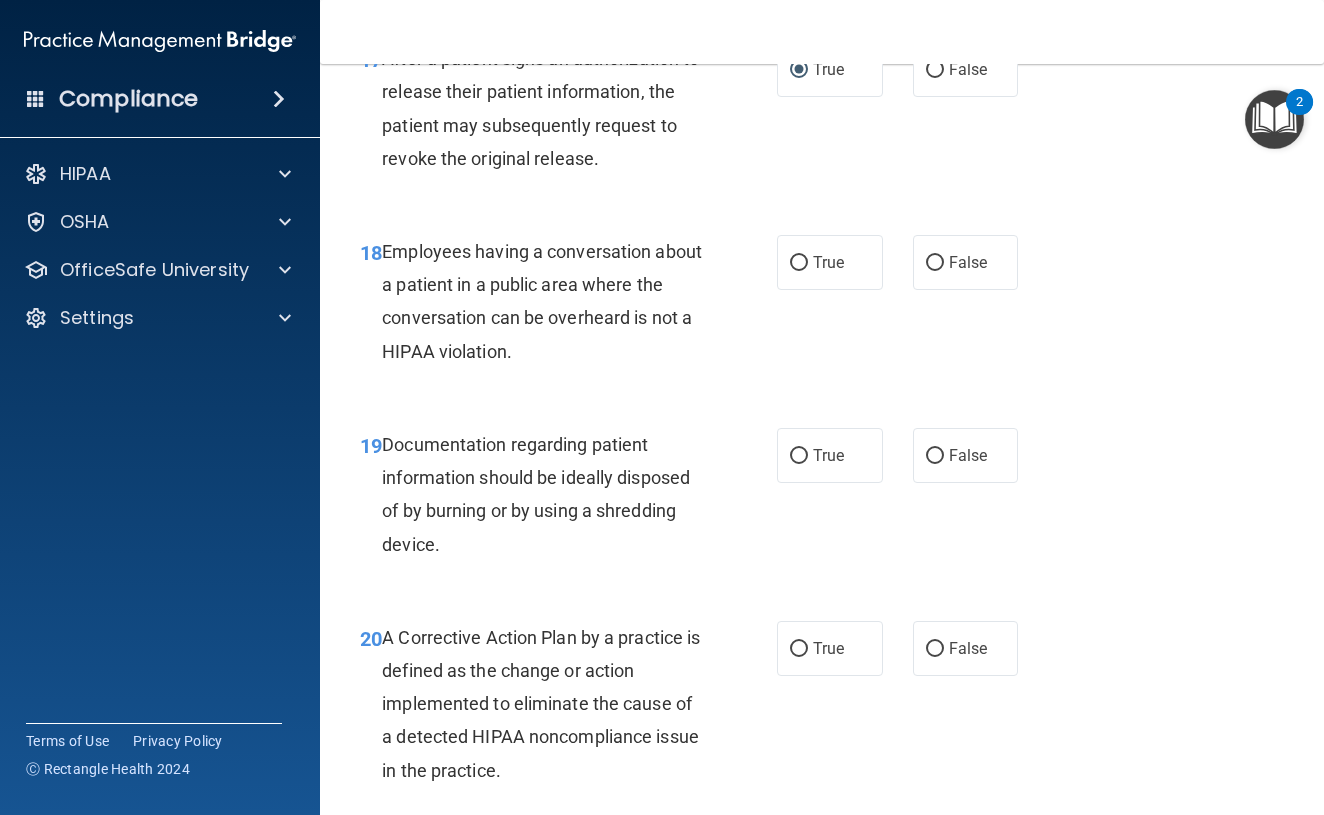 scroll, scrollTop: 3182, scrollLeft: 0, axis: vertical 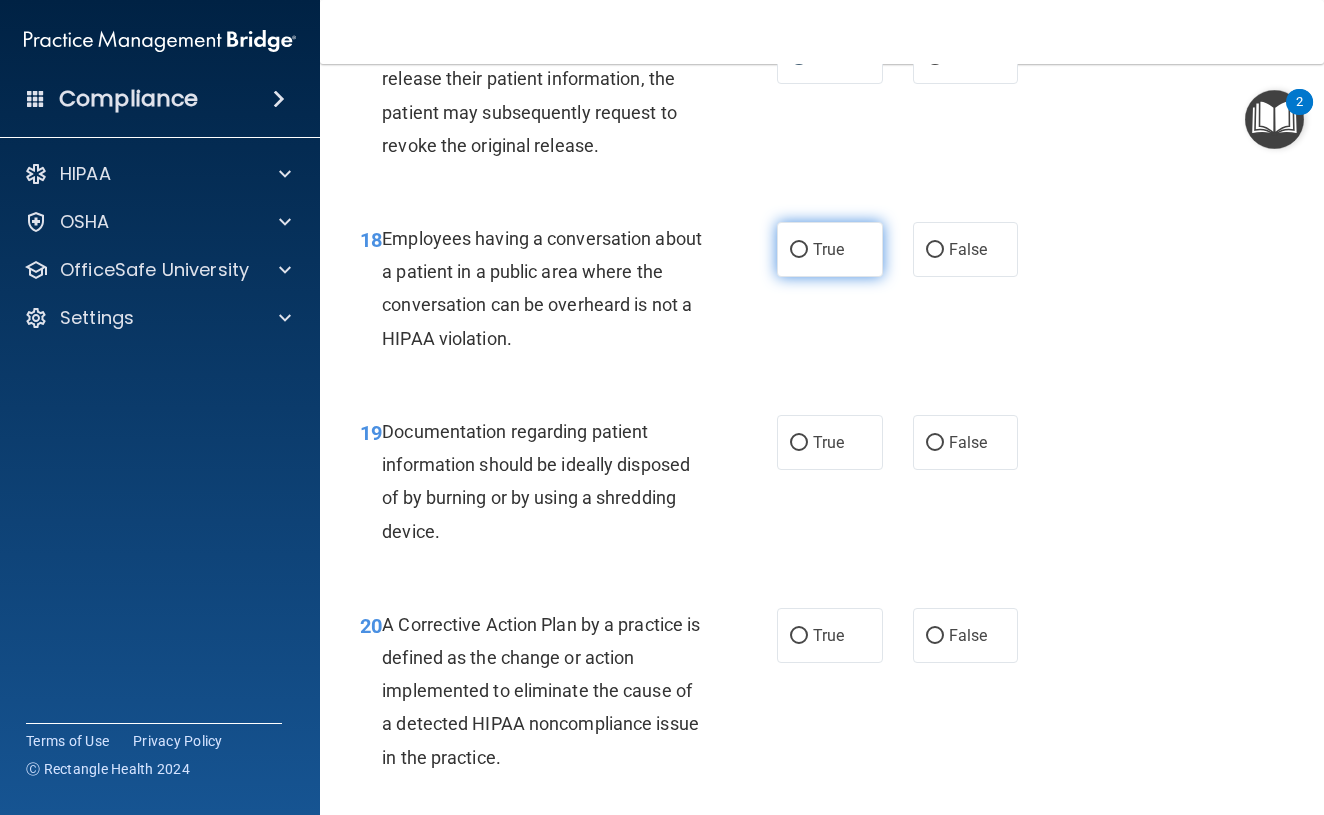 click on "True" at bounding box center [799, 250] 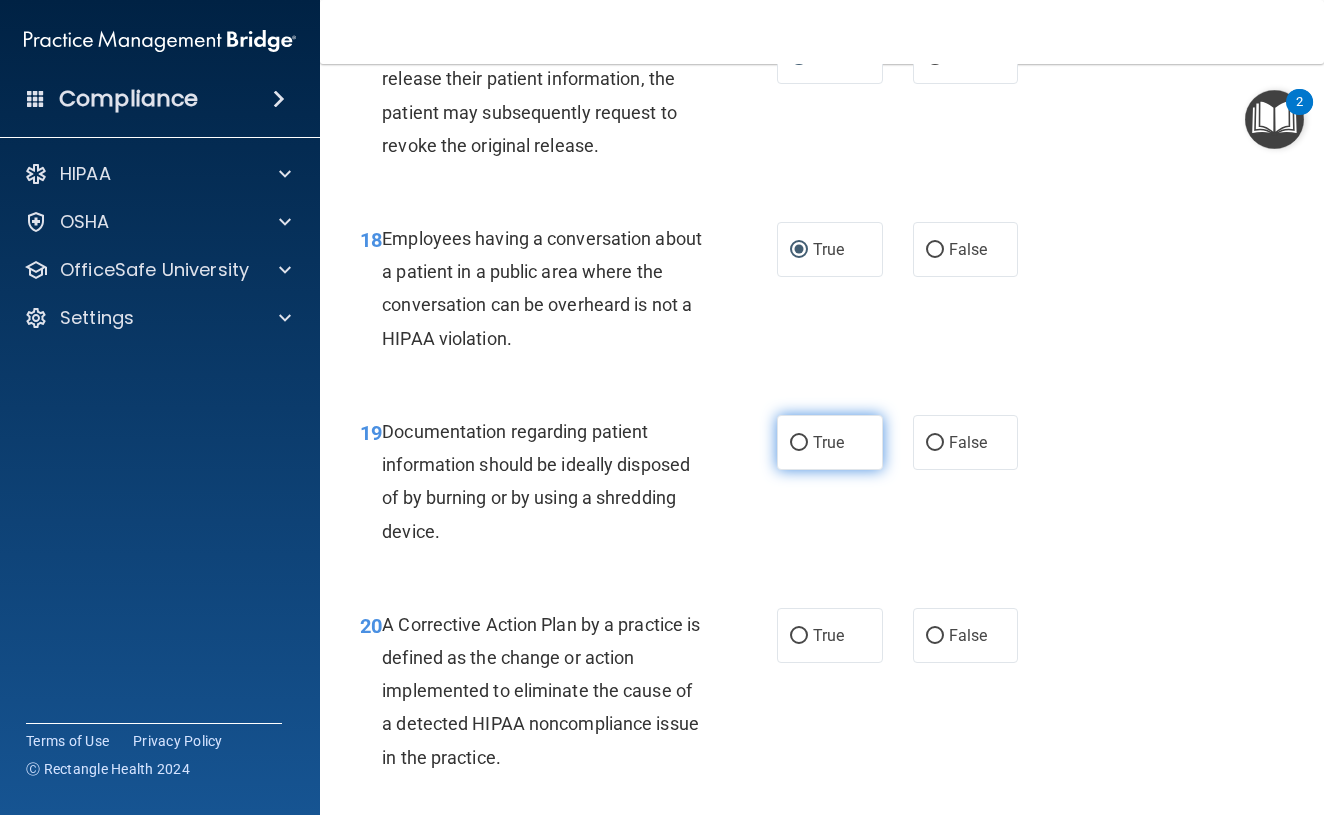 click on "True" at bounding box center [799, 443] 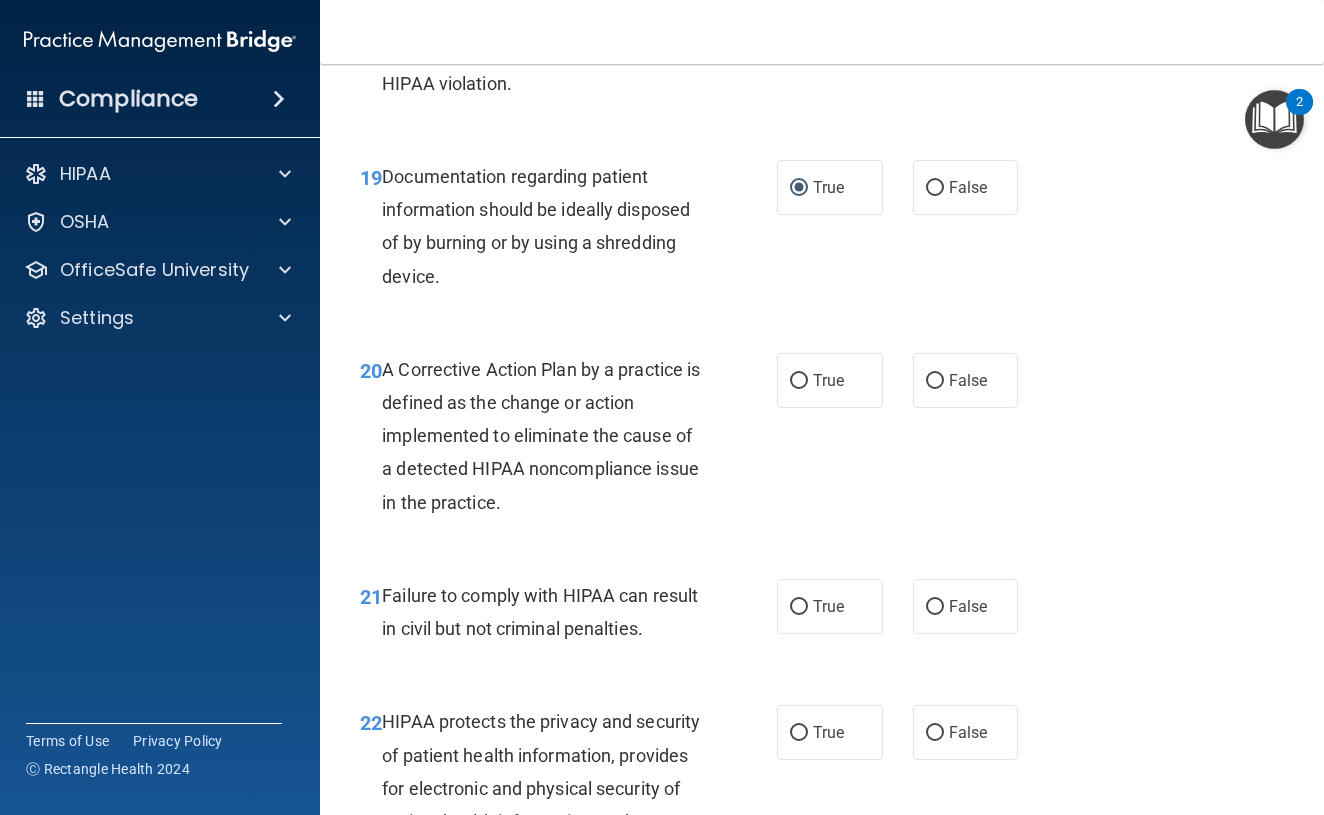 scroll, scrollTop: 3469, scrollLeft: 0, axis: vertical 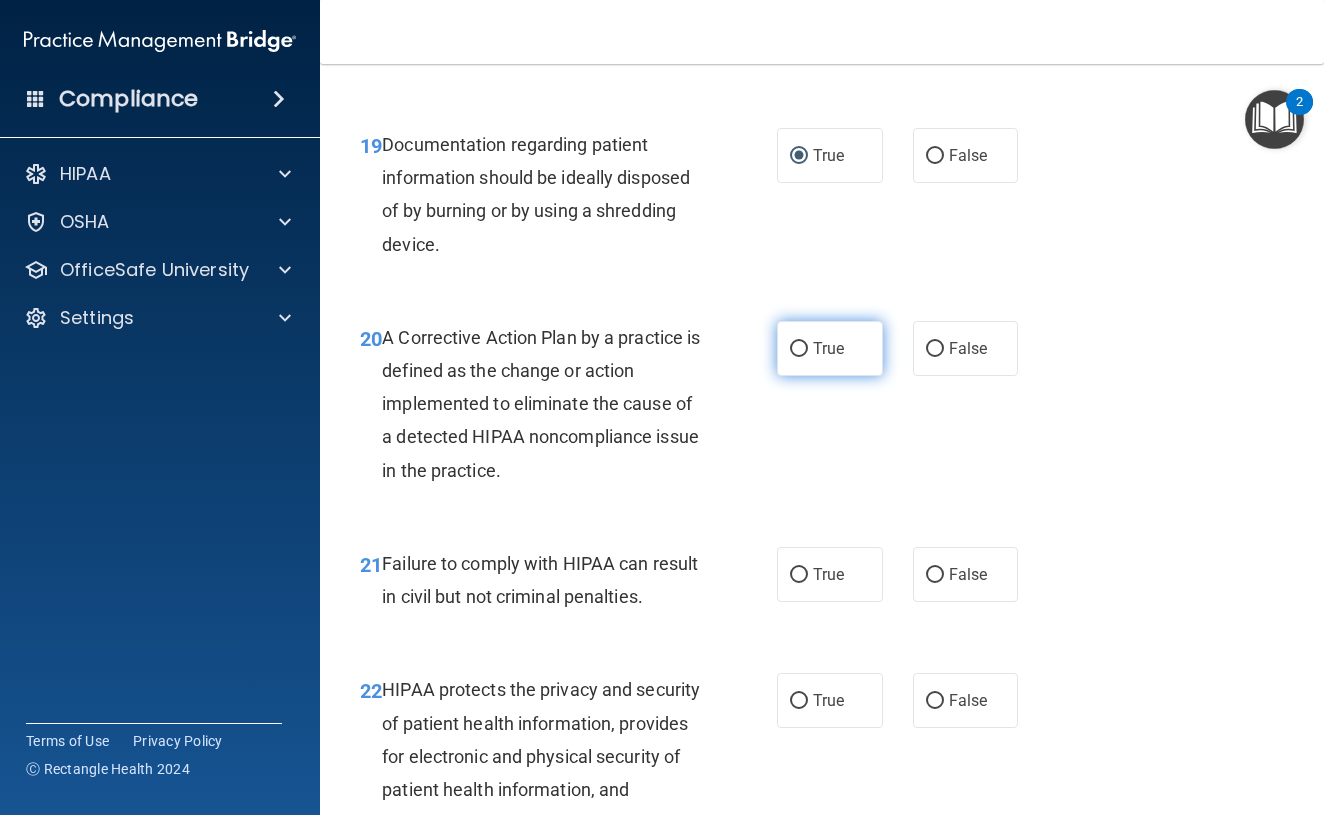click on "True" at bounding box center (799, 349) 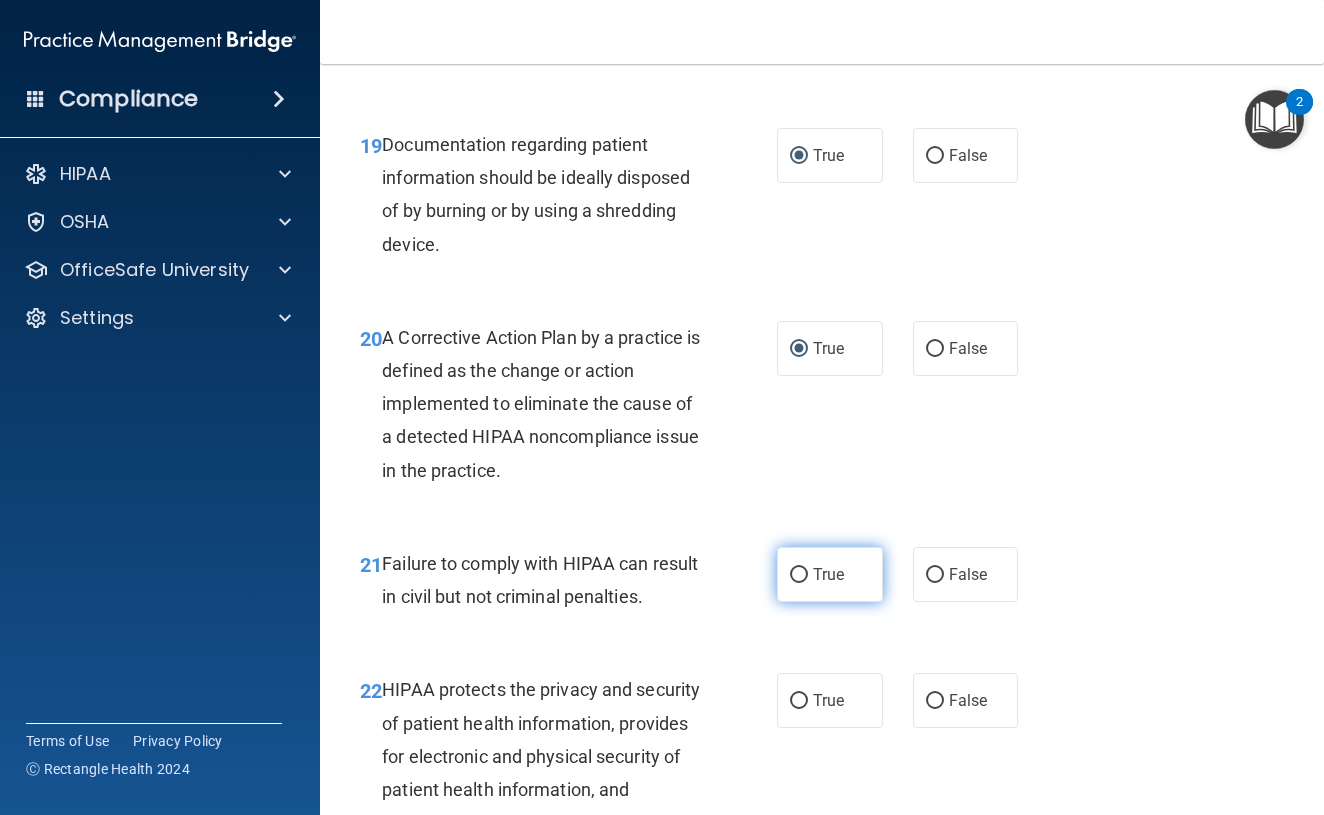 click on "True" at bounding box center [799, 575] 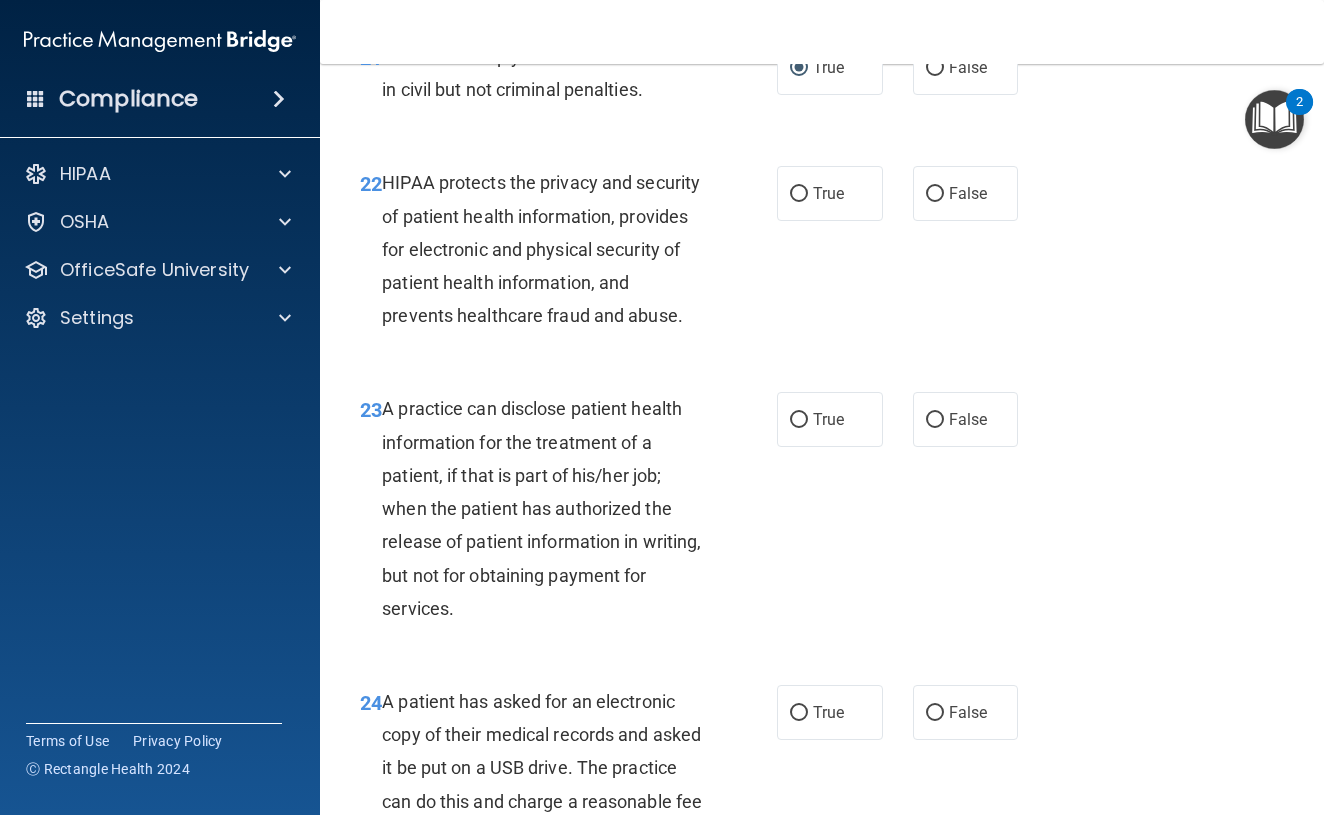 scroll, scrollTop: 3980, scrollLeft: 0, axis: vertical 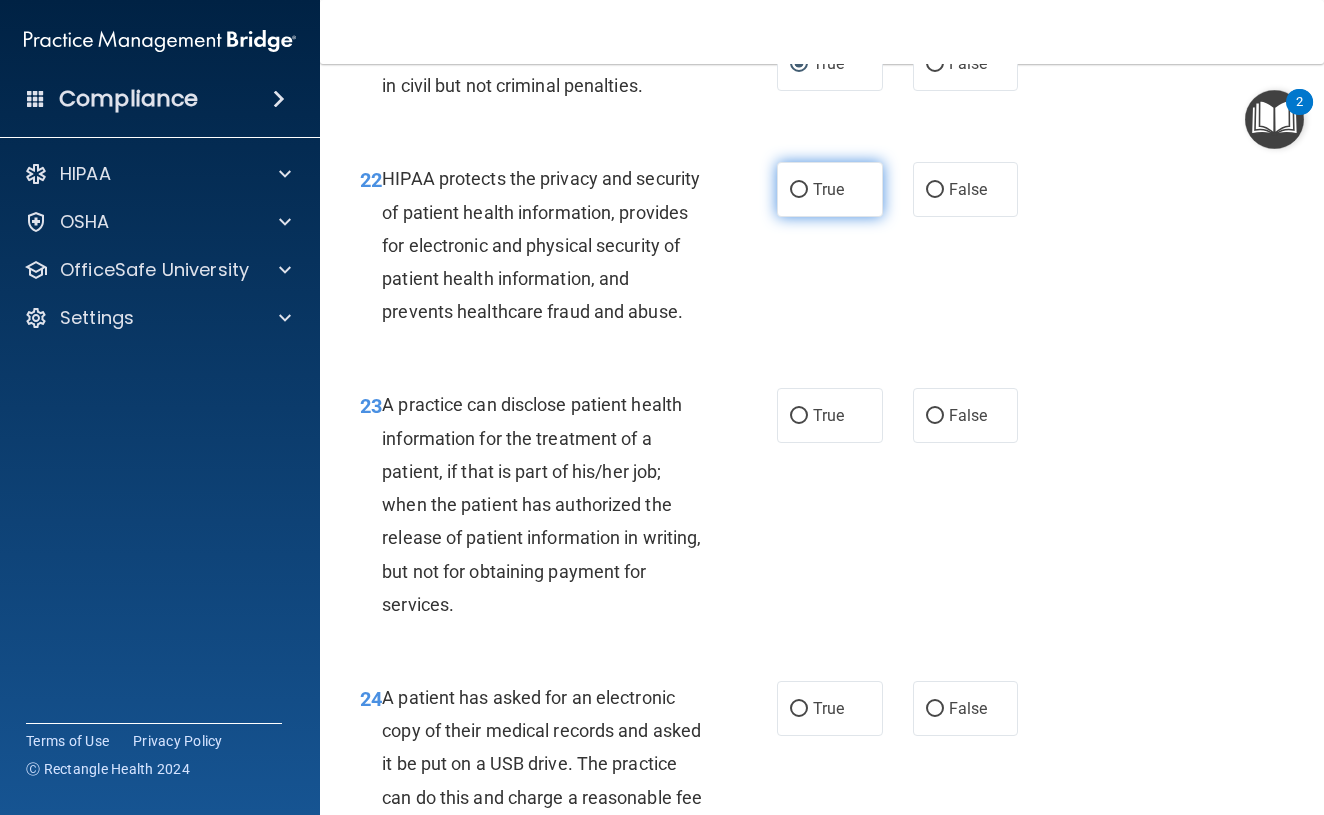 click on "True" at bounding box center (799, 190) 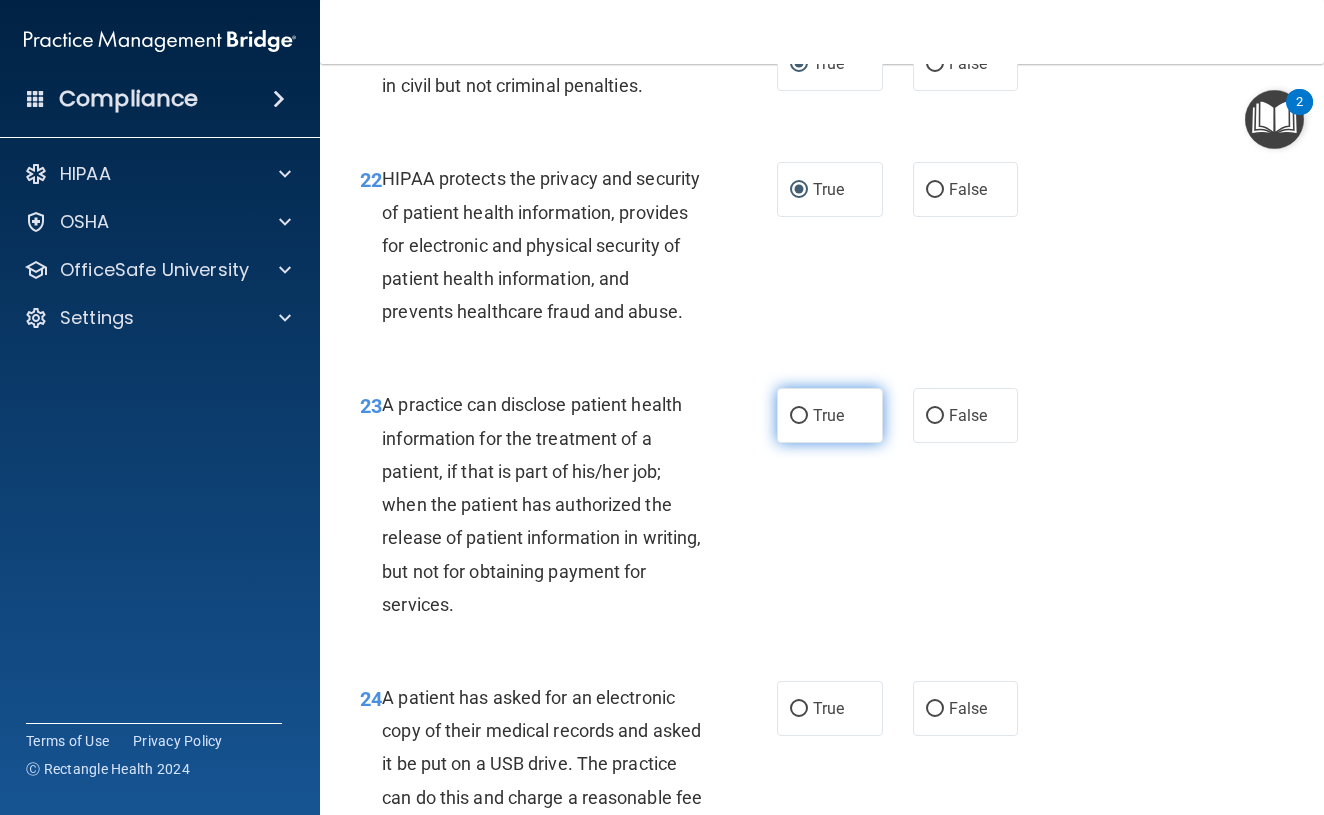 click on "True" at bounding box center [799, 416] 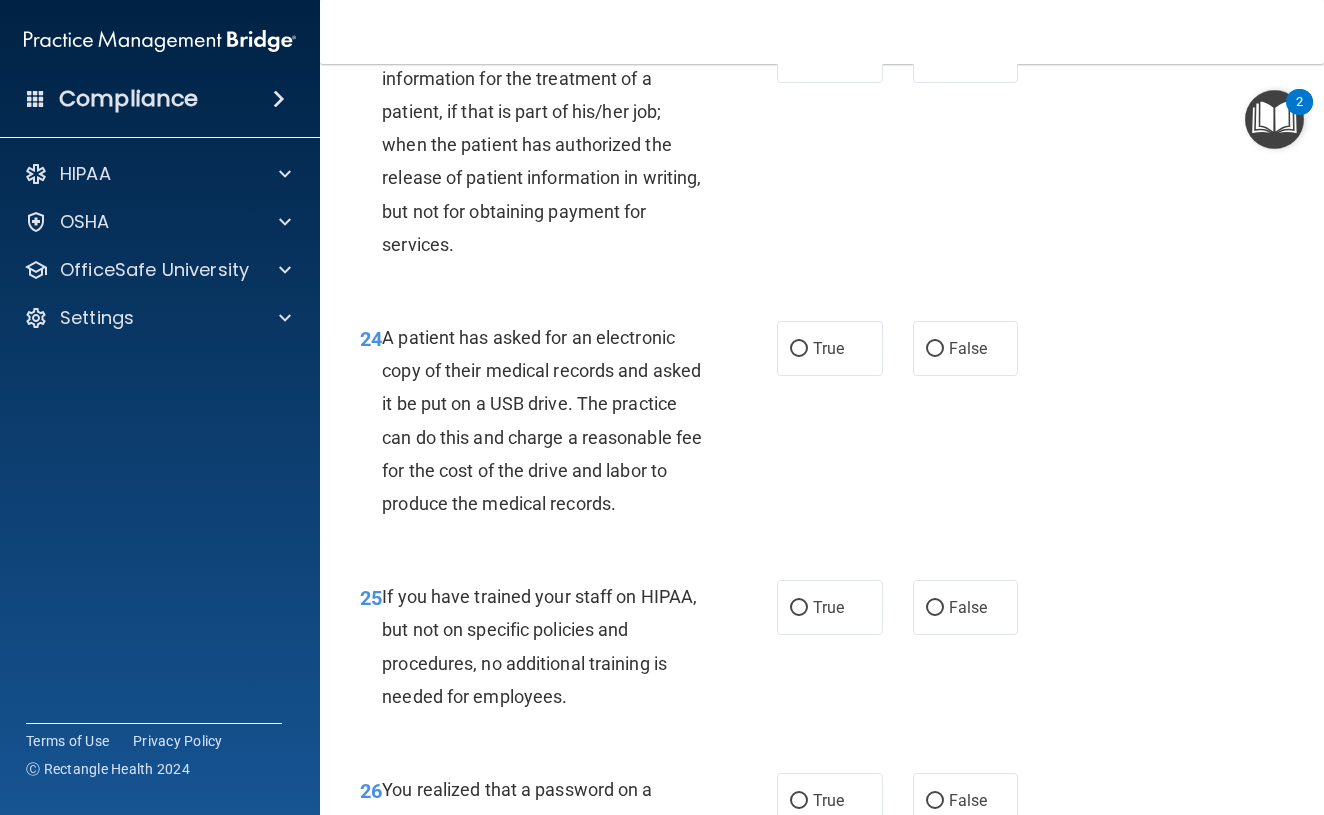 scroll, scrollTop: 4346, scrollLeft: 0, axis: vertical 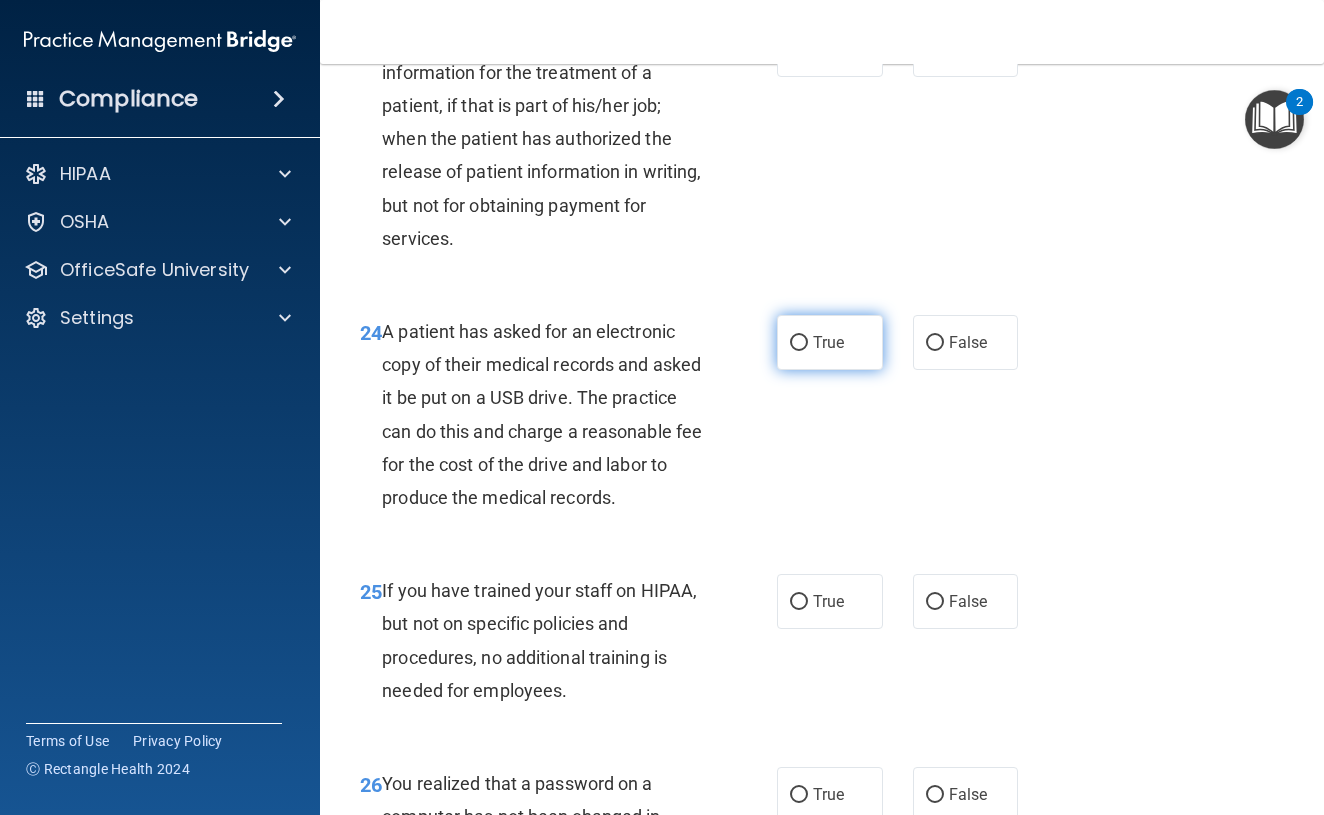 click on "True" at bounding box center (799, 343) 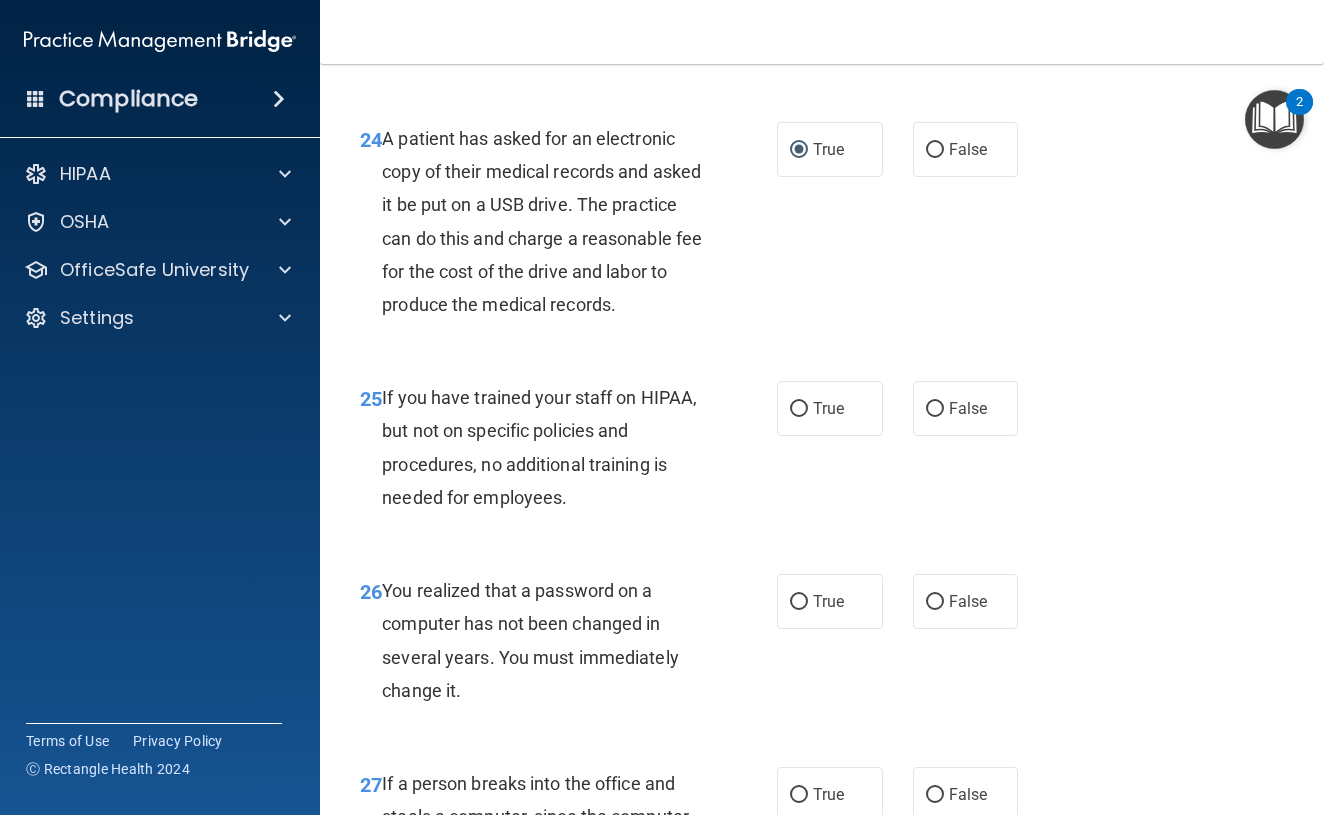scroll, scrollTop: 4571, scrollLeft: 0, axis: vertical 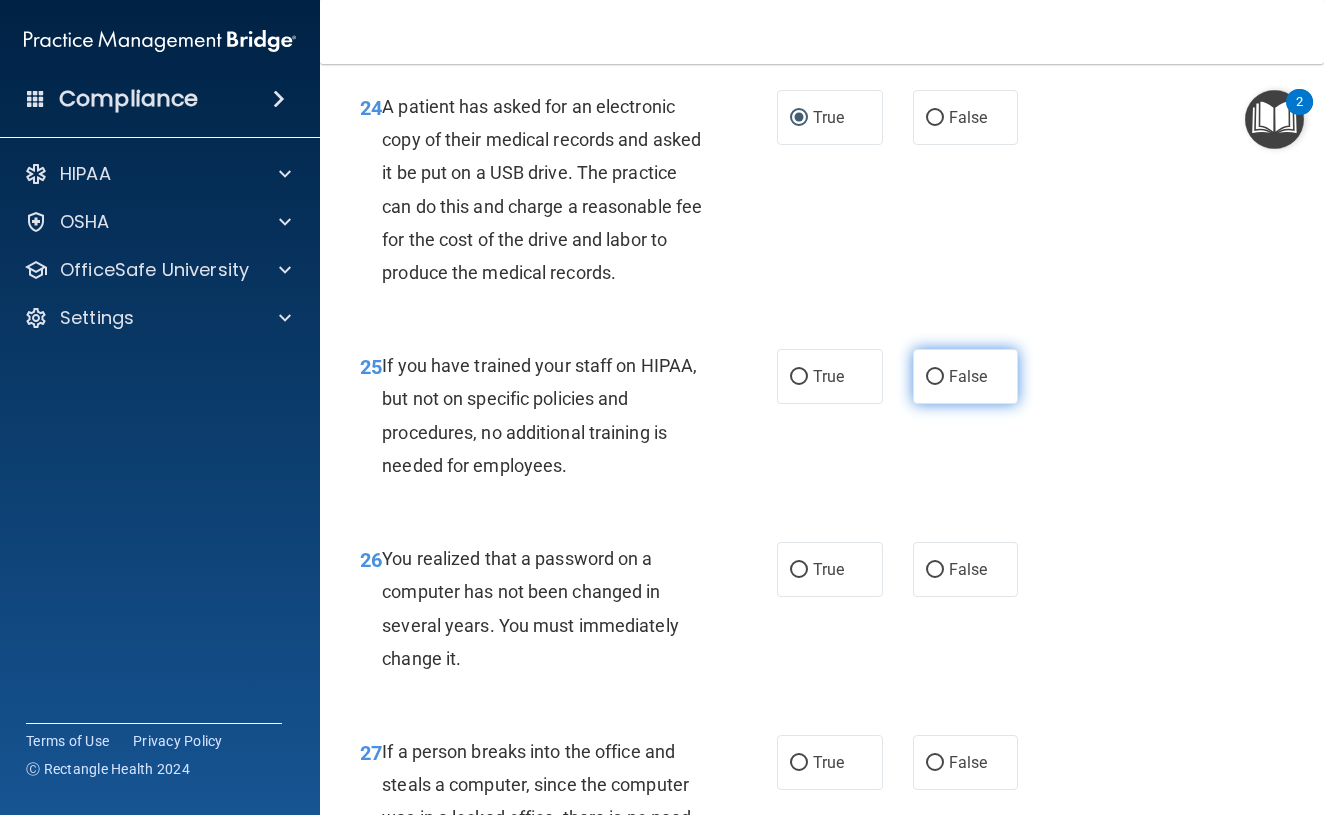 click on "False" at bounding box center [935, 377] 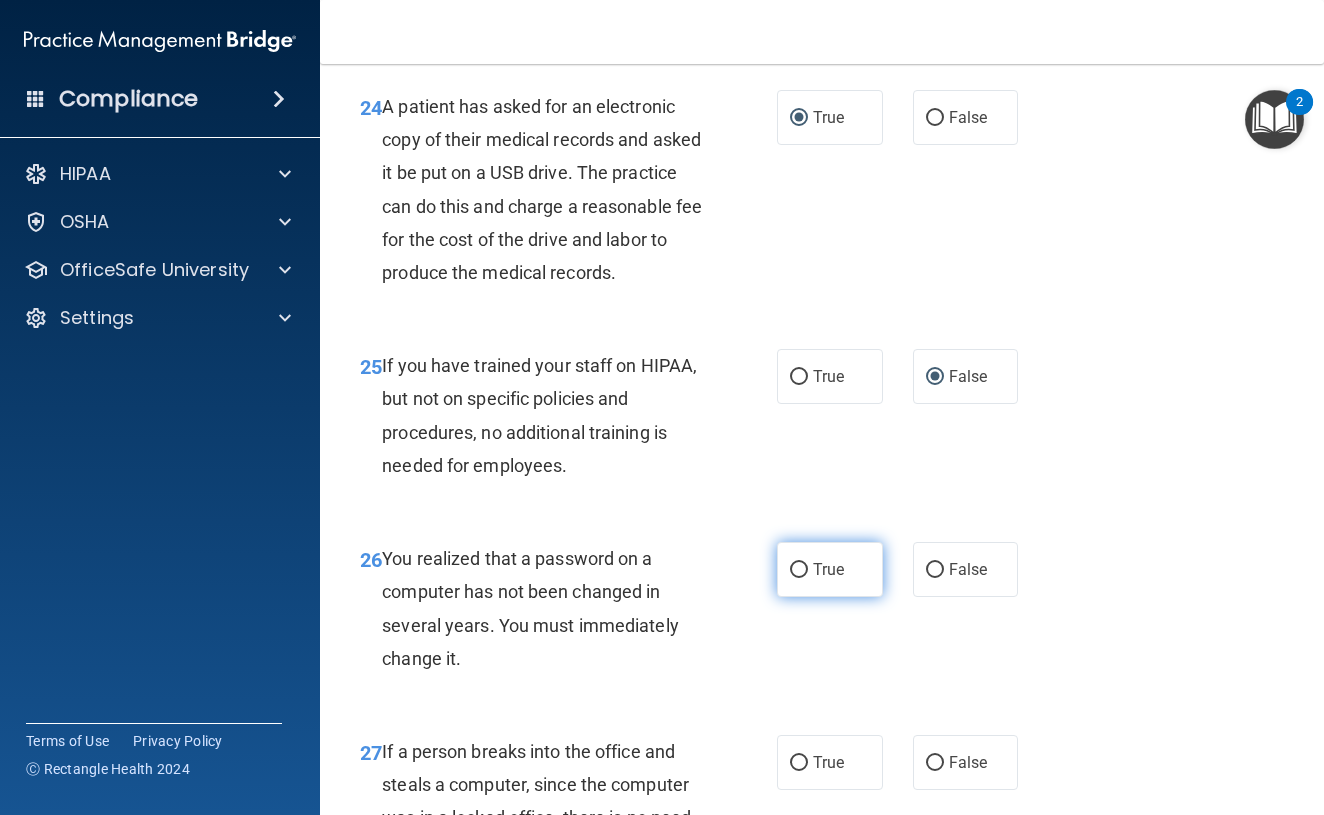 click on "True" at bounding box center [799, 570] 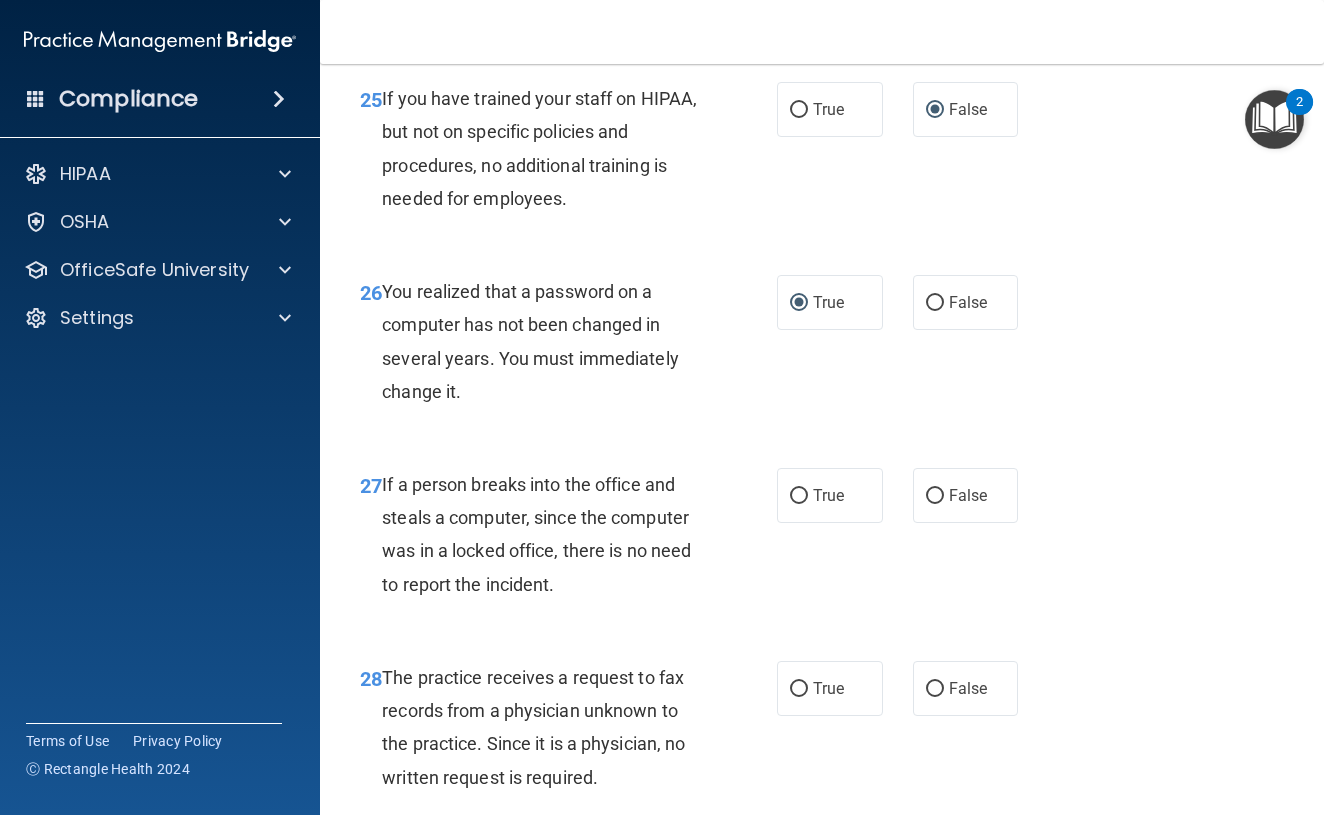 scroll, scrollTop: 4842, scrollLeft: 0, axis: vertical 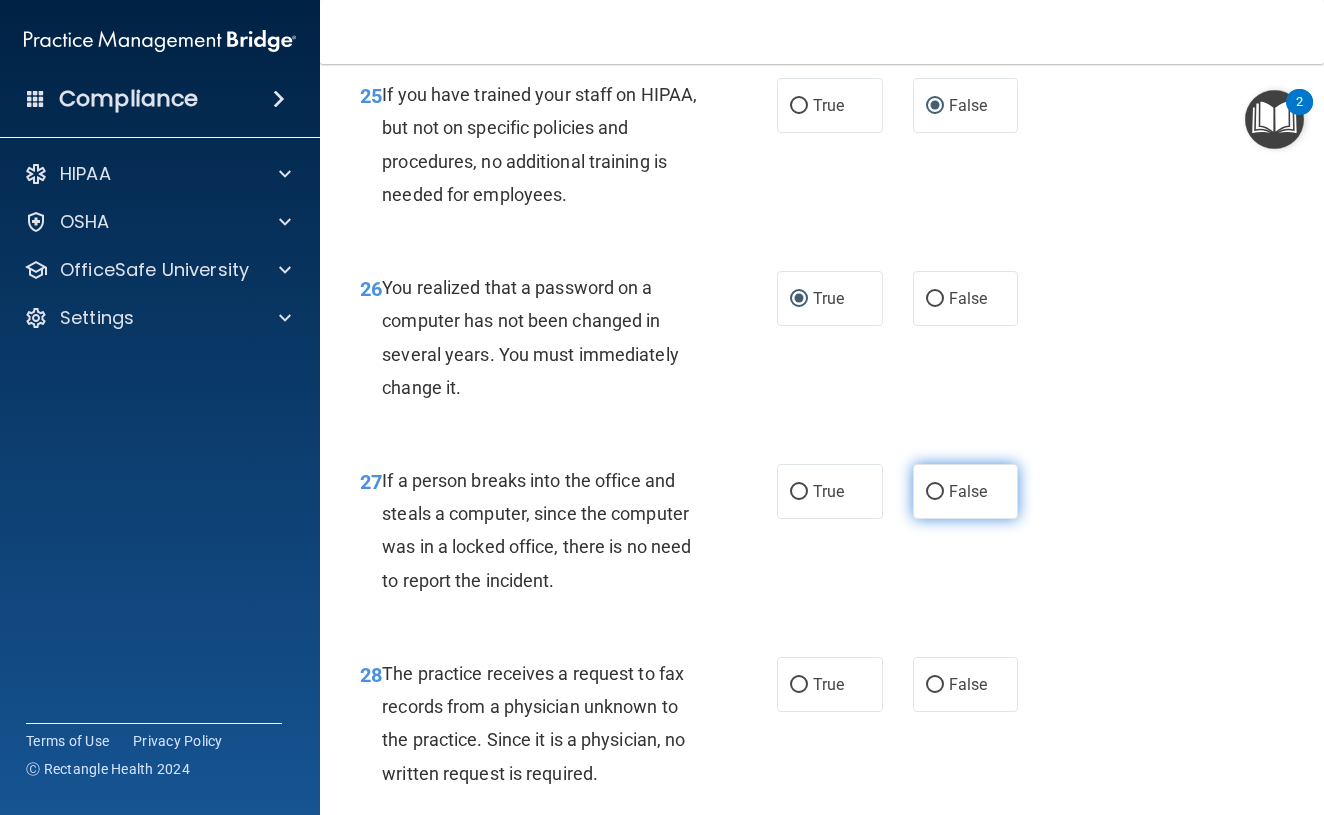 click on "False" at bounding box center [935, 492] 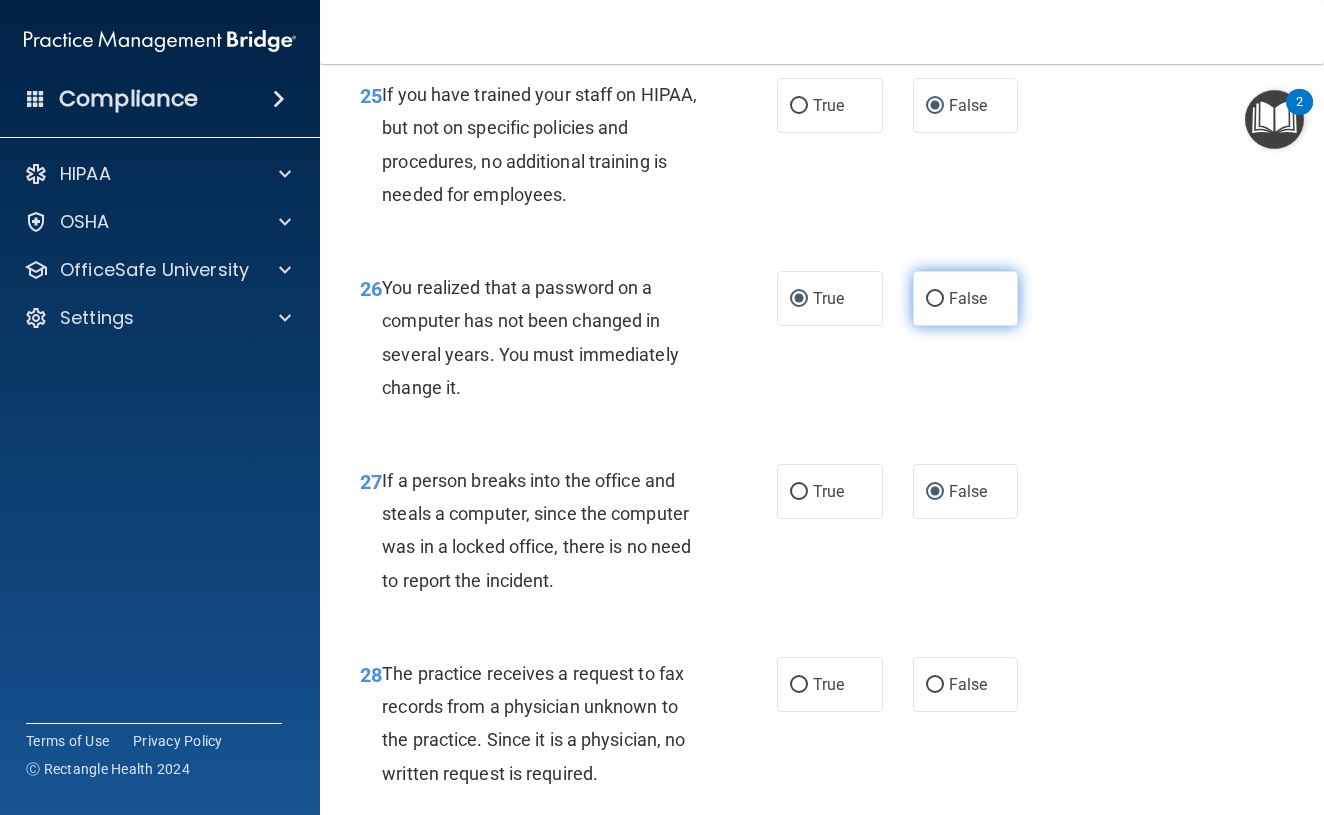 click on "False" at bounding box center [935, 299] 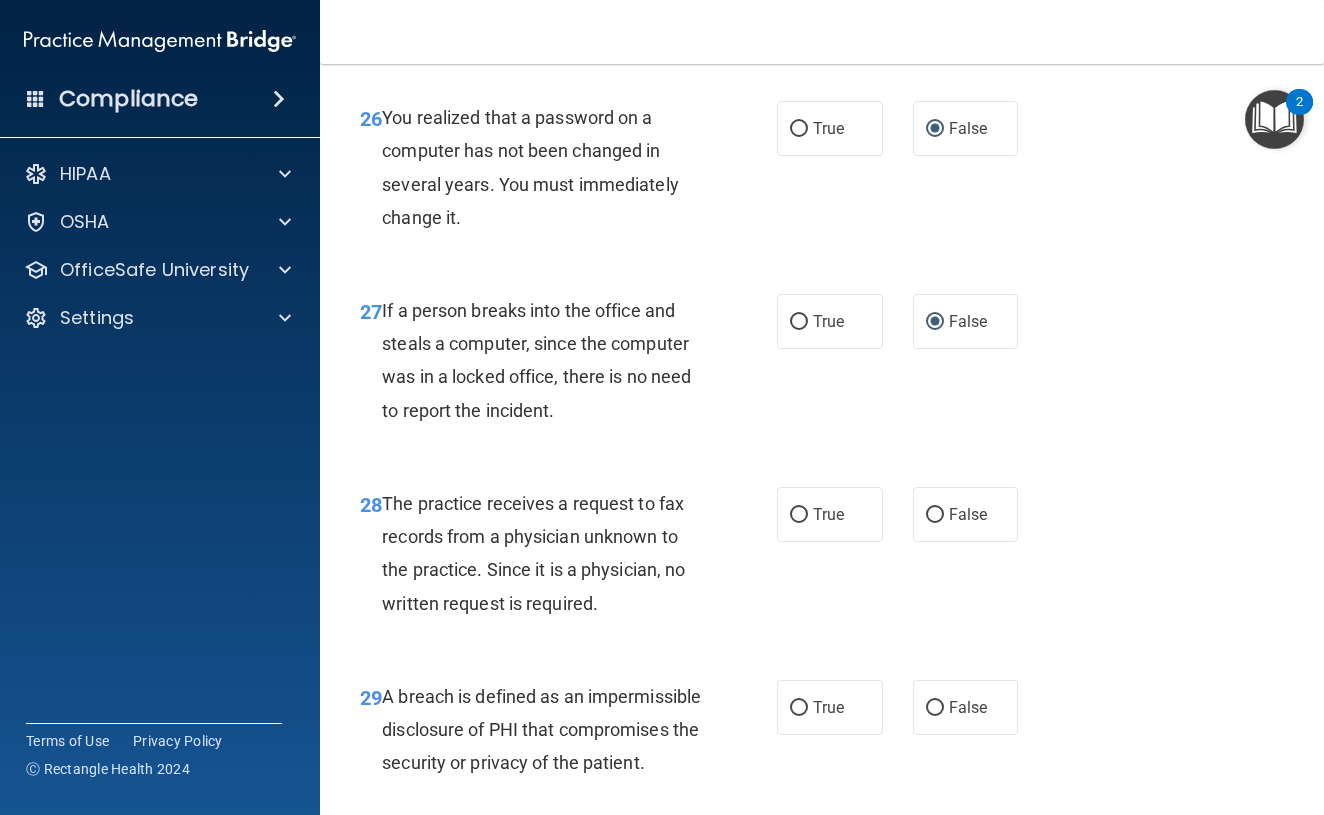 scroll, scrollTop: 5019, scrollLeft: 0, axis: vertical 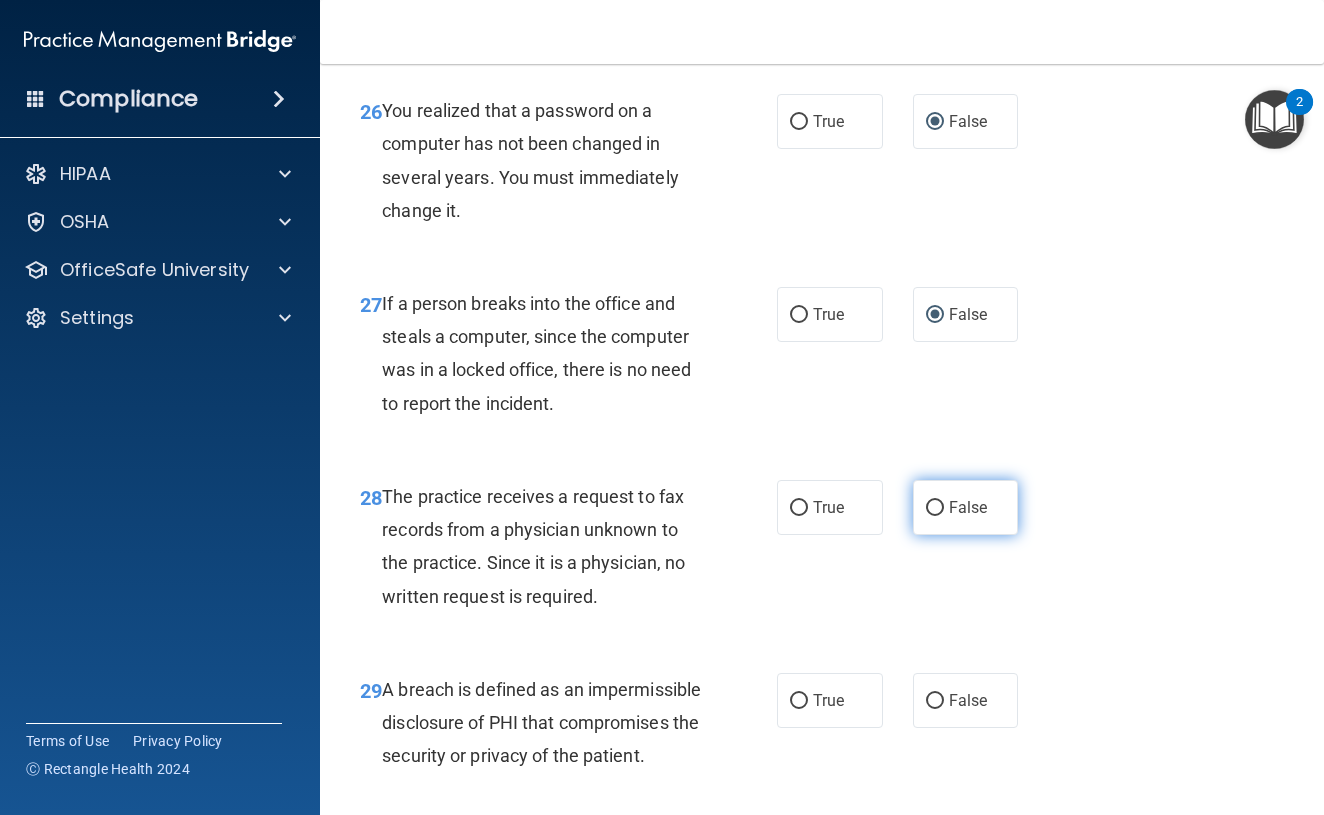 click on "False" at bounding box center [935, 508] 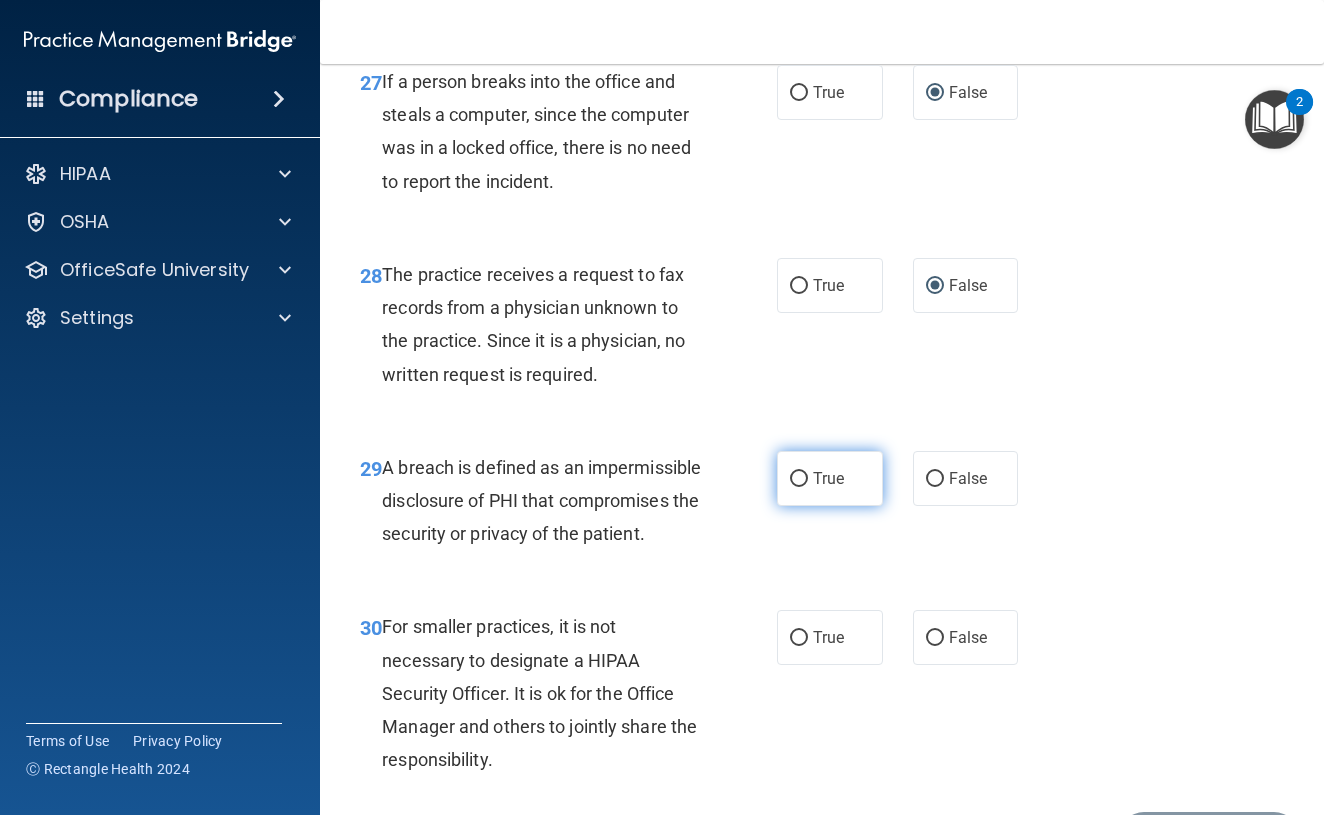 scroll, scrollTop: 5253, scrollLeft: 0, axis: vertical 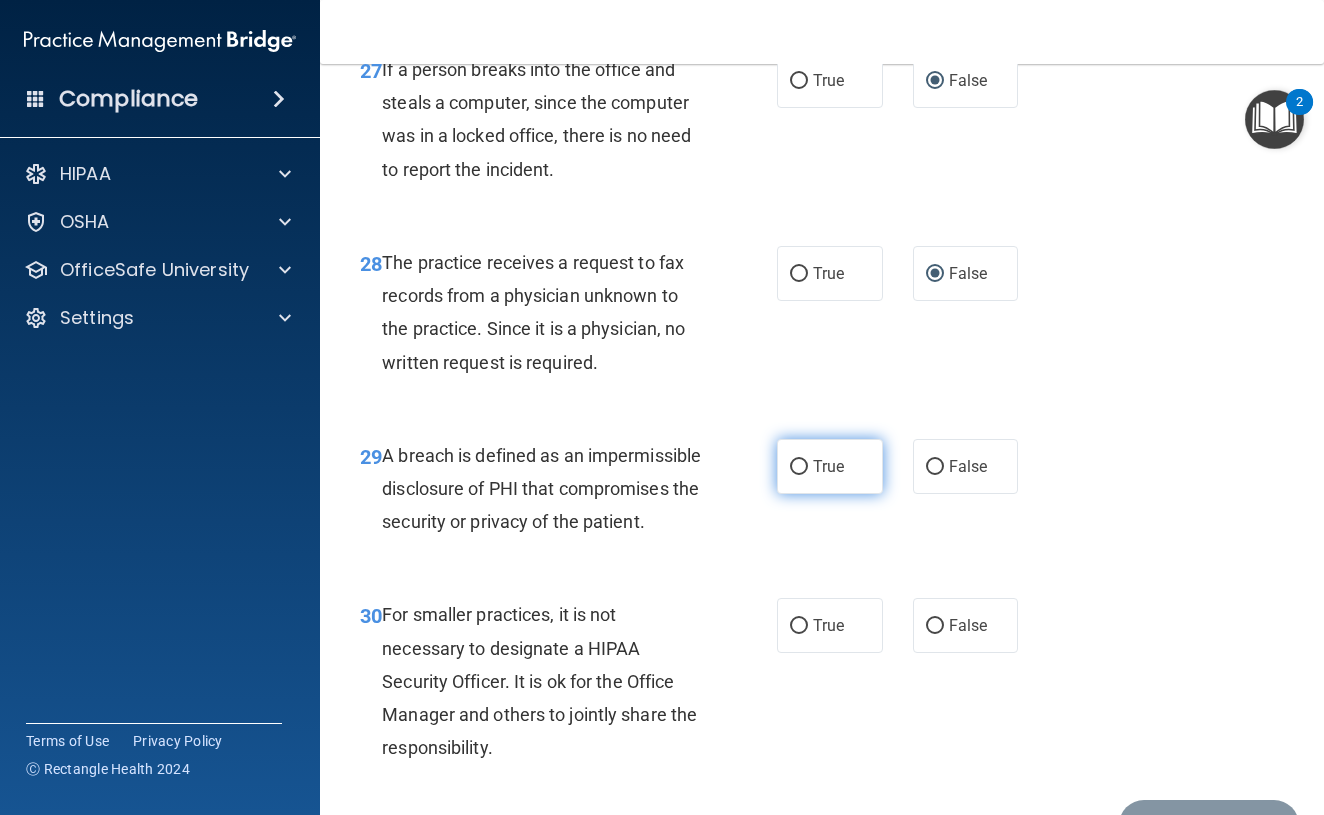 click on "True" at bounding box center [799, 467] 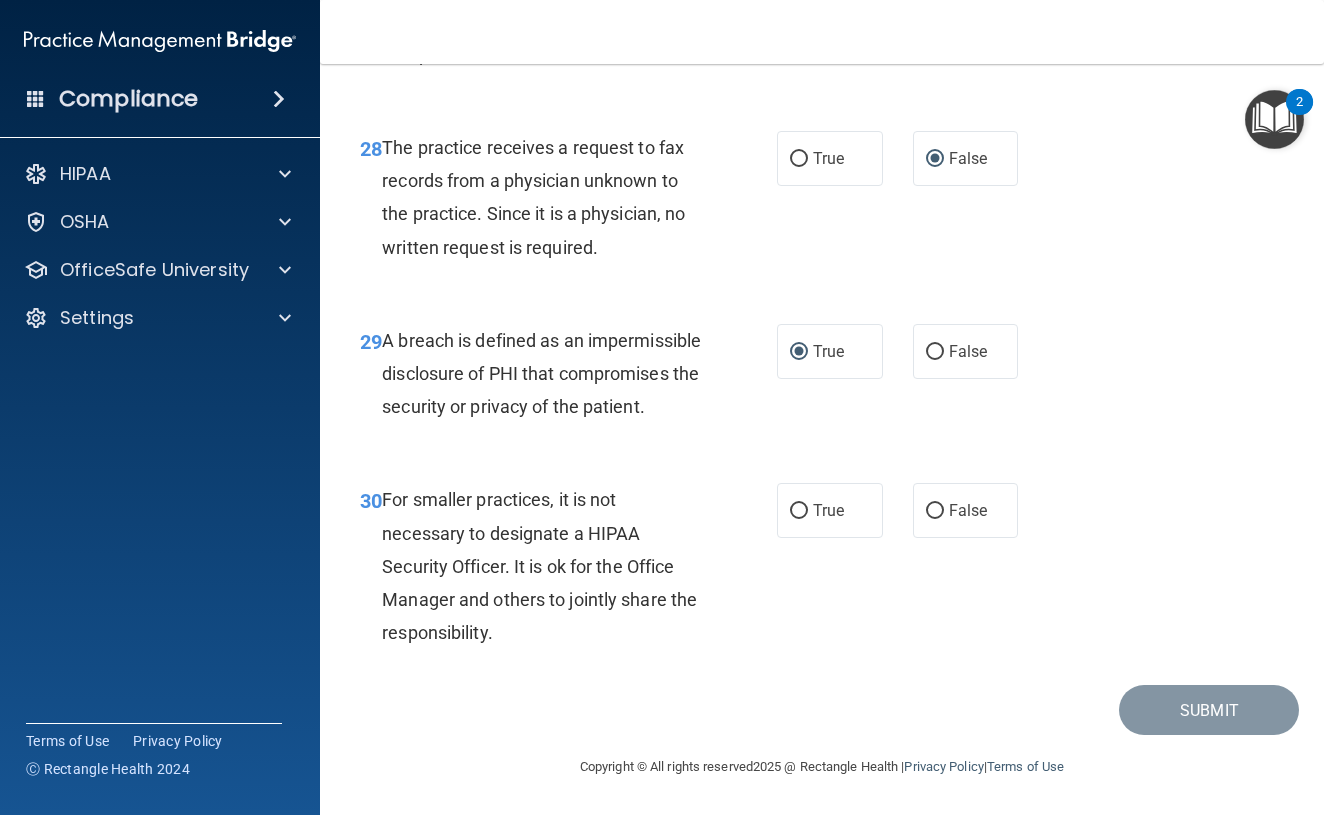 scroll, scrollTop: 5439, scrollLeft: 0, axis: vertical 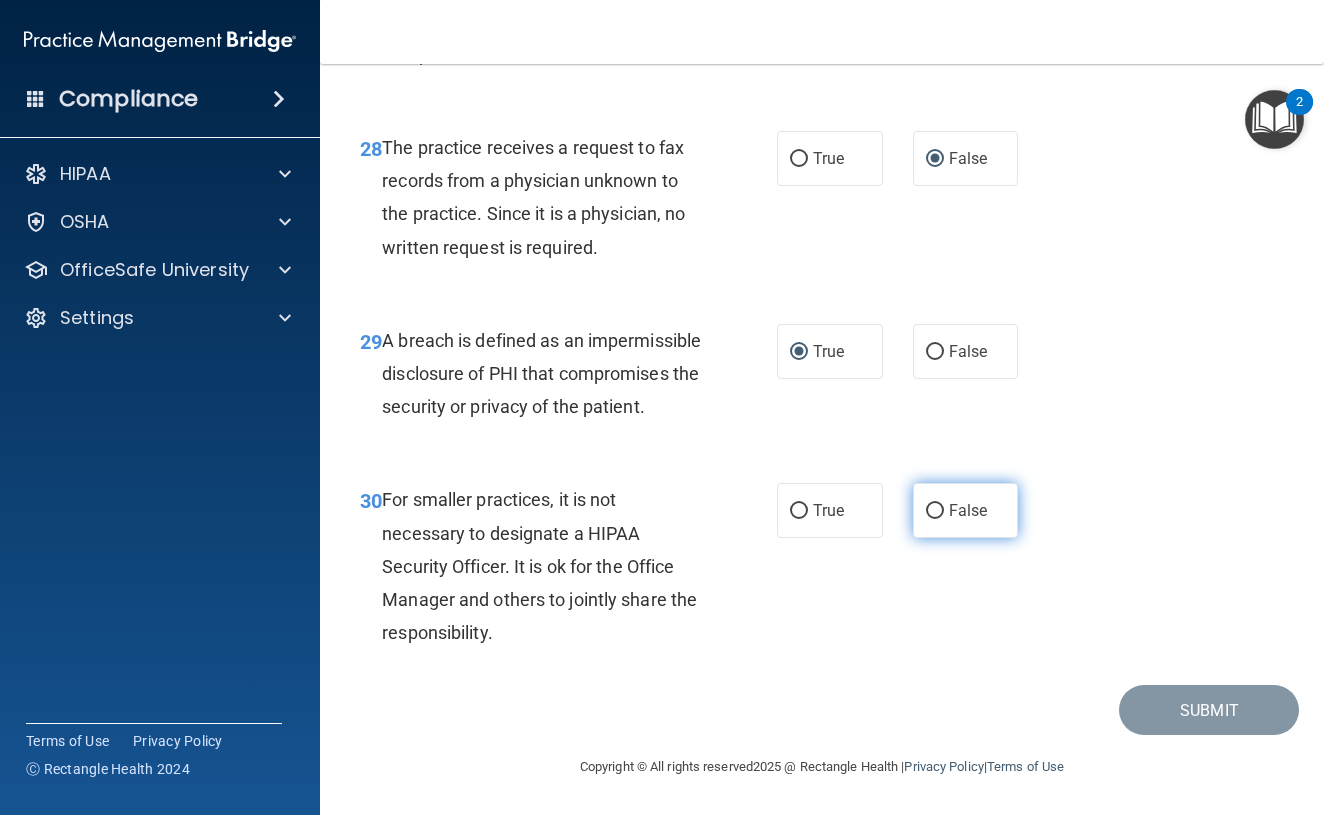 click on "False" at bounding box center (935, 511) 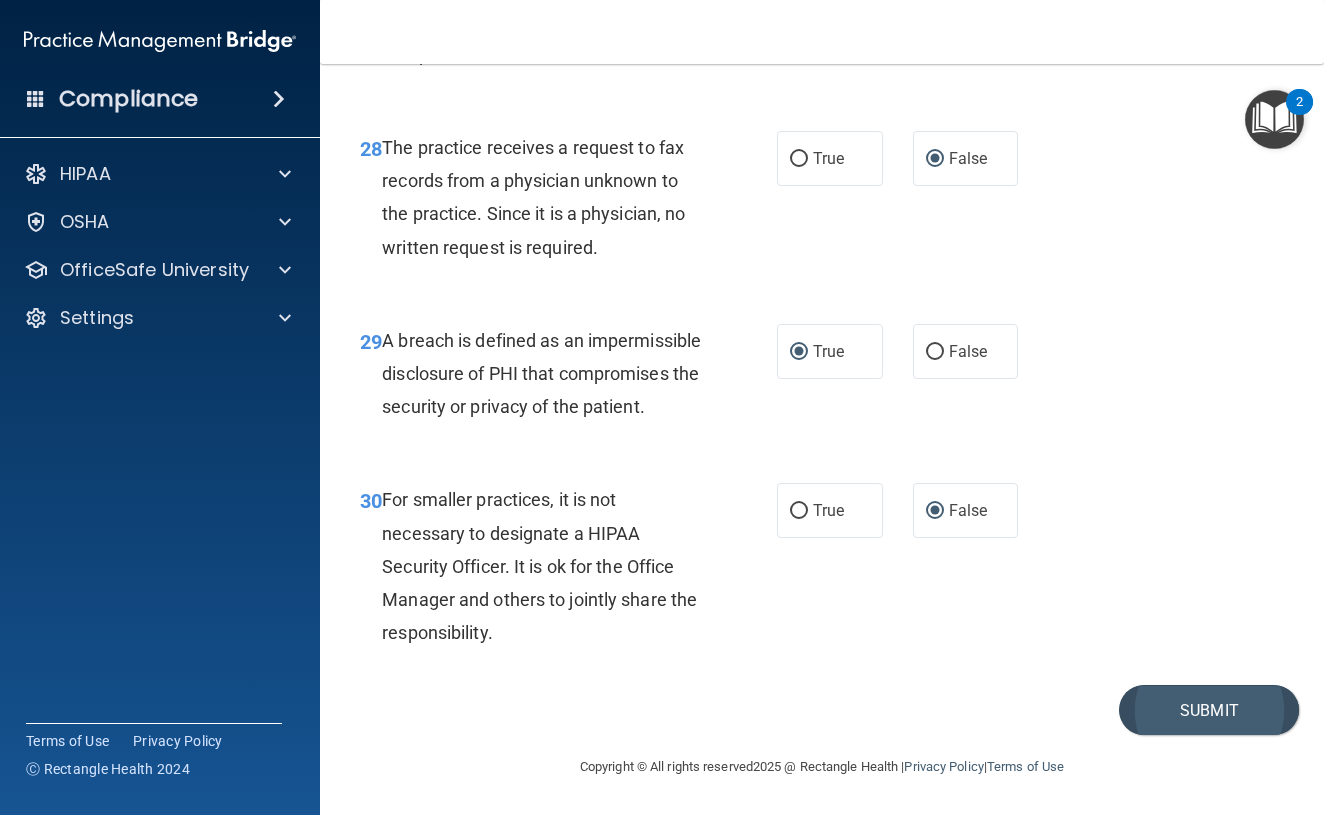 click on "Submit" at bounding box center [1209, 710] 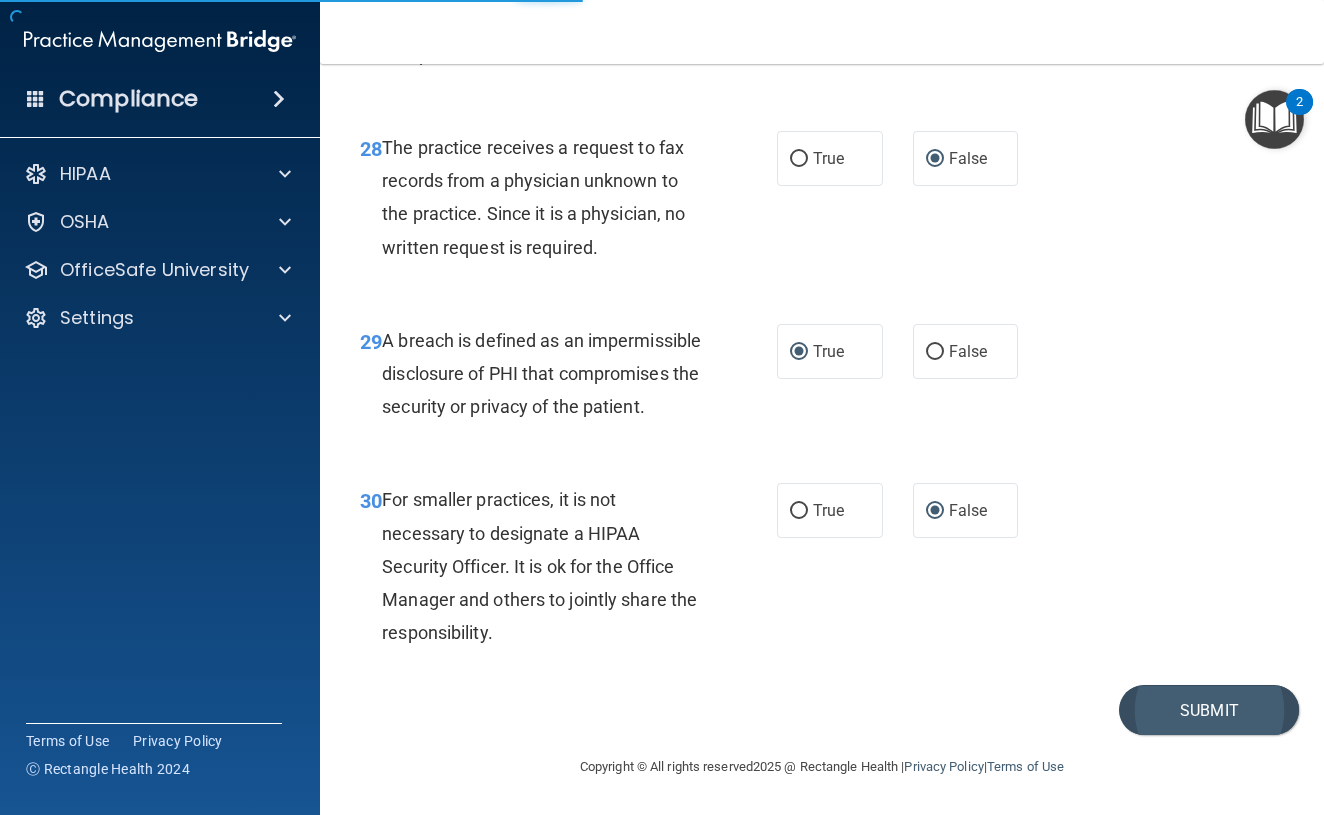 click on "Submit" at bounding box center [1209, 710] 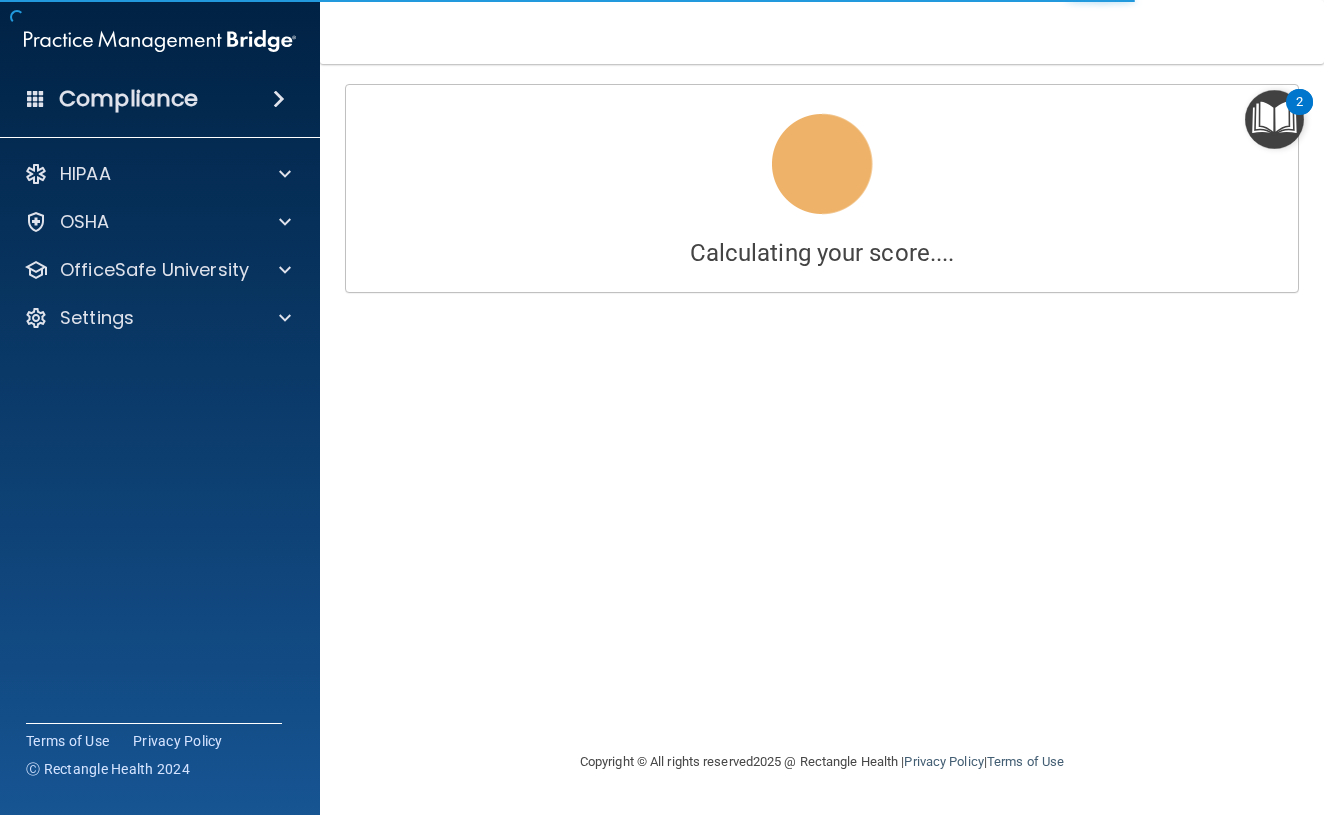 scroll, scrollTop: 0, scrollLeft: 0, axis: both 